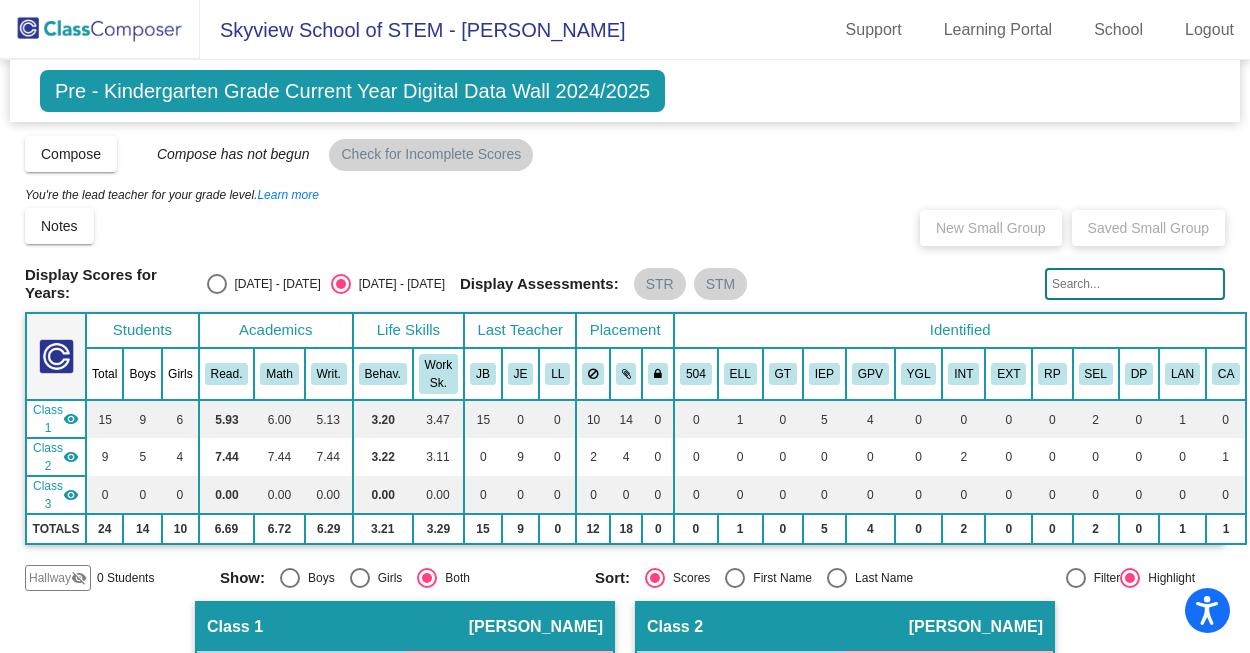 scroll, scrollTop: 0, scrollLeft: 0, axis: both 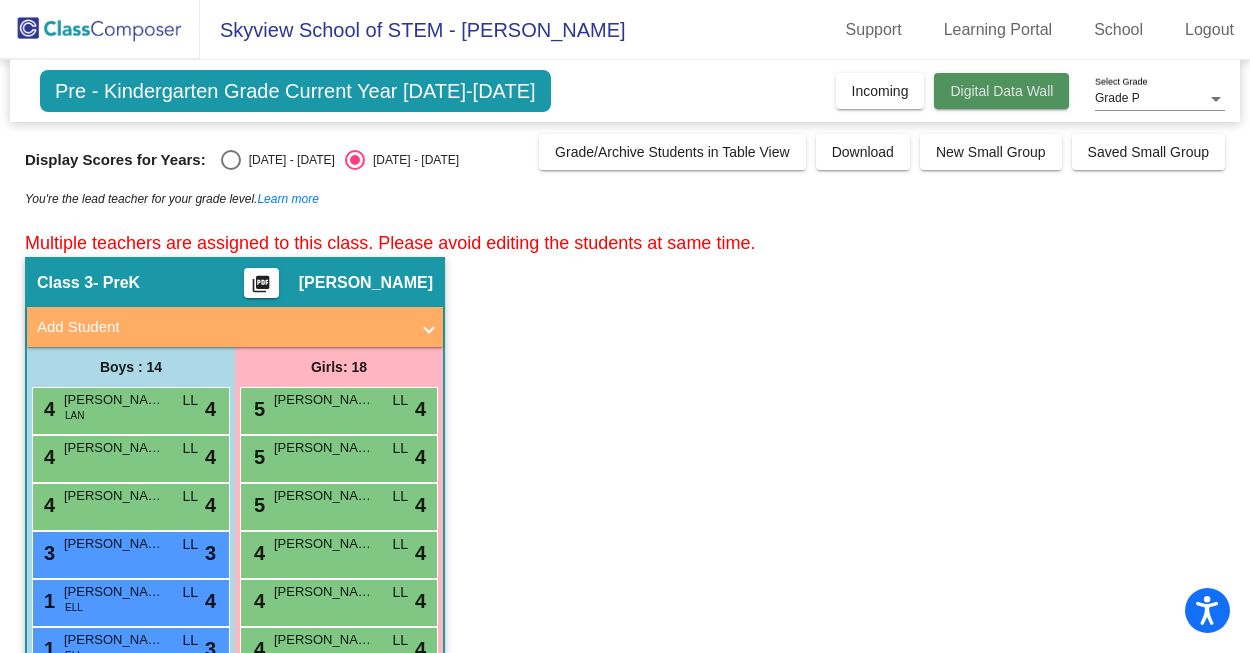 click on "Digital Data Wall" 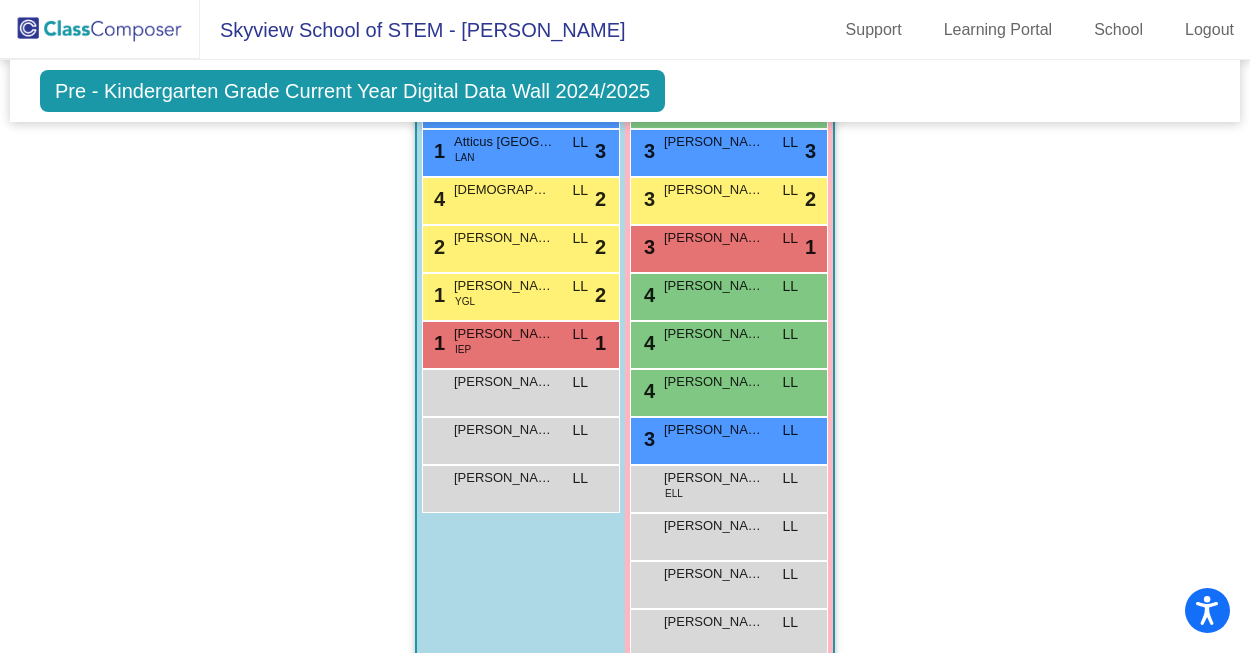 scroll, scrollTop: 1533, scrollLeft: 0, axis: vertical 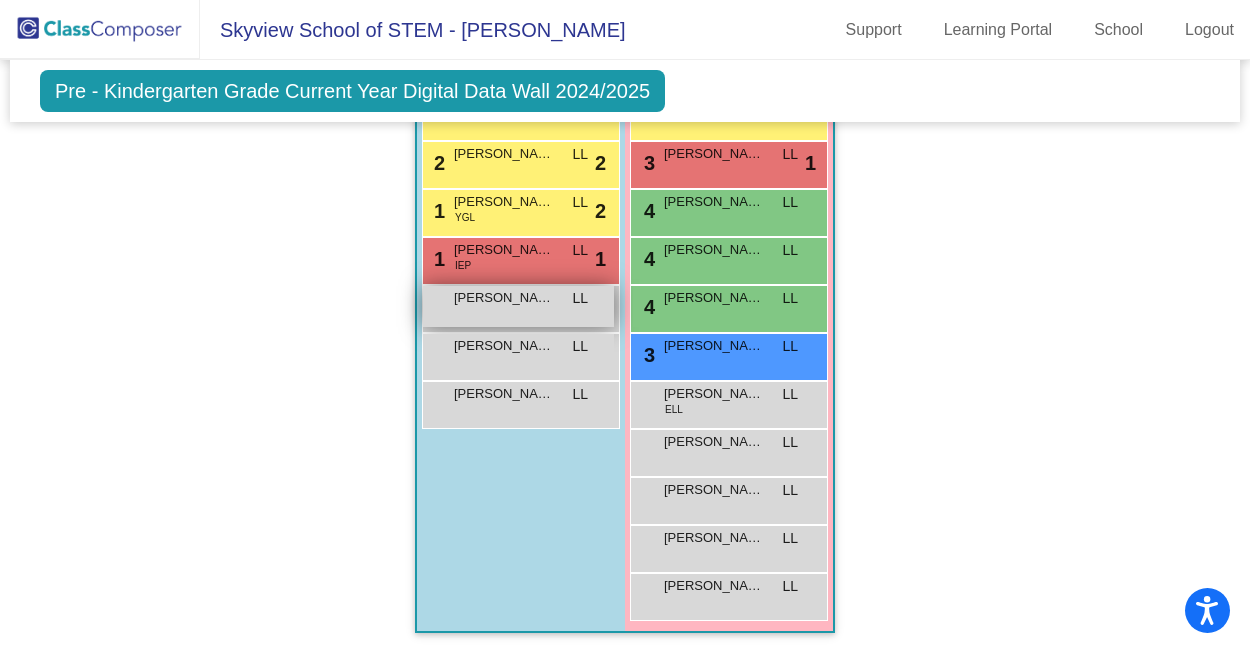 click on "[PERSON_NAME]" at bounding box center [504, 298] 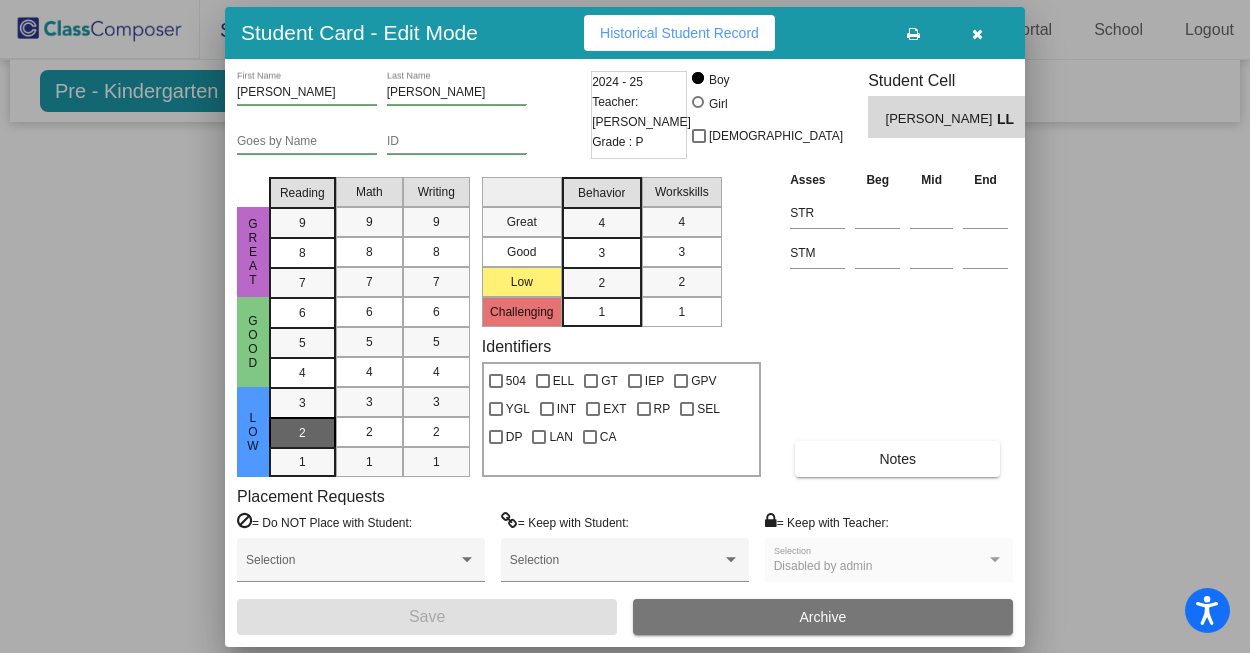 click on "2" at bounding box center (302, 432) 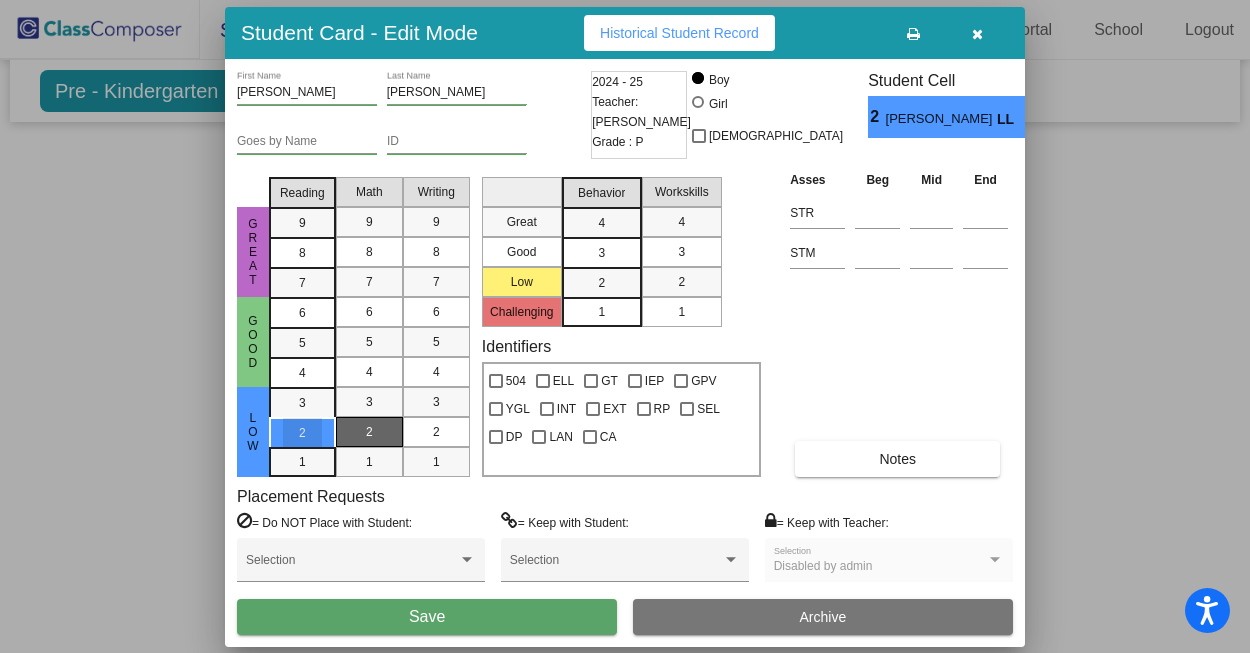 click on "2" at bounding box center (369, 432) 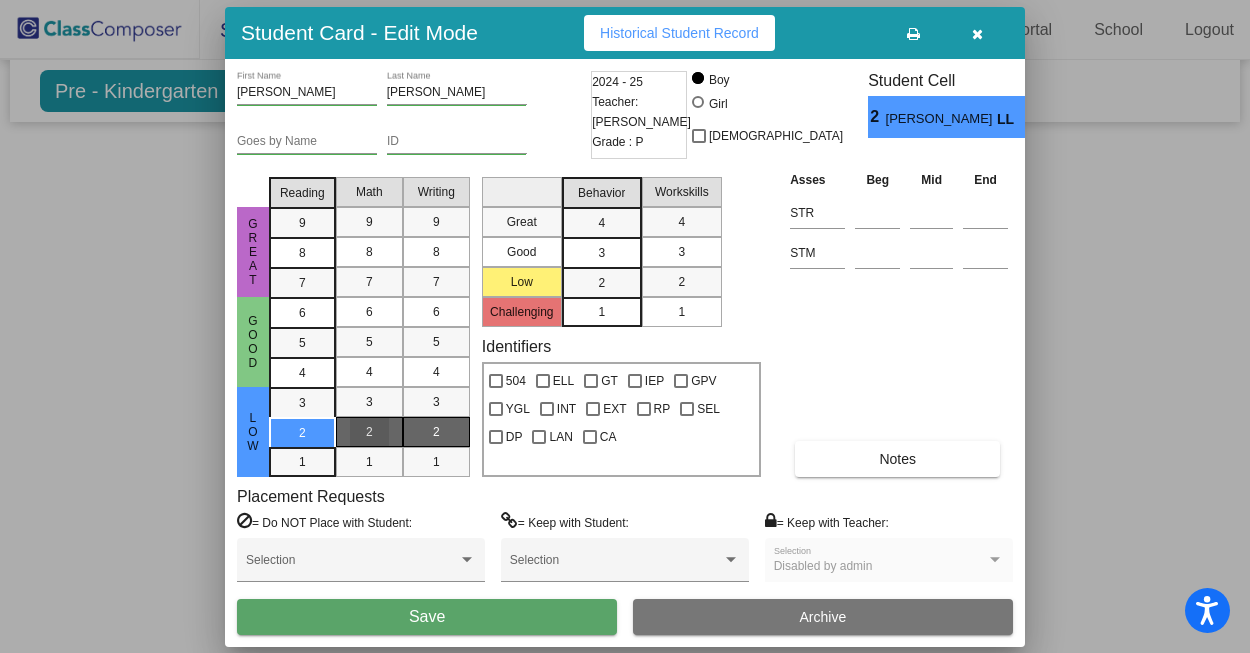 click on "2" at bounding box center (436, 432) 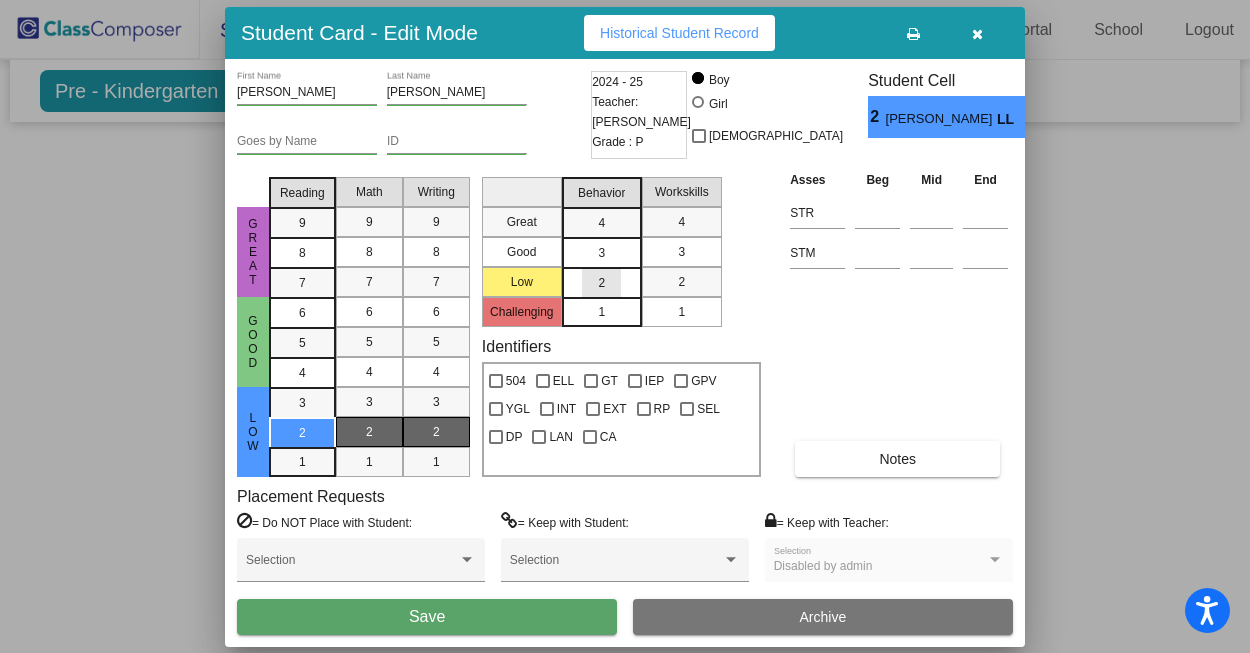 click on "2" at bounding box center [601, 283] 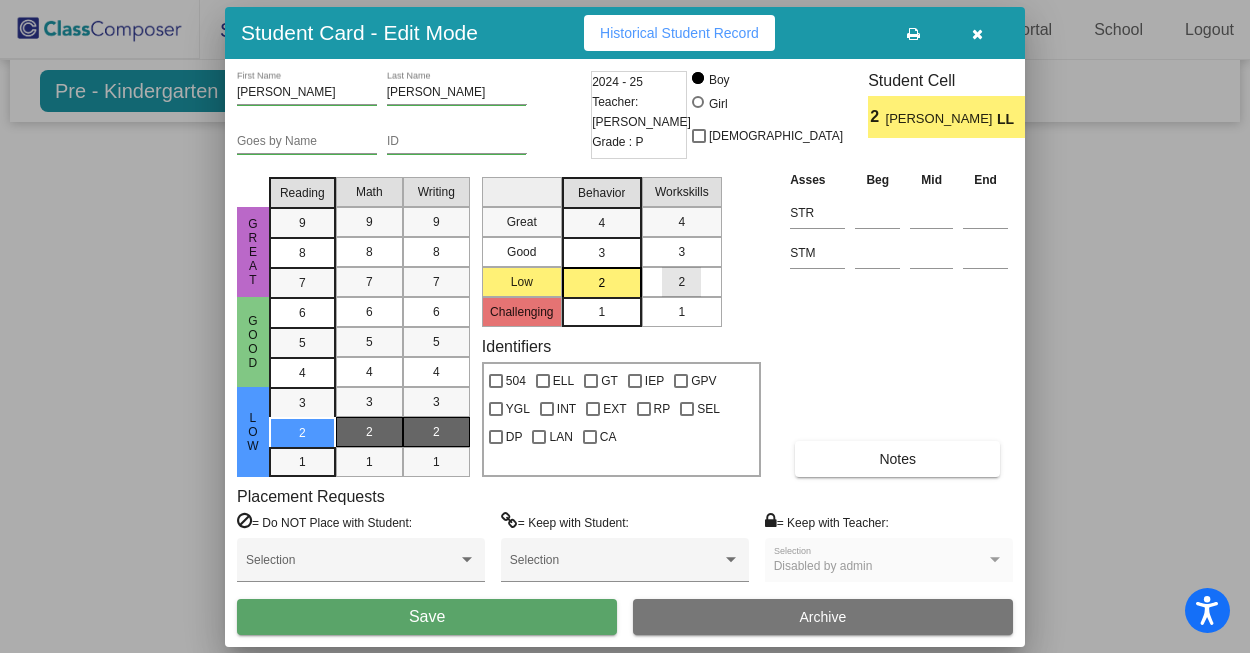 click on "2" at bounding box center (682, 282) 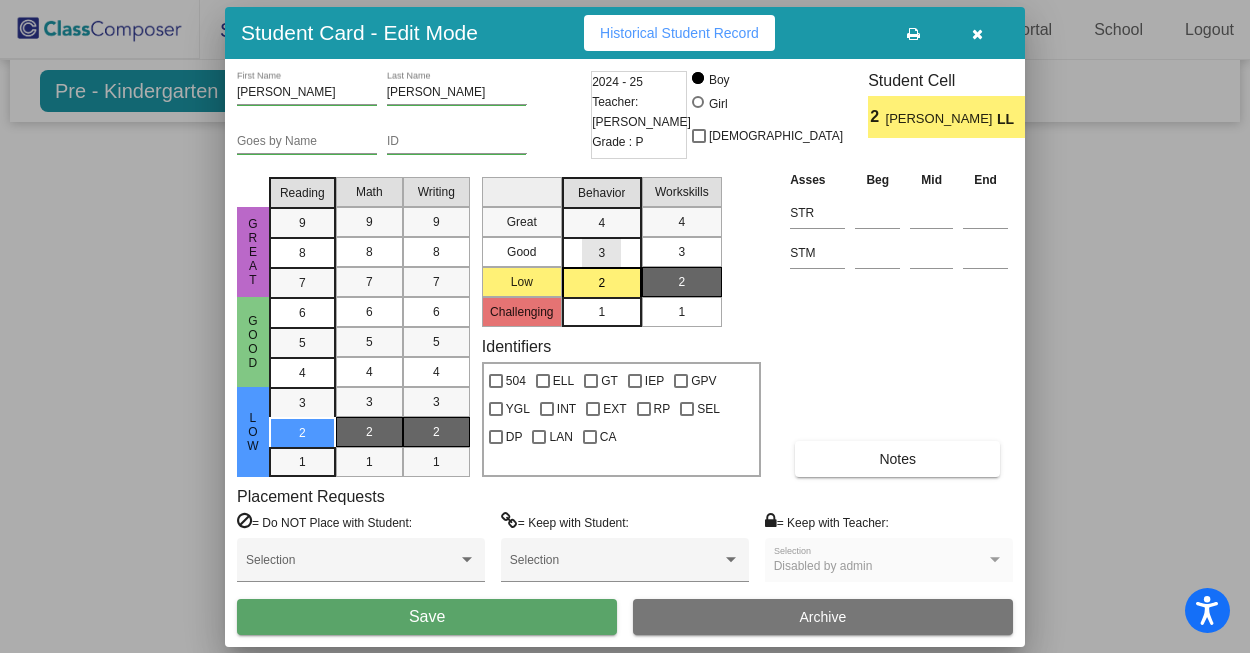 click on "3" at bounding box center (601, 223) 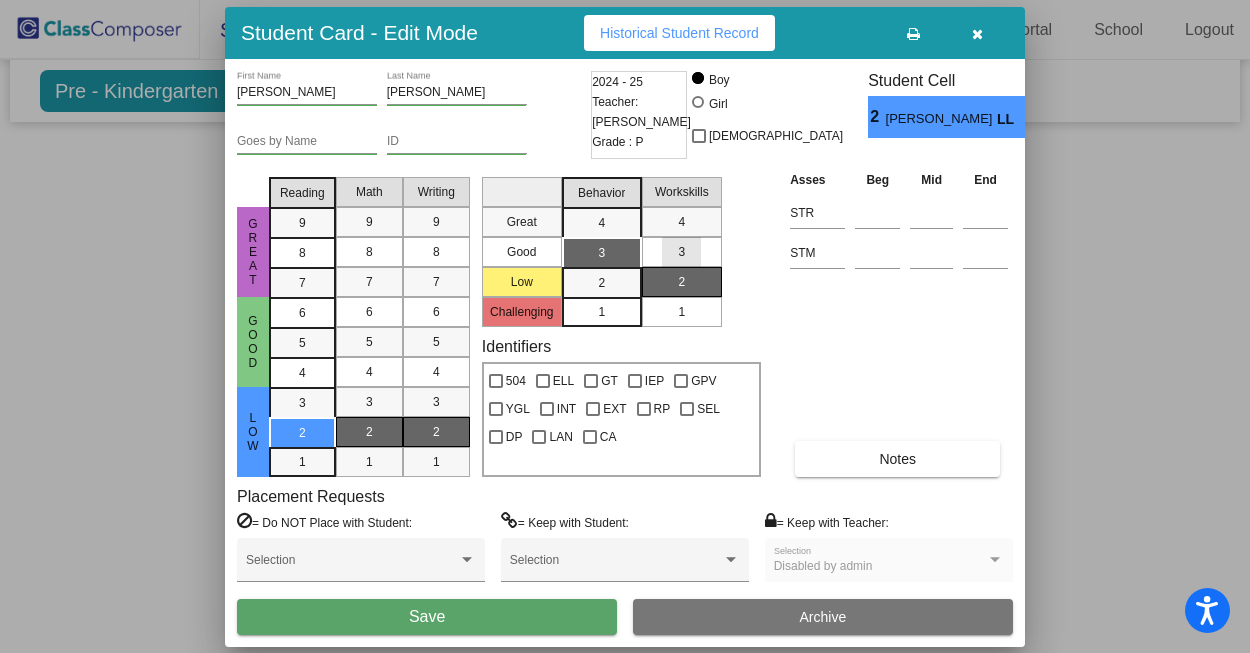 click on "3" at bounding box center [681, 252] 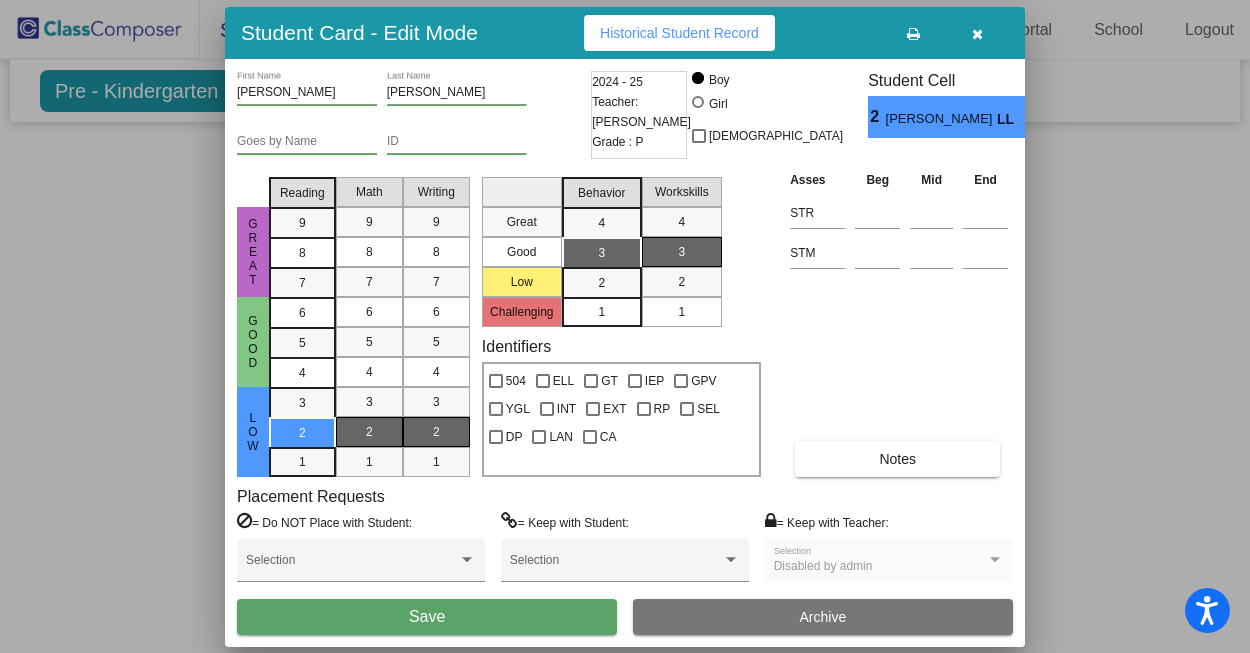 click on "Save" at bounding box center (427, 616) 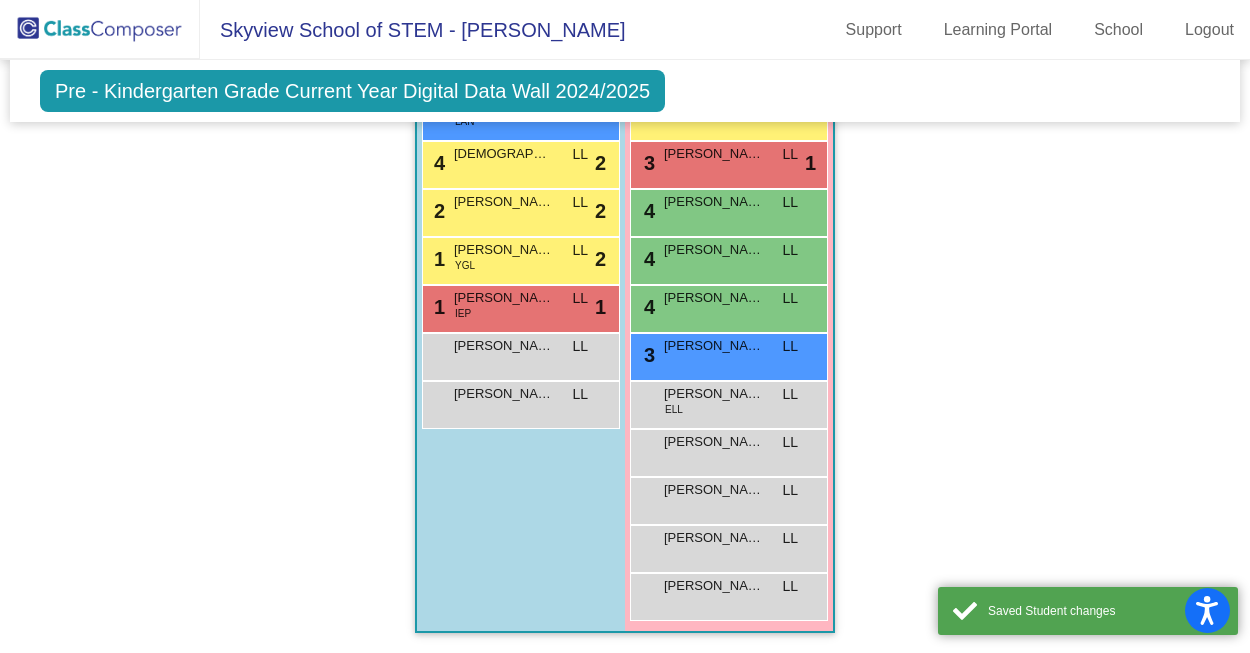scroll, scrollTop: 1534, scrollLeft: 0, axis: vertical 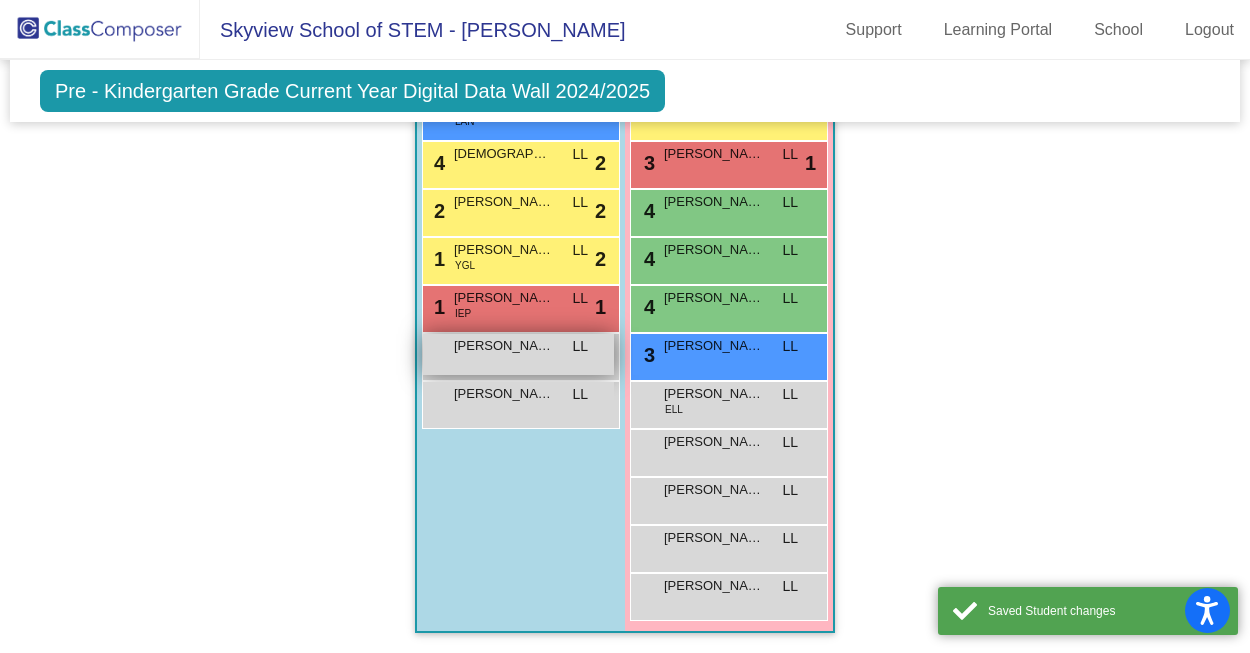 click on "Kean Oppedal LL lock do_not_disturb_alt" at bounding box center [518, 354] 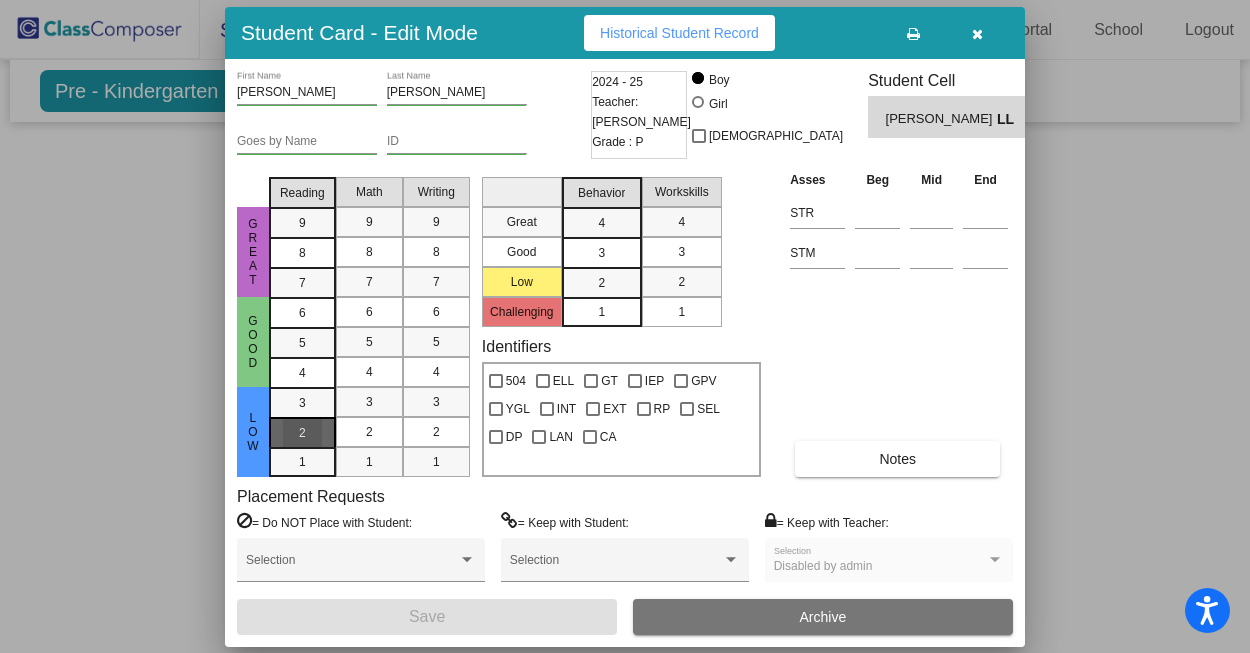 click on "2" at bounding box center [302, 403] 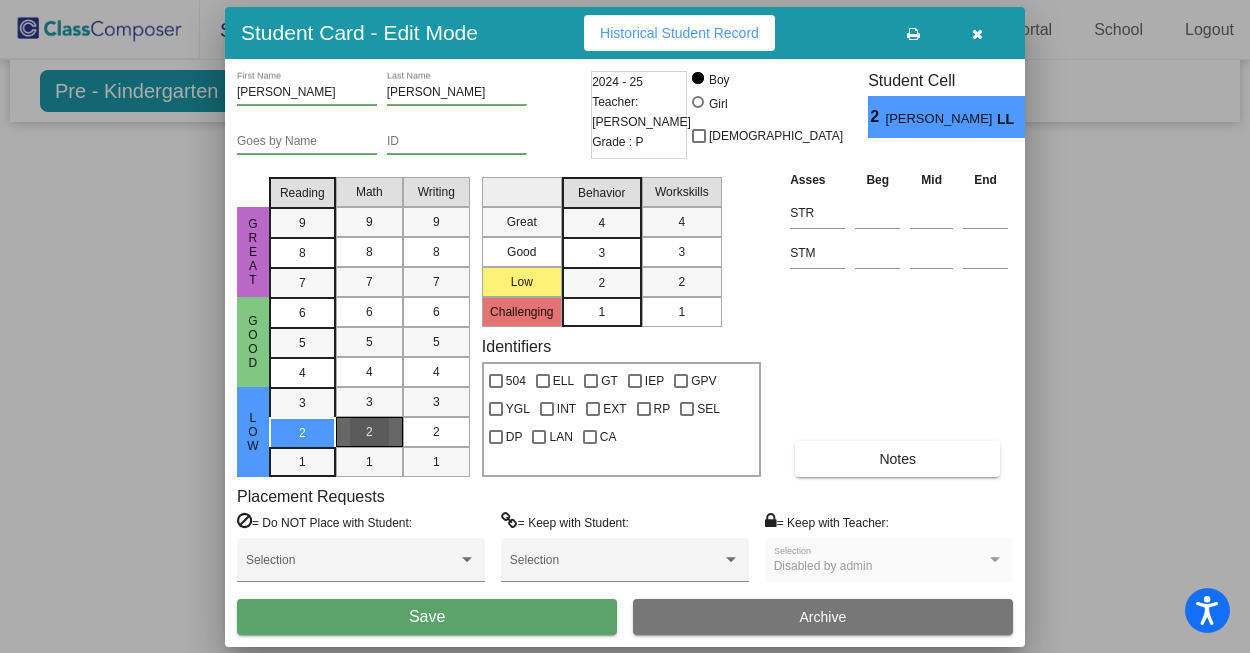 click on "2" at bounding box center (369, 432) 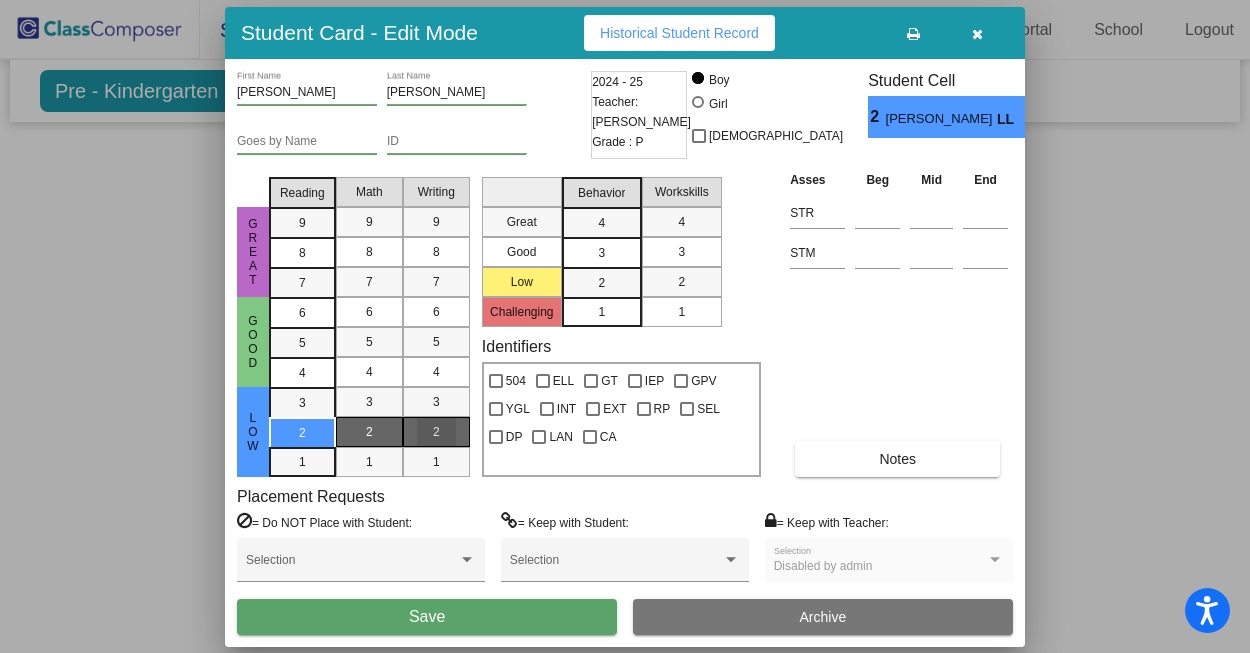 click on "2" at bounding box center [436, 432] 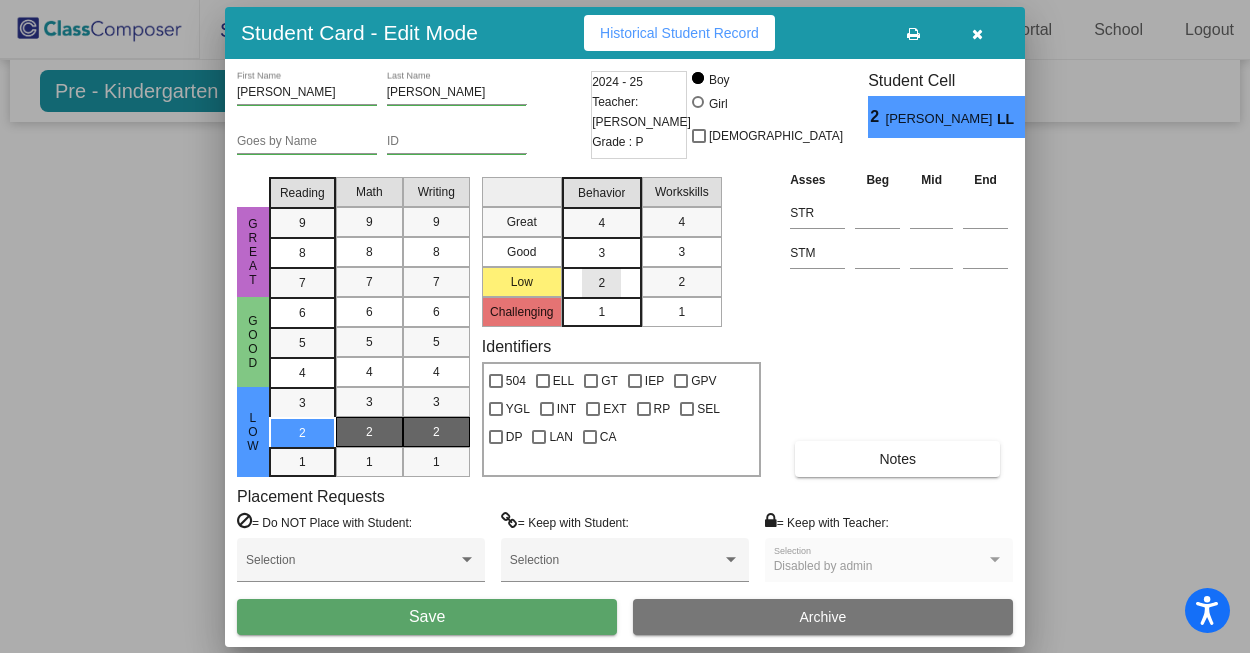 click on "2" at bounding box center (601, 283) 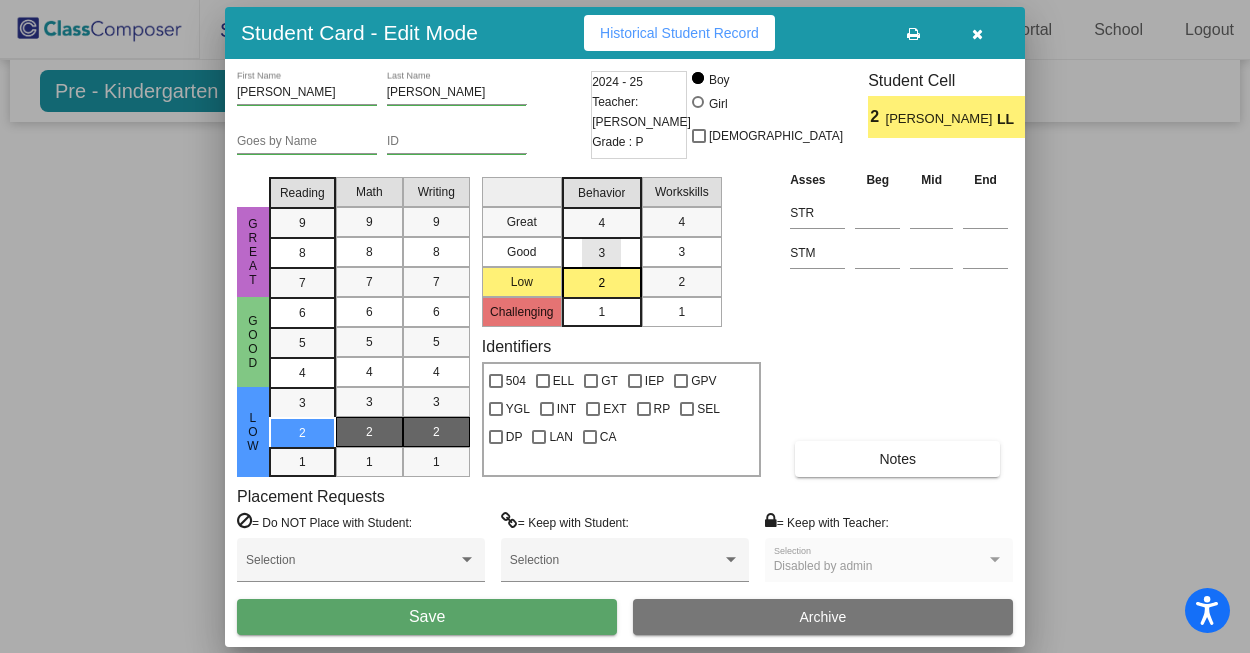 click on "3" at bounding box center [601, 223] 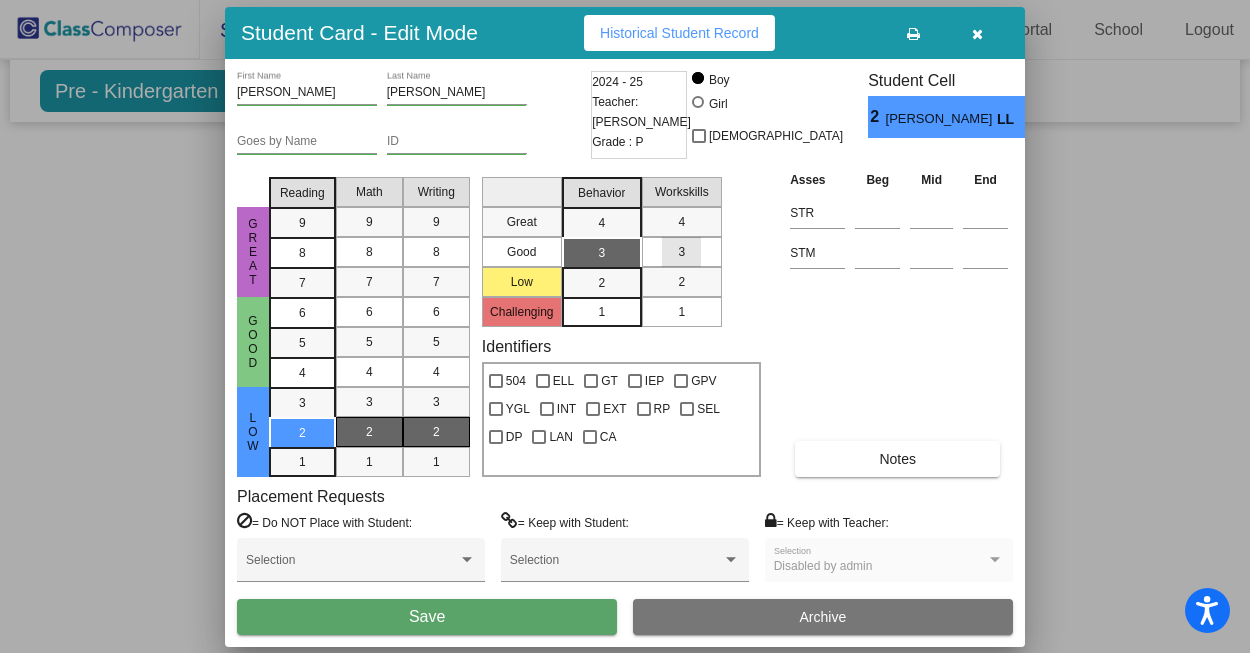 click on "3" at bounding box center [681, 252] 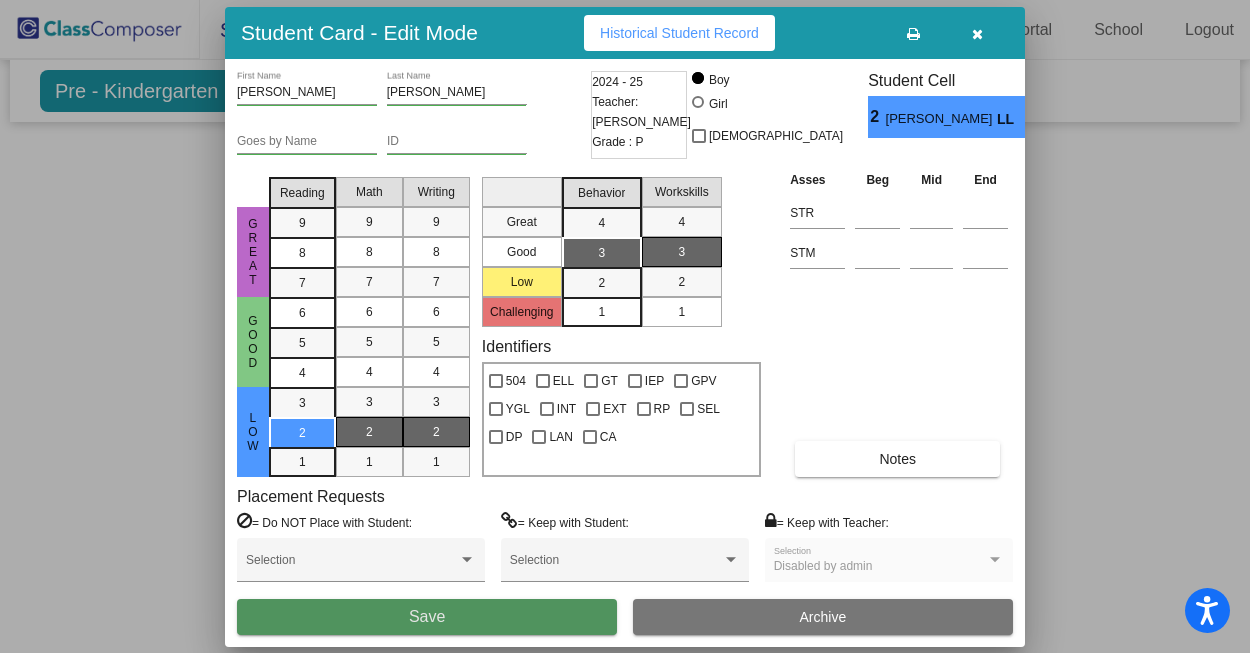 click on "Save" at bounding box center (427, 617) 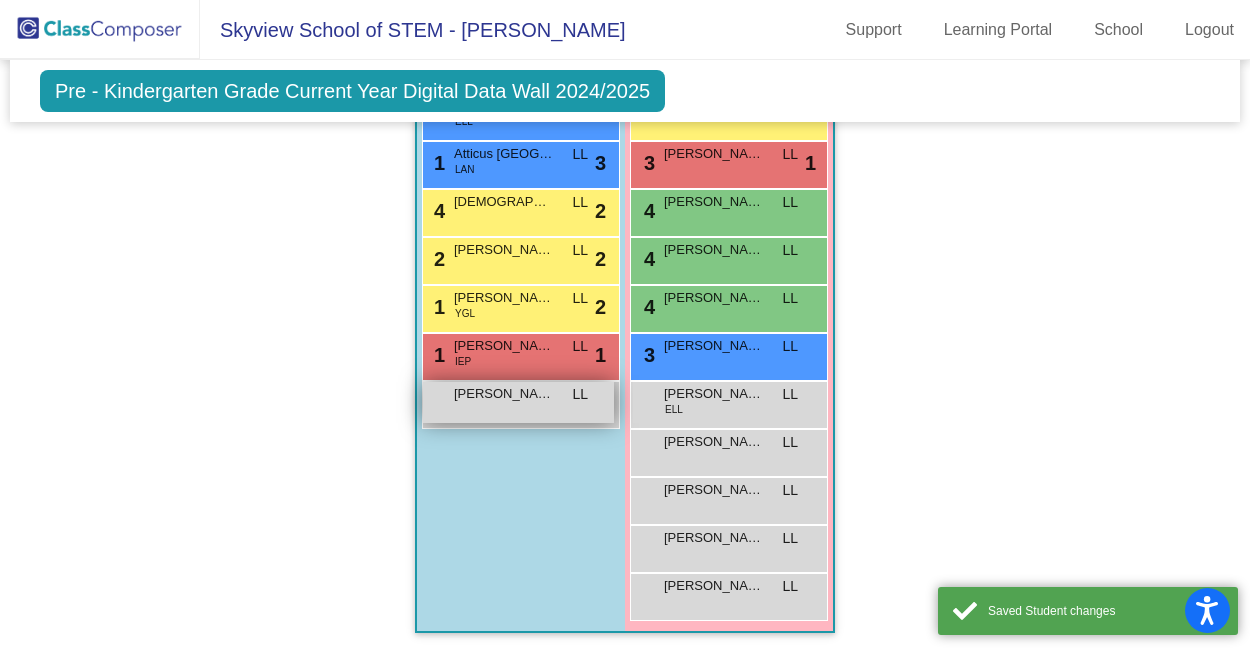 click on "Noah  Honeycutt LL lock do_not_disturb_alt" at bounding box center (518, 402) 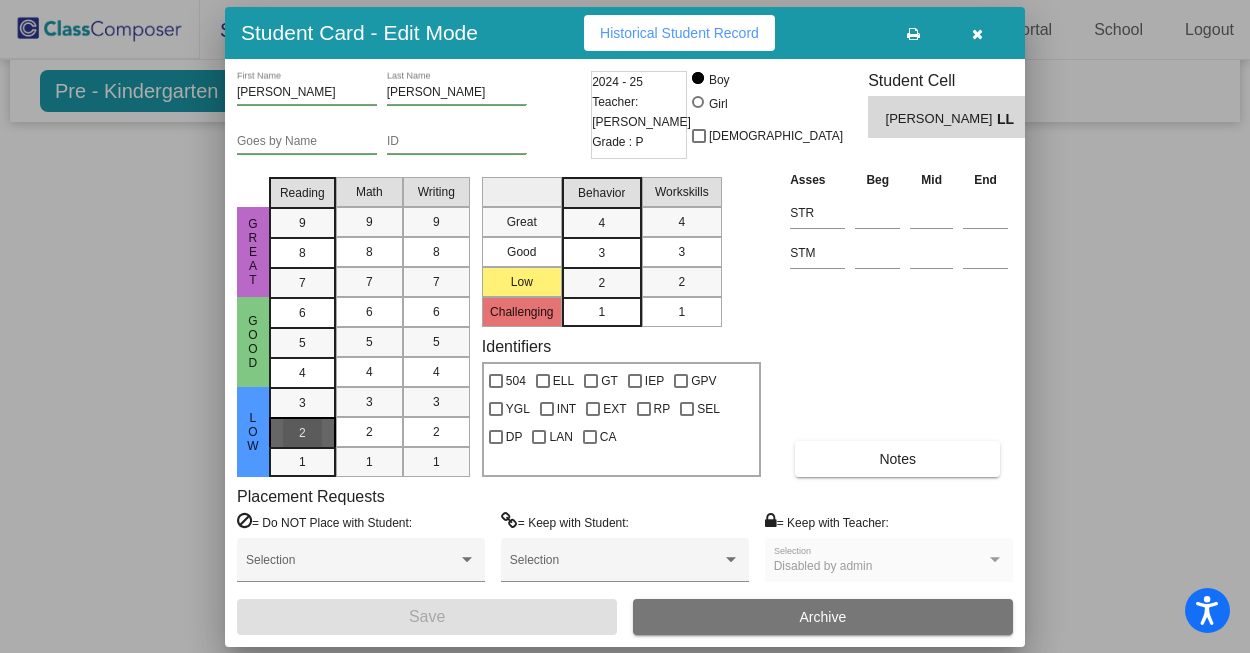 click on "2" at bounding box center [302, 403] 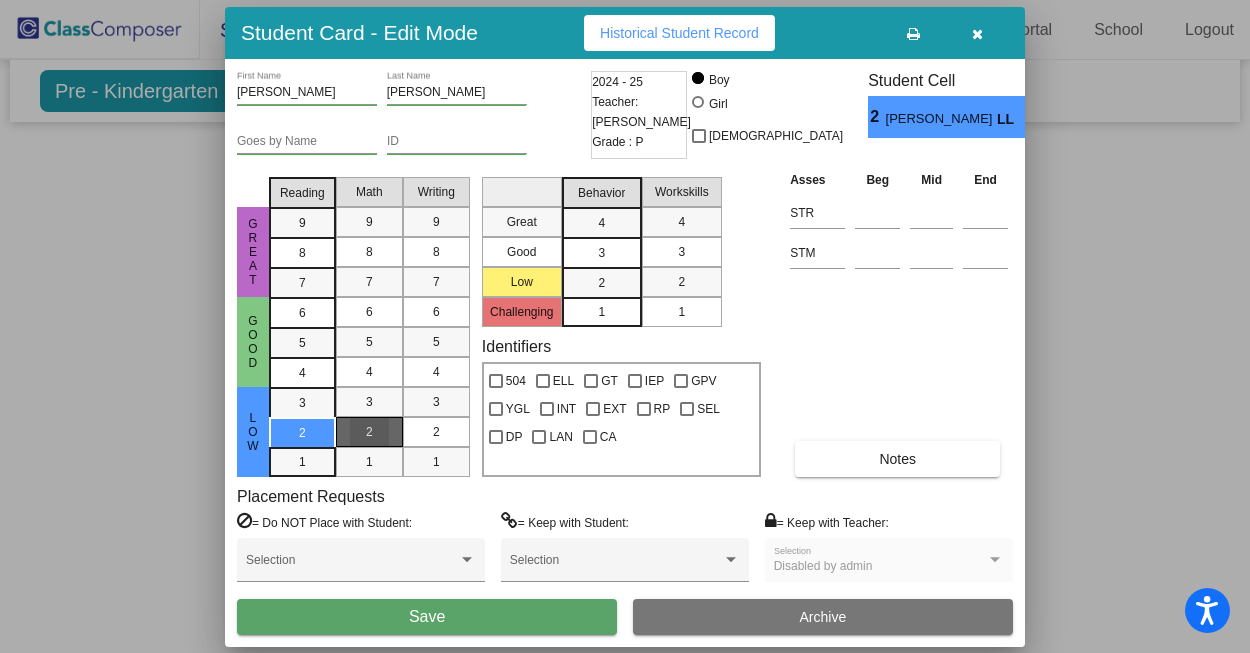 click on "2" at bounding box center [369, 432] 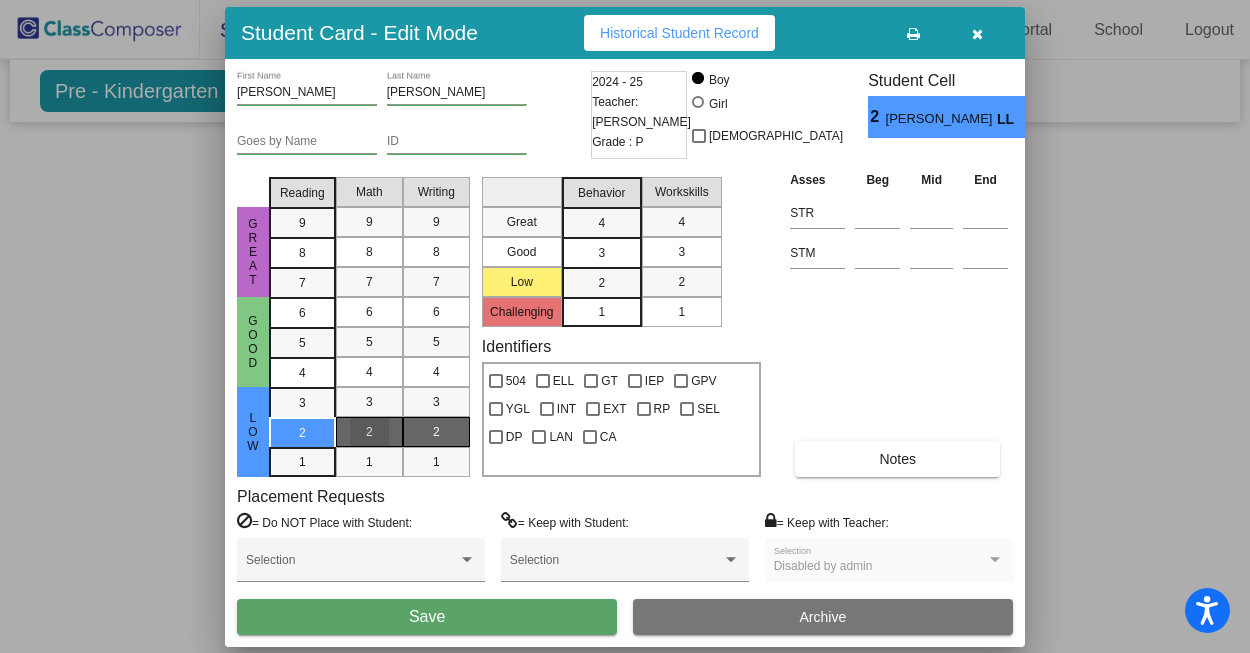click on "2" at bounding box center [436, 432] 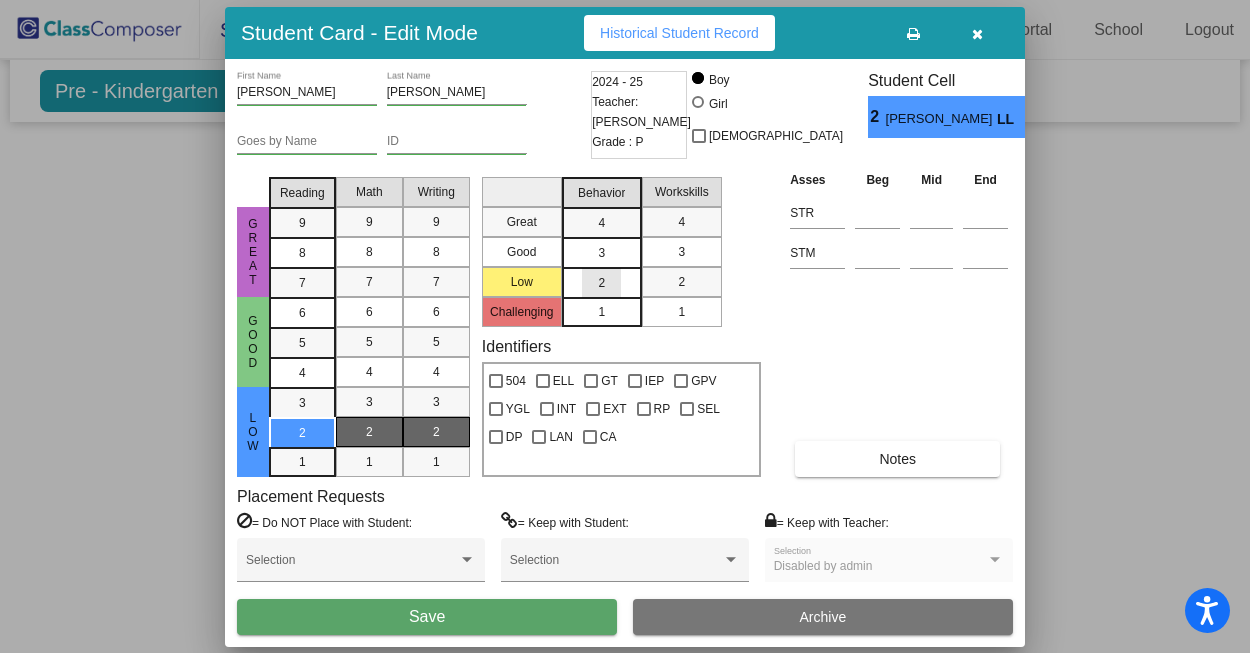 click on "2" at bounding box center (601, 283) 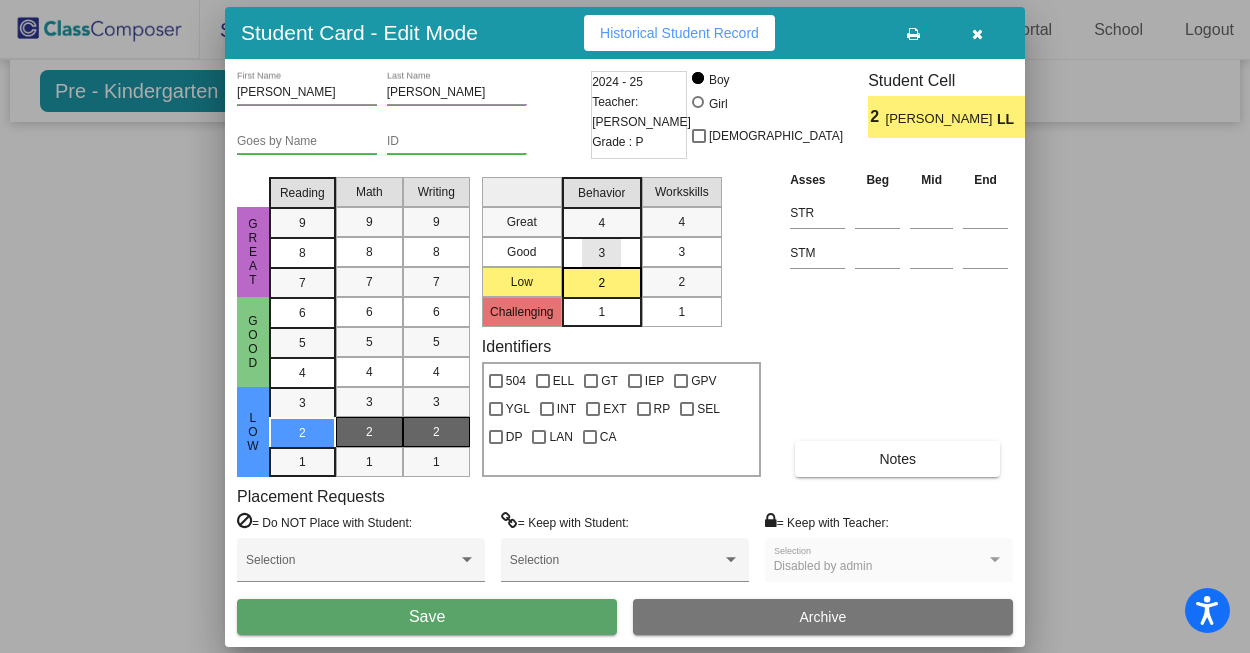 click on "3" at bounding box center [601, 223] 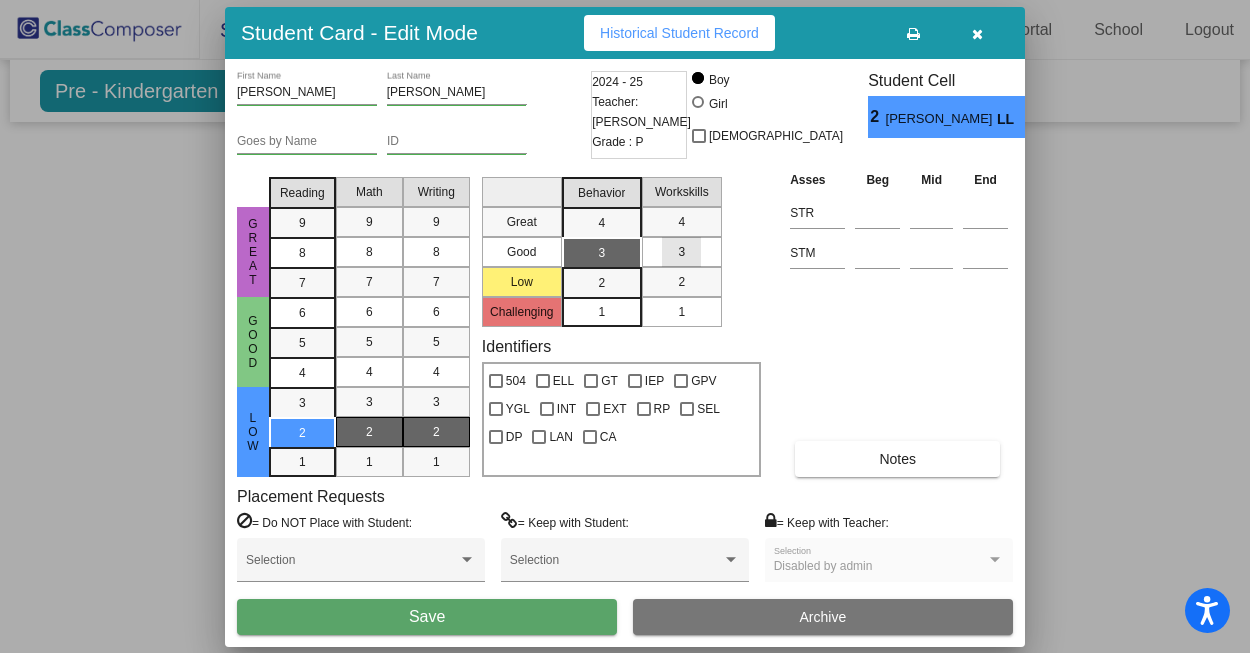 click on "3" at bounding box center (681, 252) 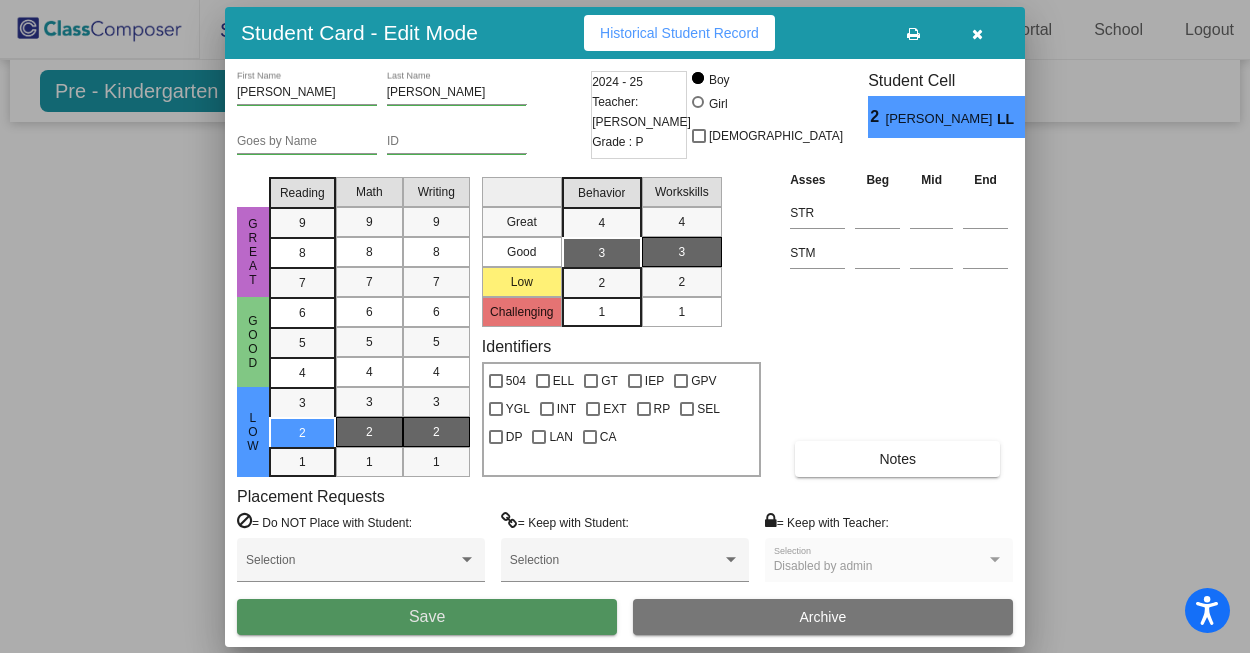click on "Save" at bounding box center (427, 617) 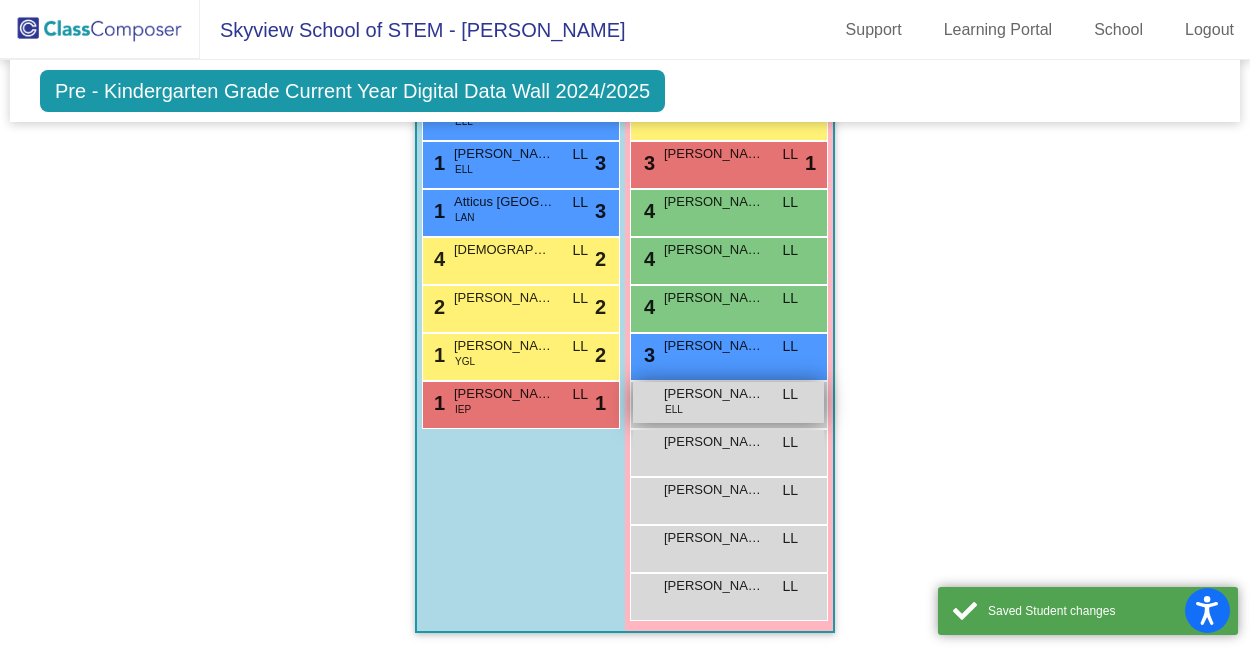 click on "[PERSON_NAME]" at bounding box center [714, 394] 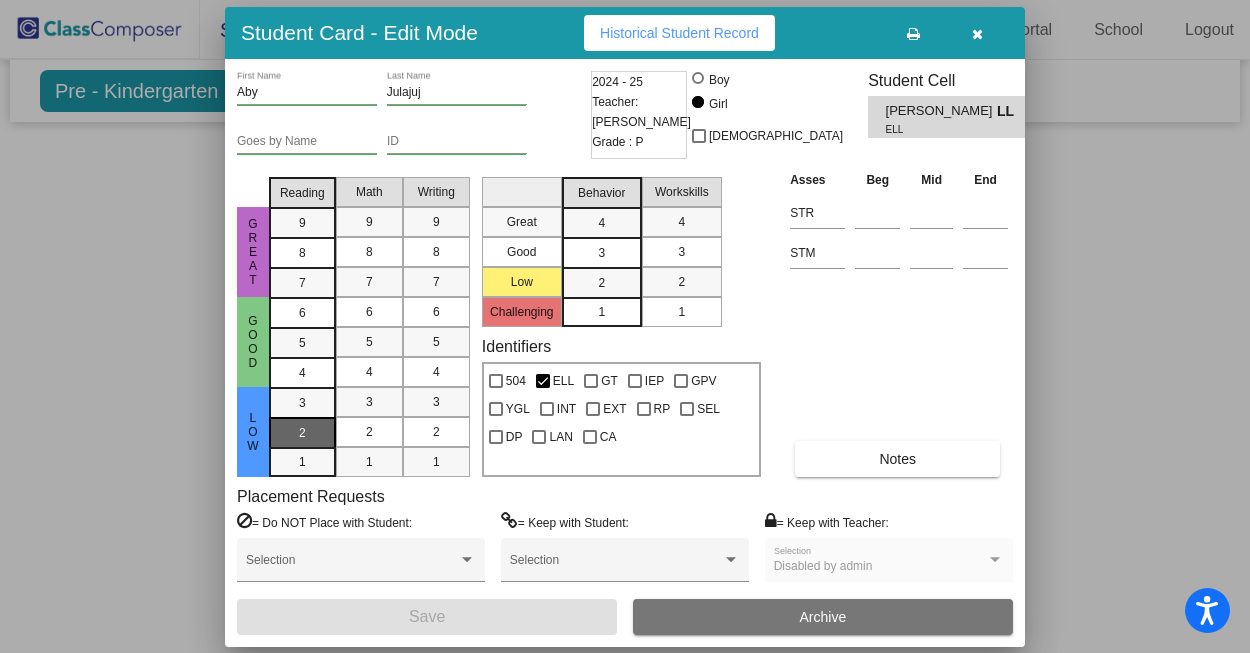 click on "2" at bounding box center [302, 432] 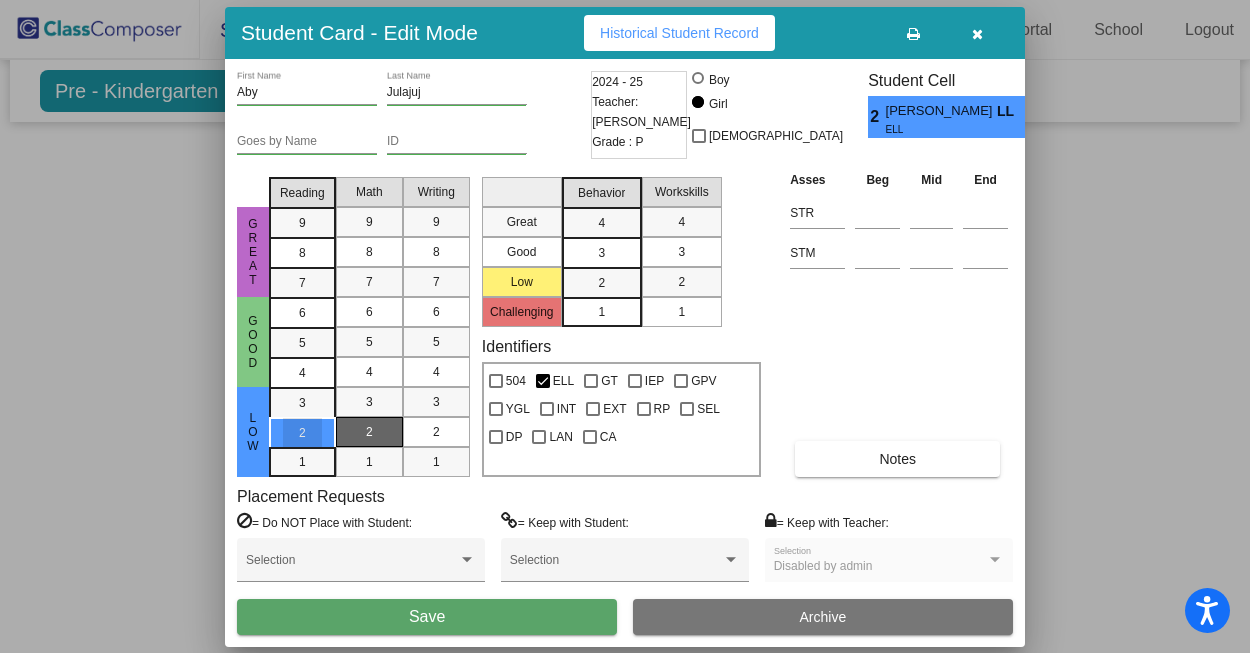 click on "2" at bounding box center (369, 432) 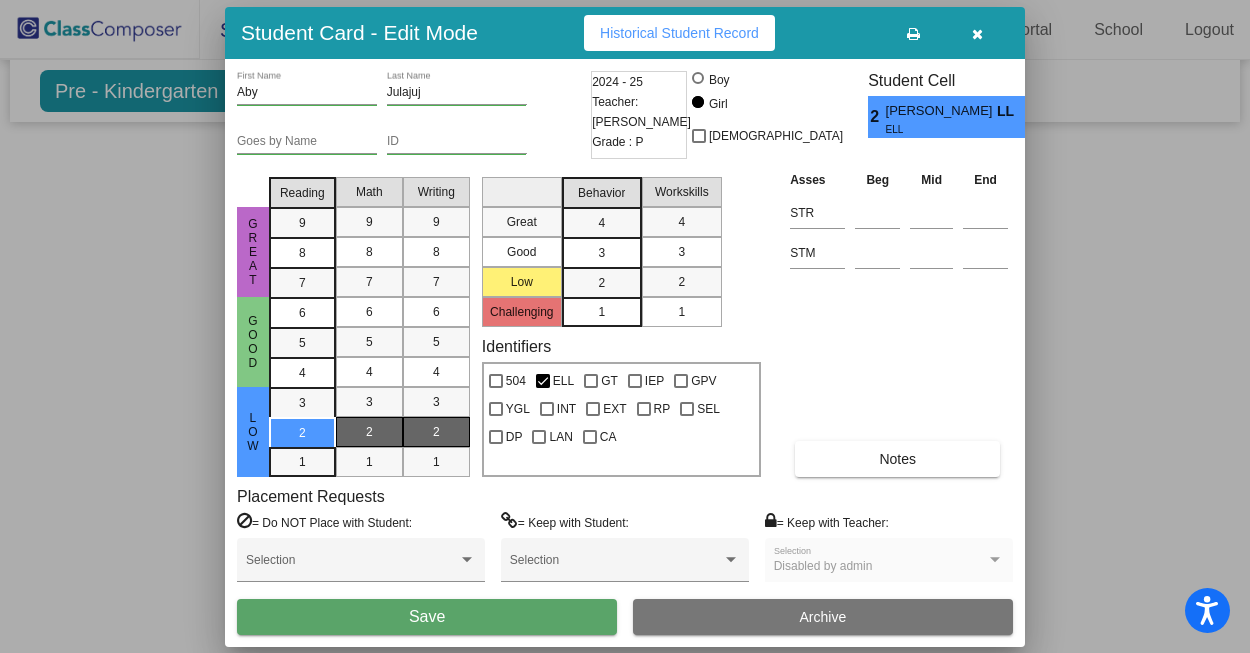 click on "2" at bounding box center [436, 432] 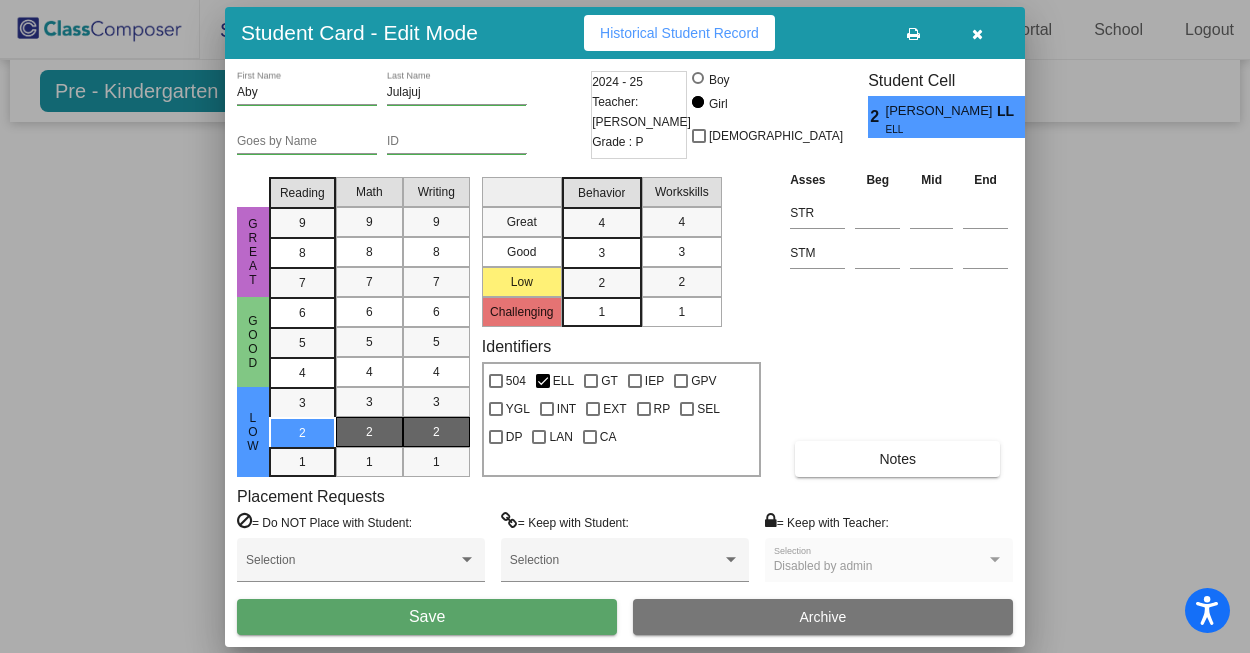 click on "3" at bounding box center (601, 223) 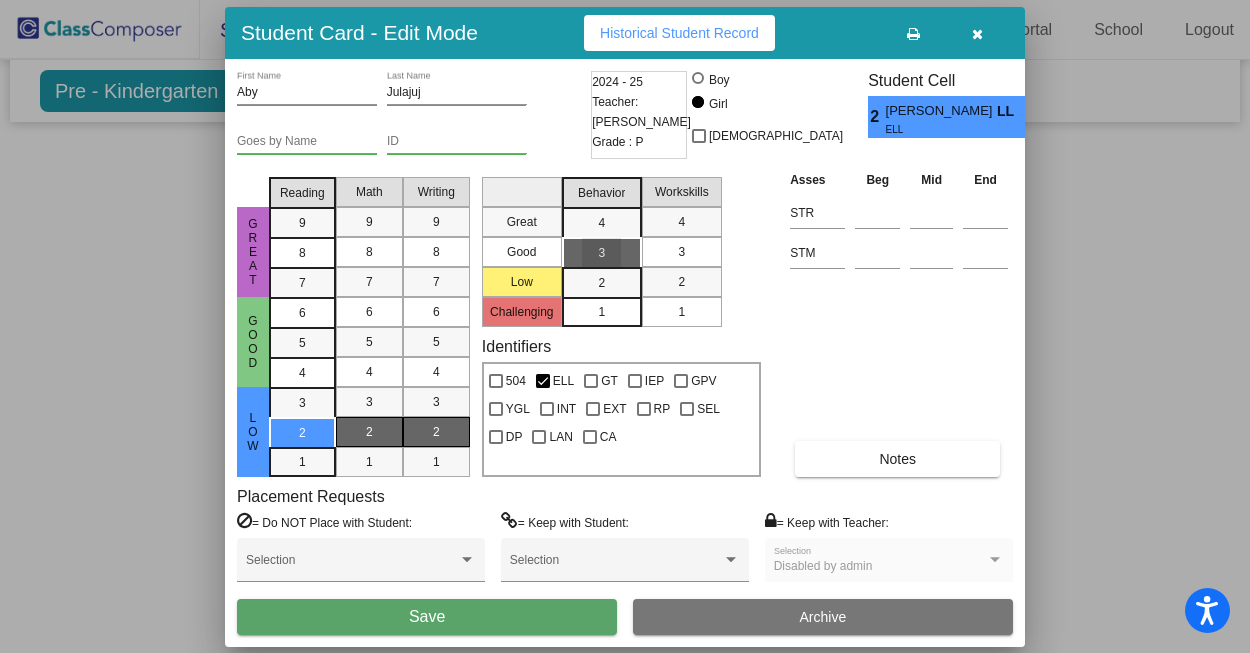 click on "3" at bounding box center (681, 252) 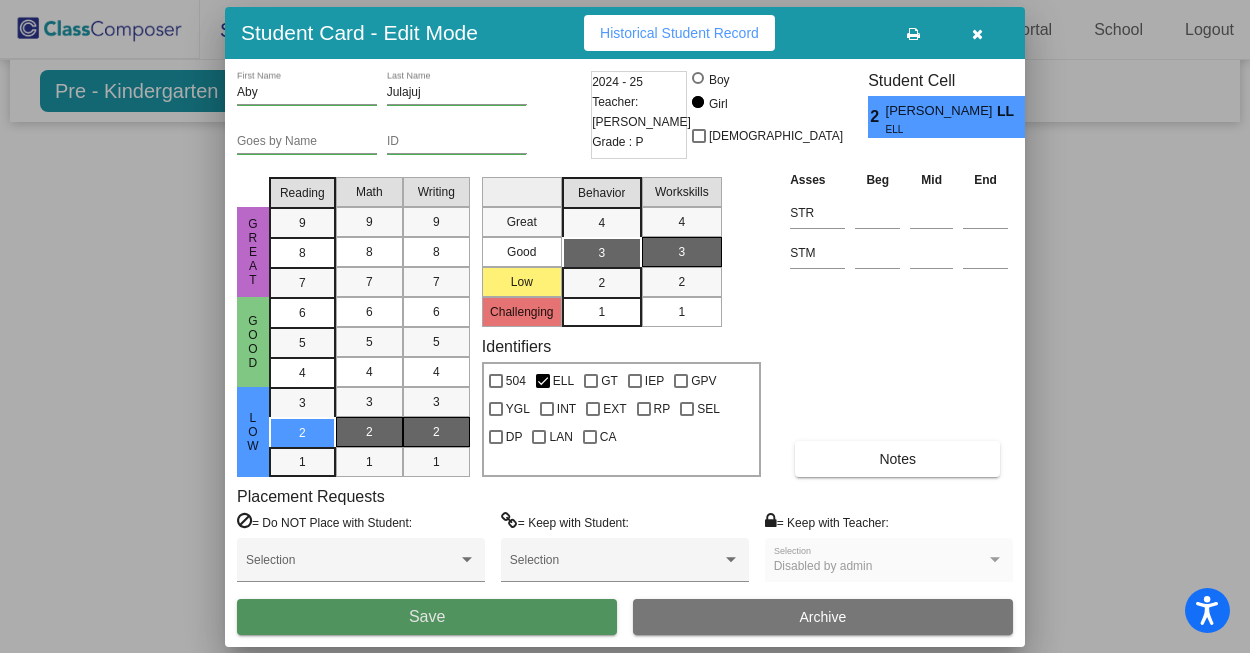 click on "Save" at bounding box center [427, 617] 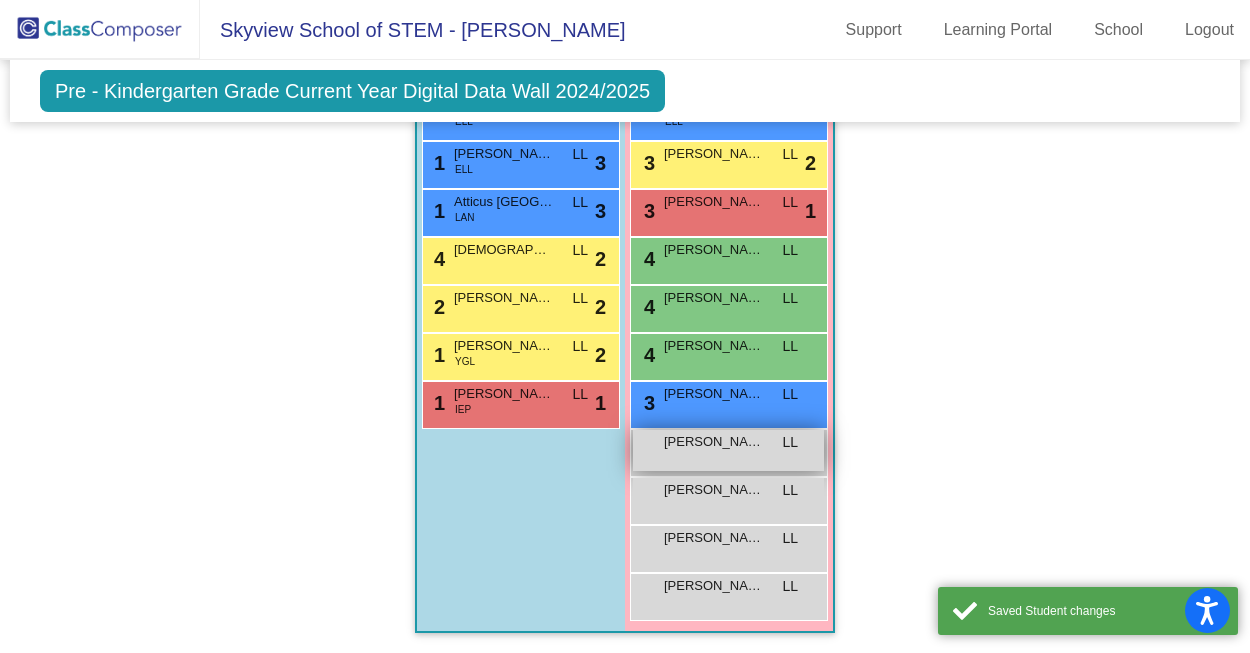 click on "[PERSON_NAME]" at bounding box center (714, 442) 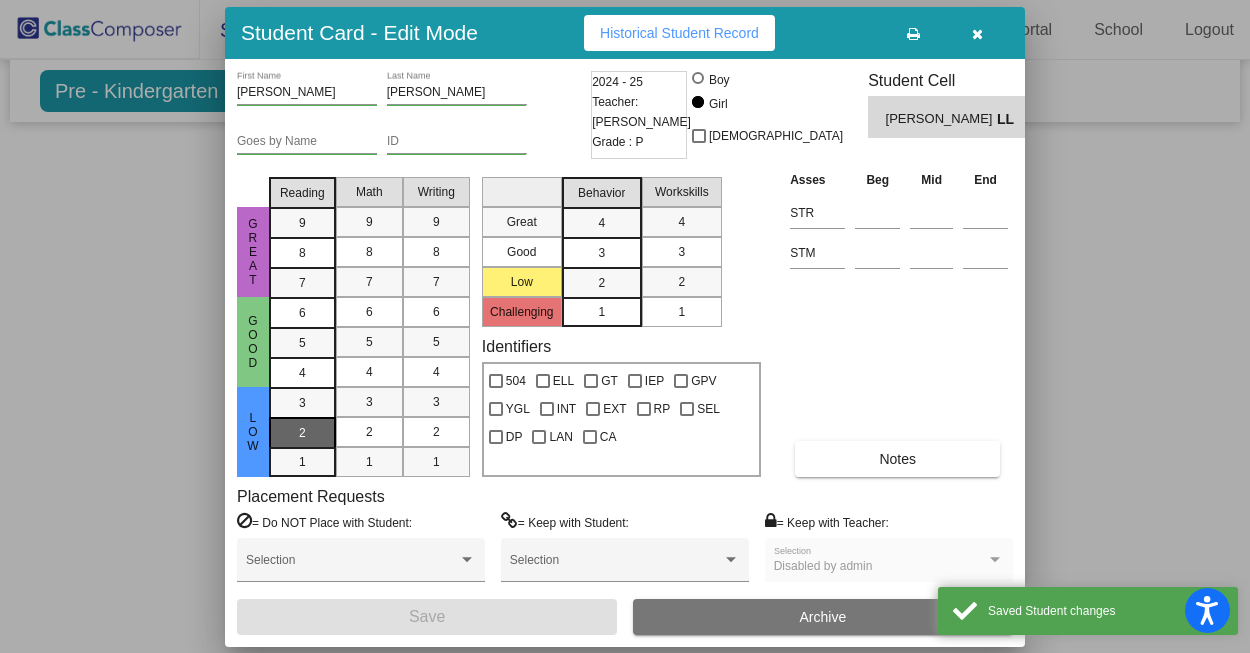 click on "2" at bounding box center [302, 403] 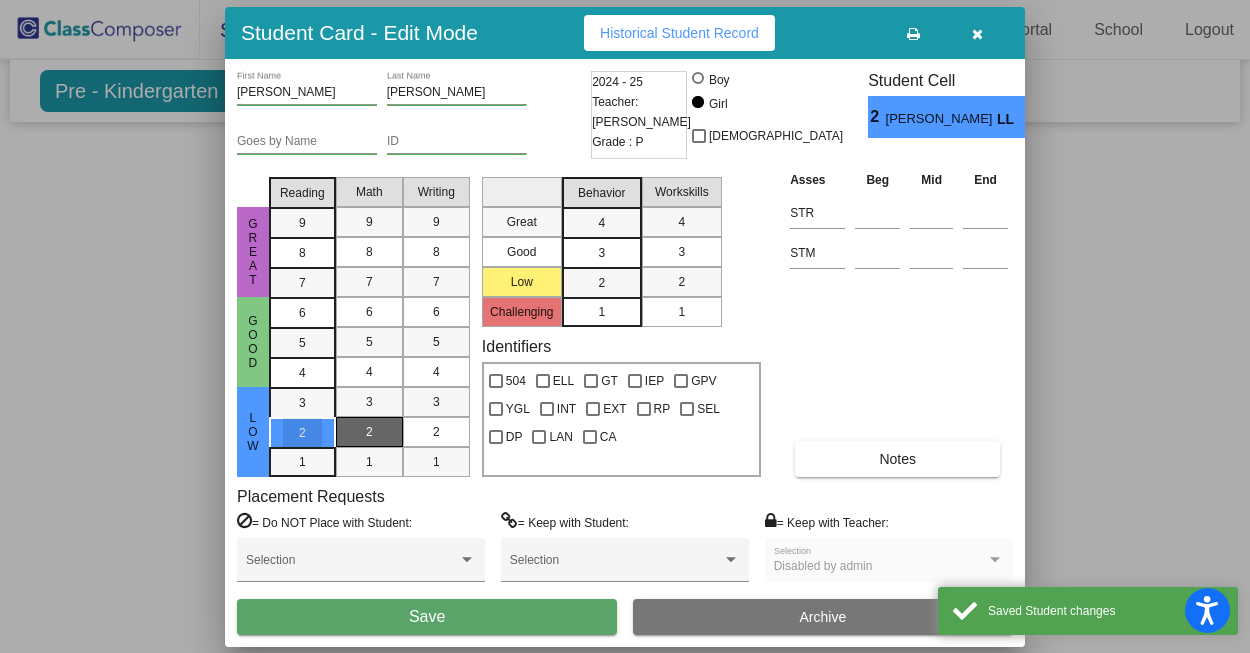 click on "2" at bounding box center (369, 432) 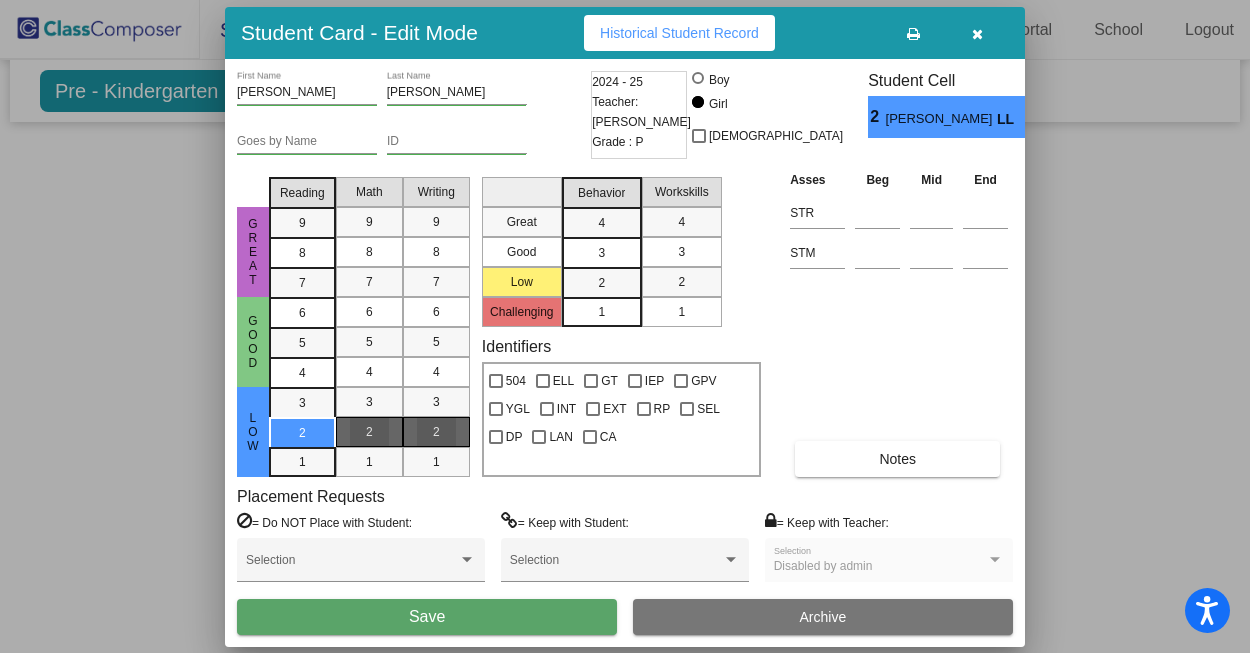 click on "2" at bounding box center (436, 432) 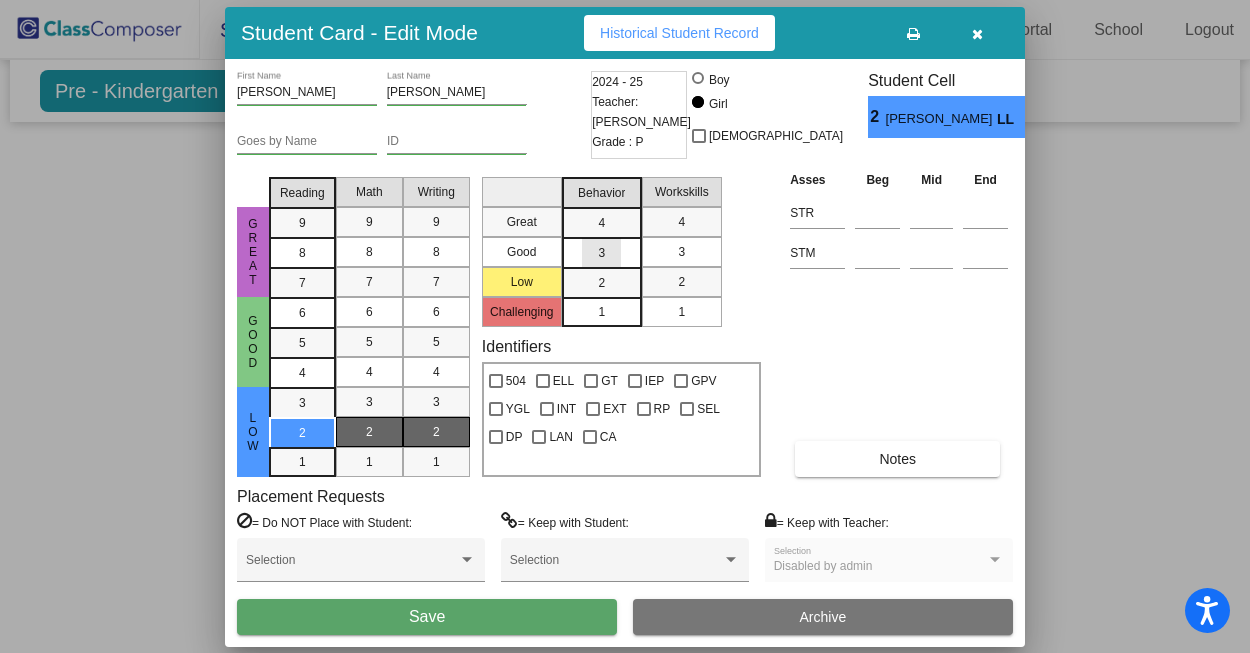 click on "3" at bounding box center [602, 252] 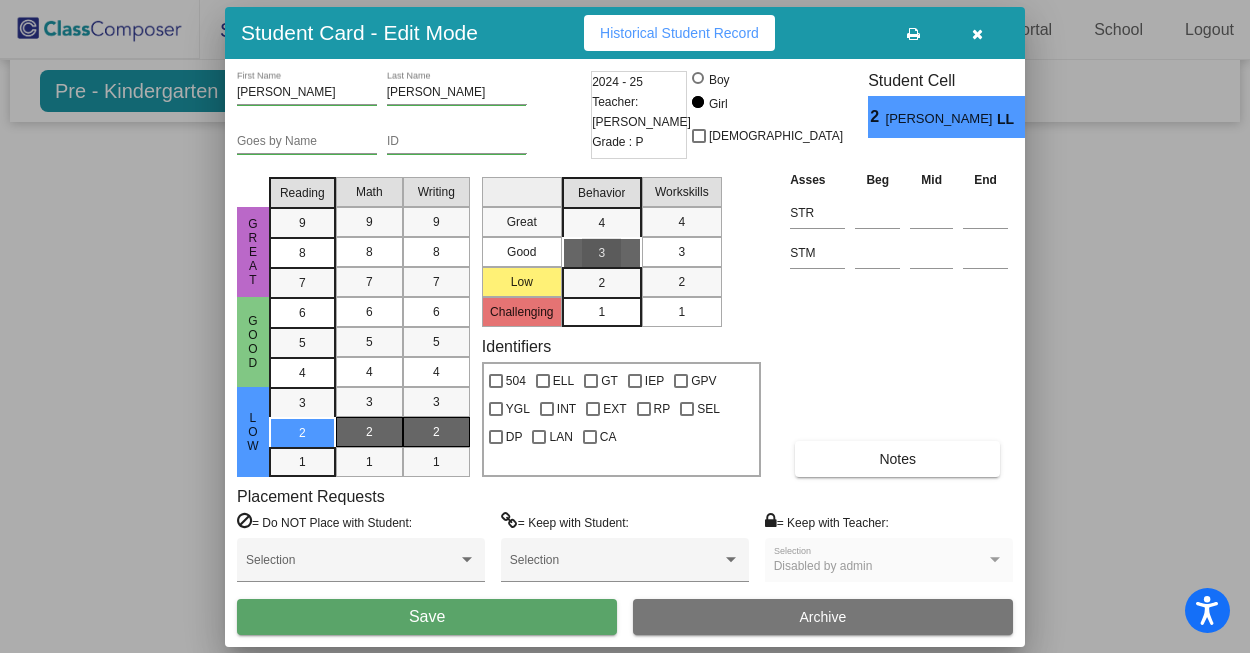 click on "3" at bounding box center [681, 252] 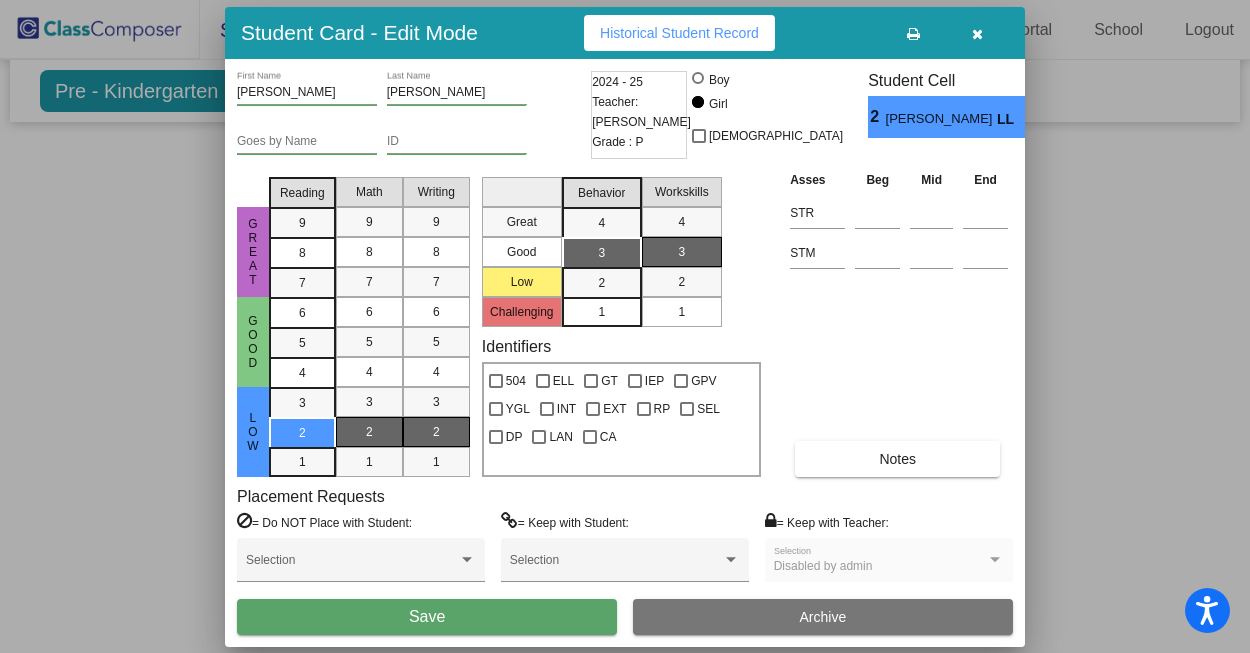 click on "Save" at bounding box center (427, 617) 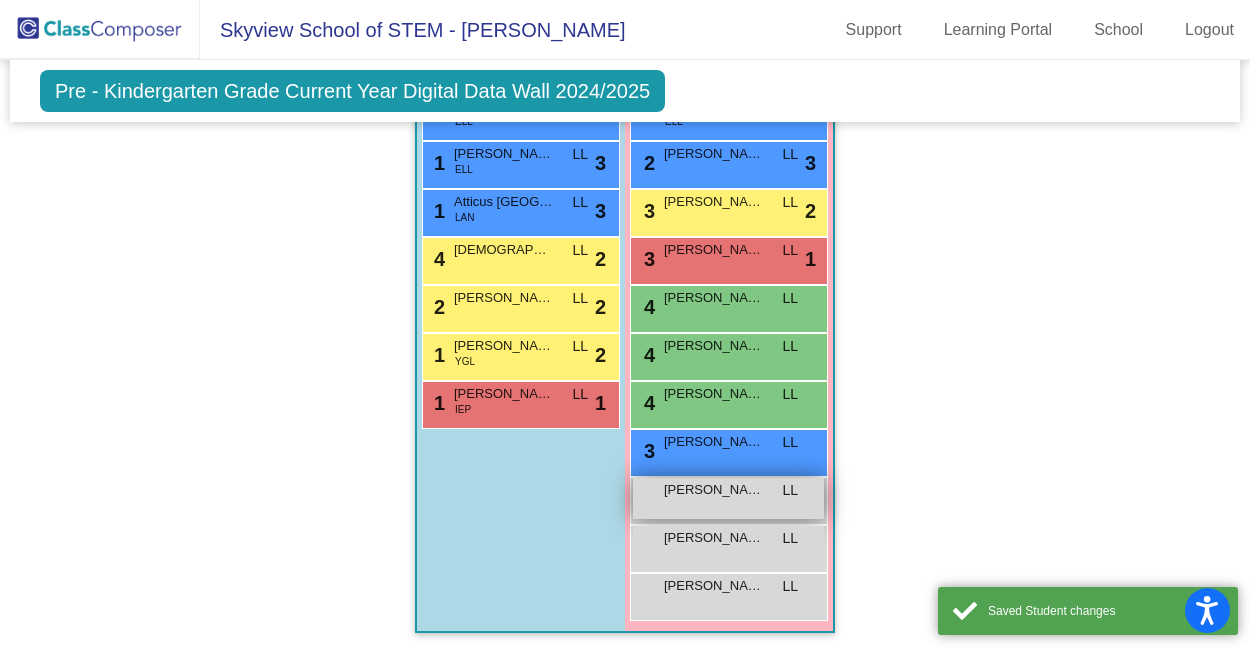 click on "[PERSON_NAME]" at bounding box center (714, 490) 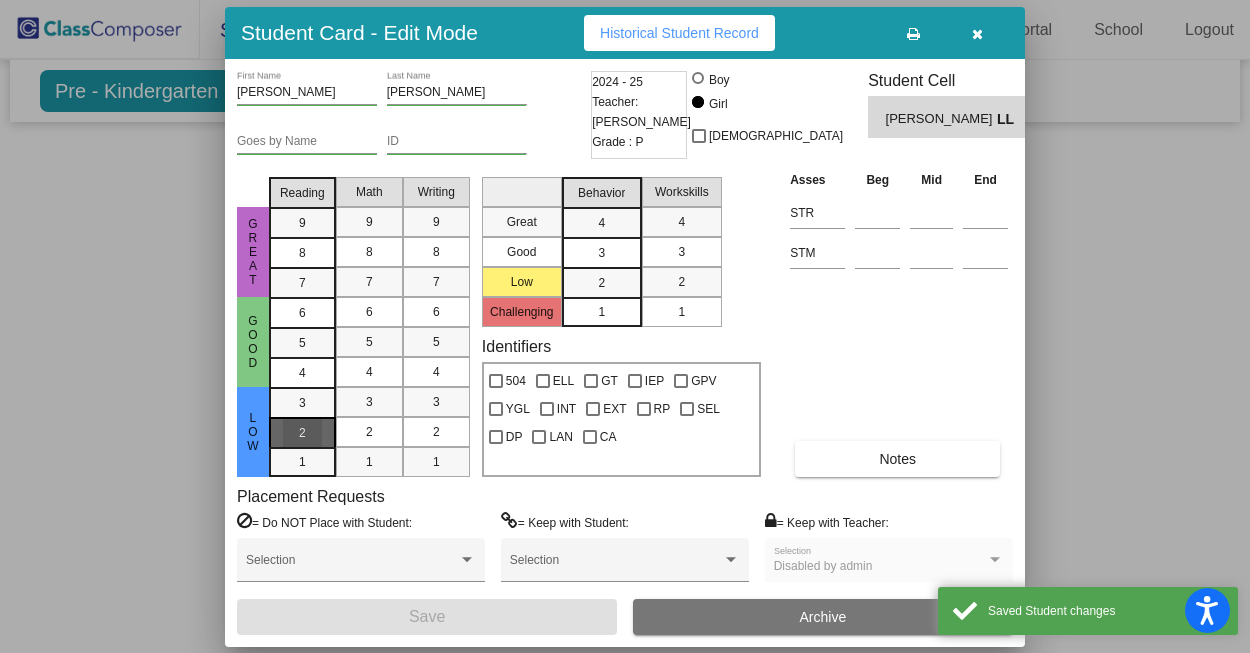 click on "2" at bounding box center (302, 403) 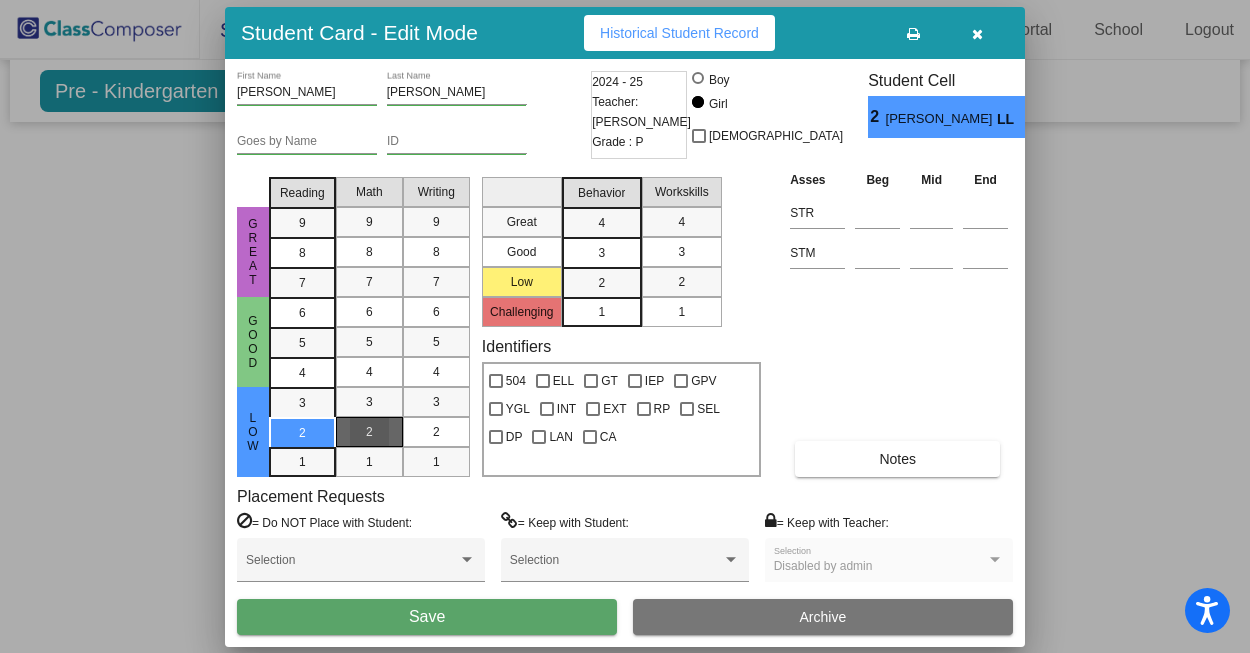 click on "2" at bounding box center [369, 432] 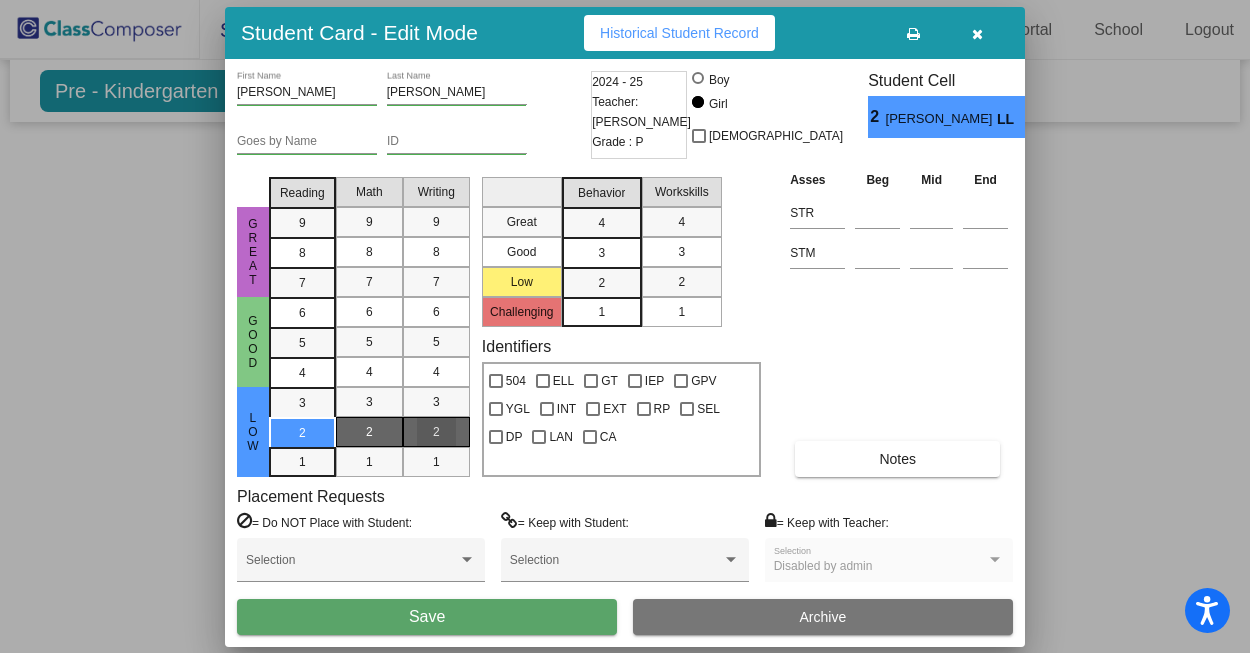 click on "2" at bounding box center [436, 432] 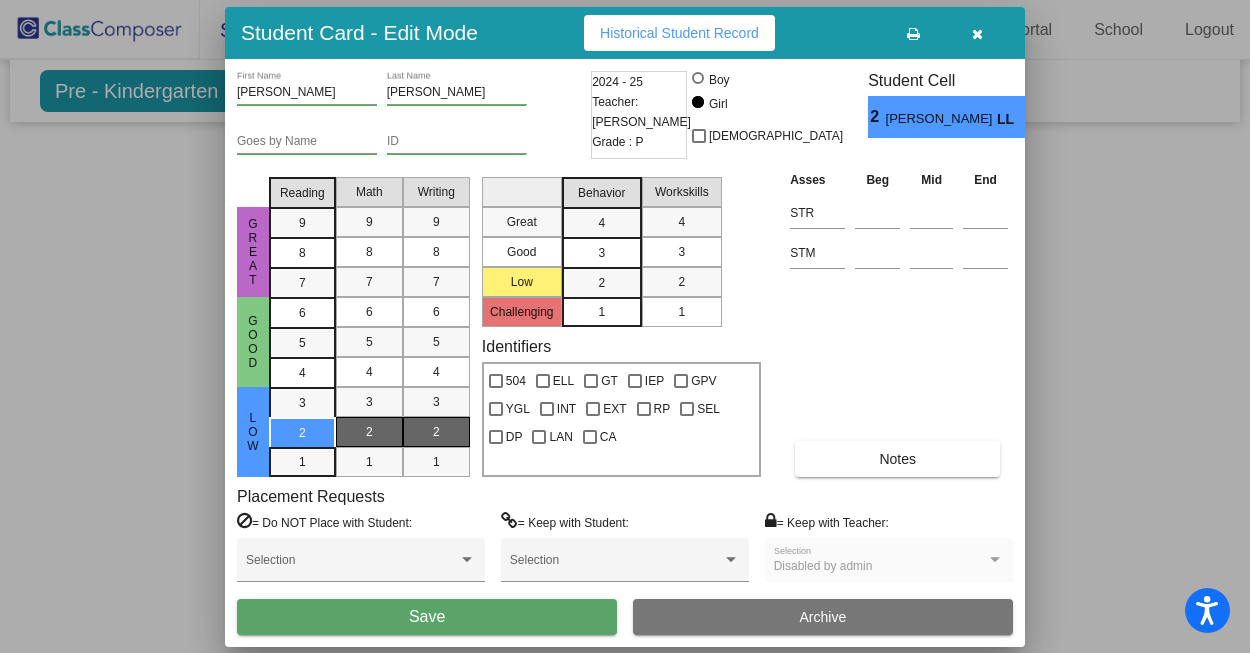 click on "3" at bounding box center (601, 223) 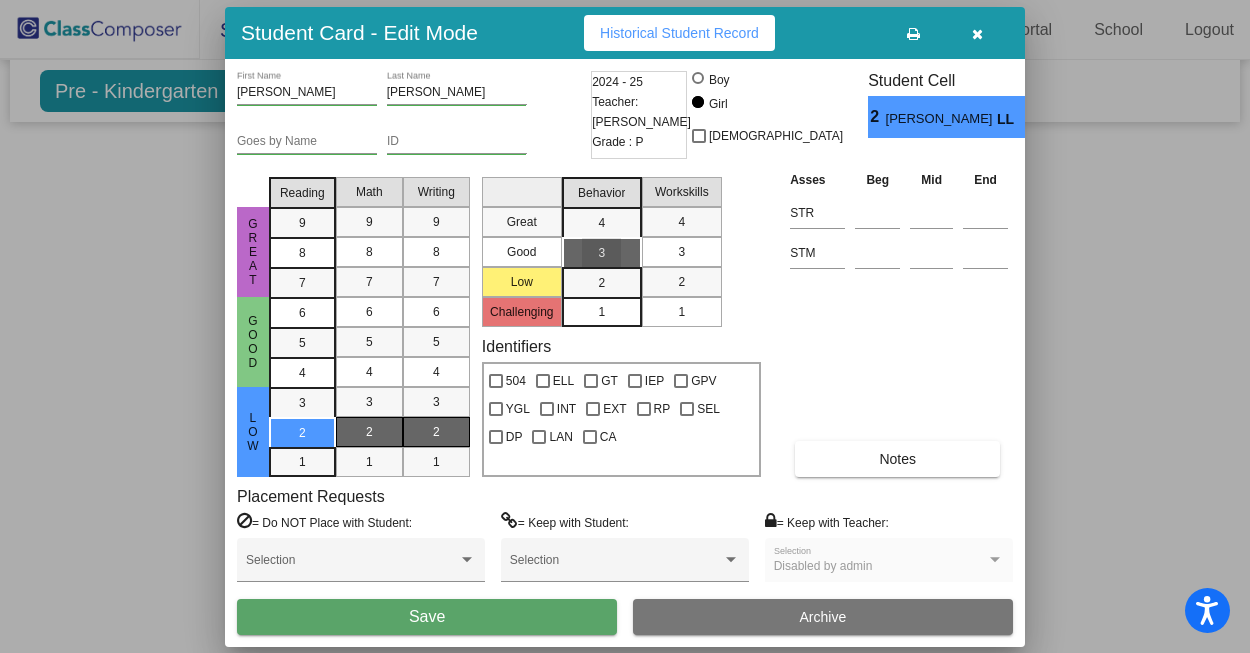 click on "3" at bounding box center (681, 252) 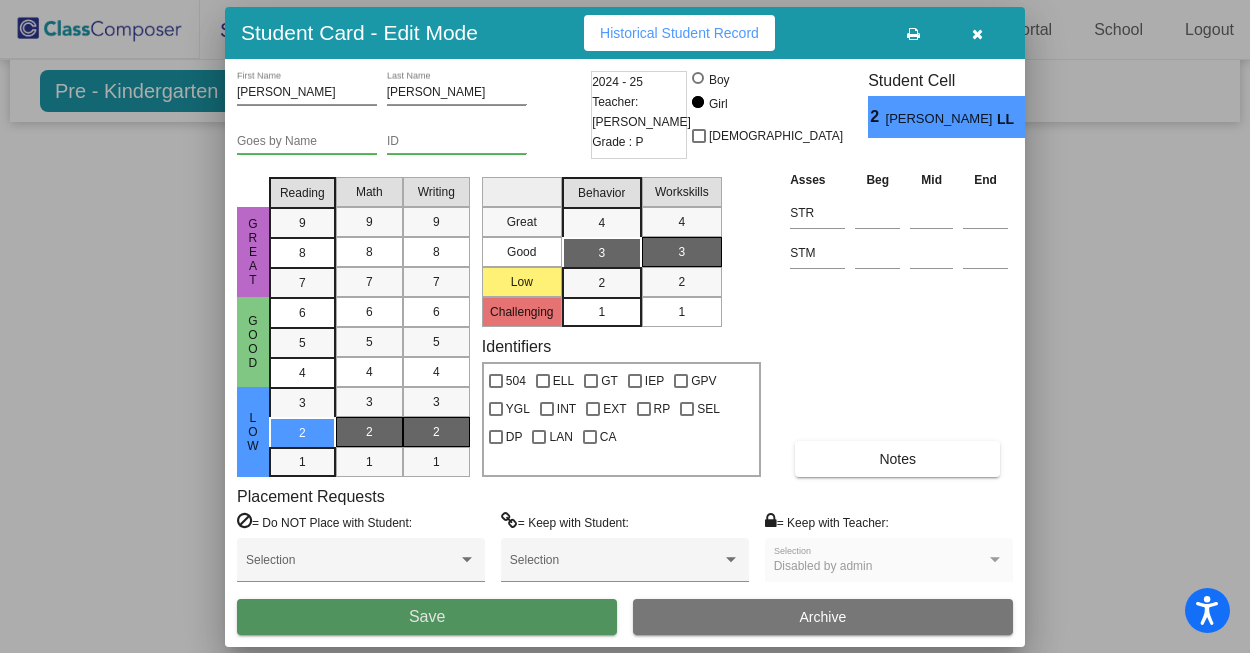 click on "Save" at bounding box center (427, 617) 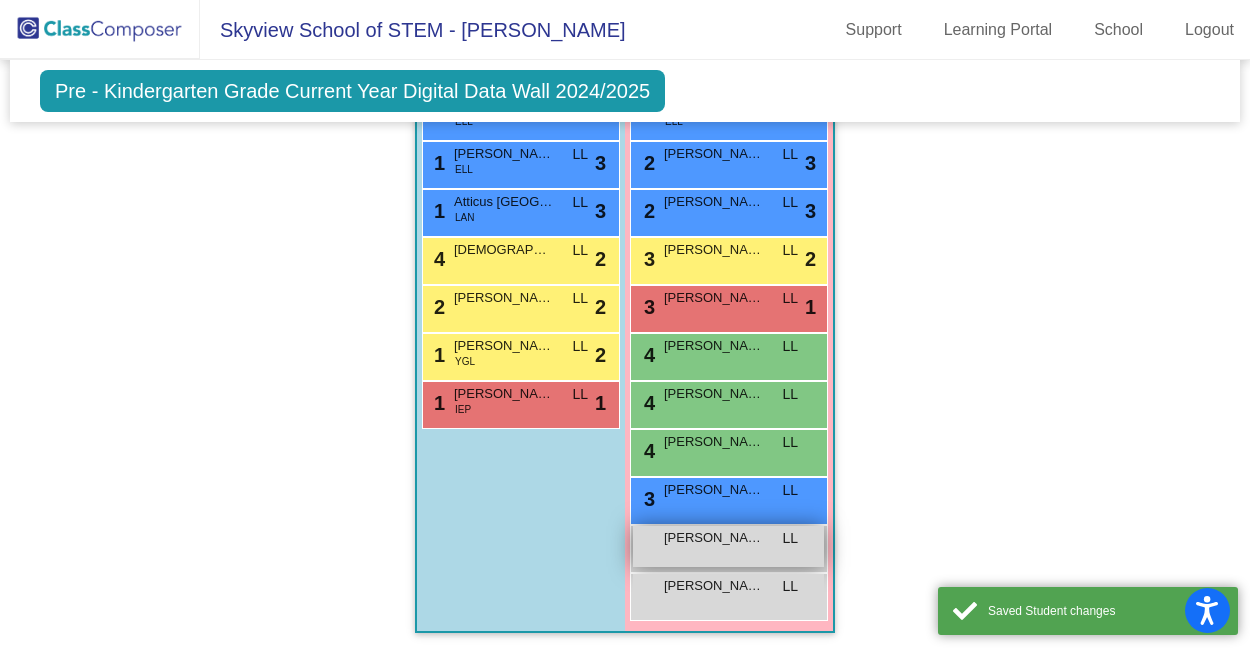 click on "[PERSON_NAME]" at bounding box center (714, 538) 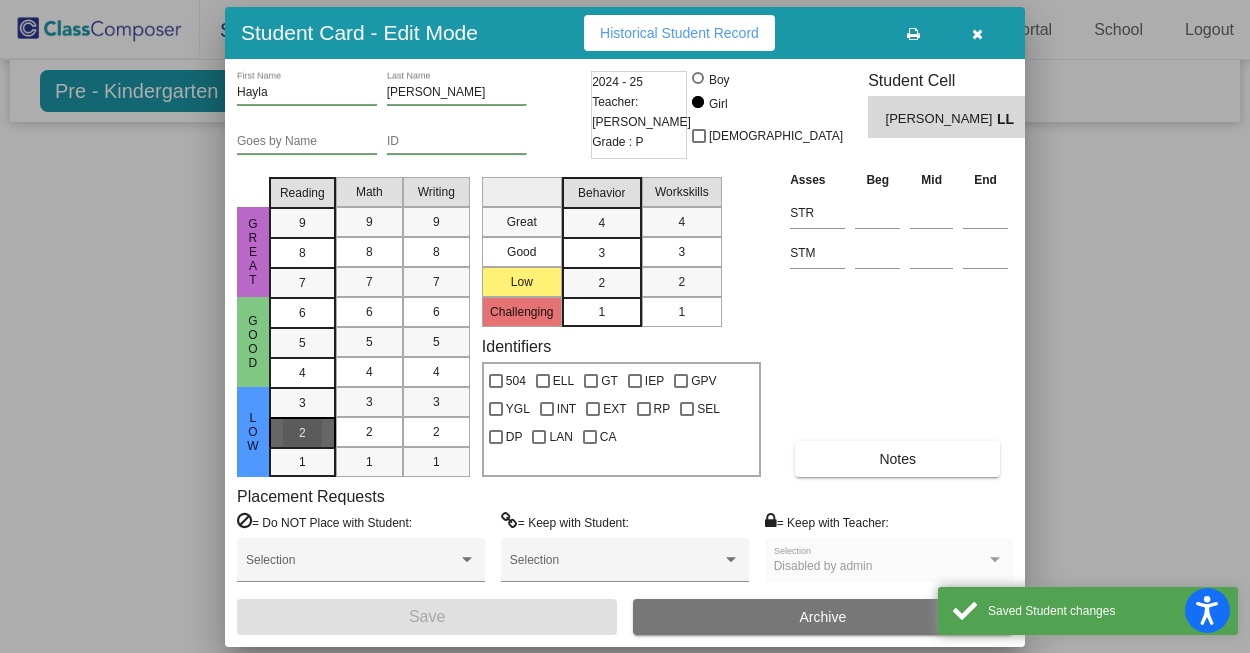 click on "2" at bounding box center [302, 403] 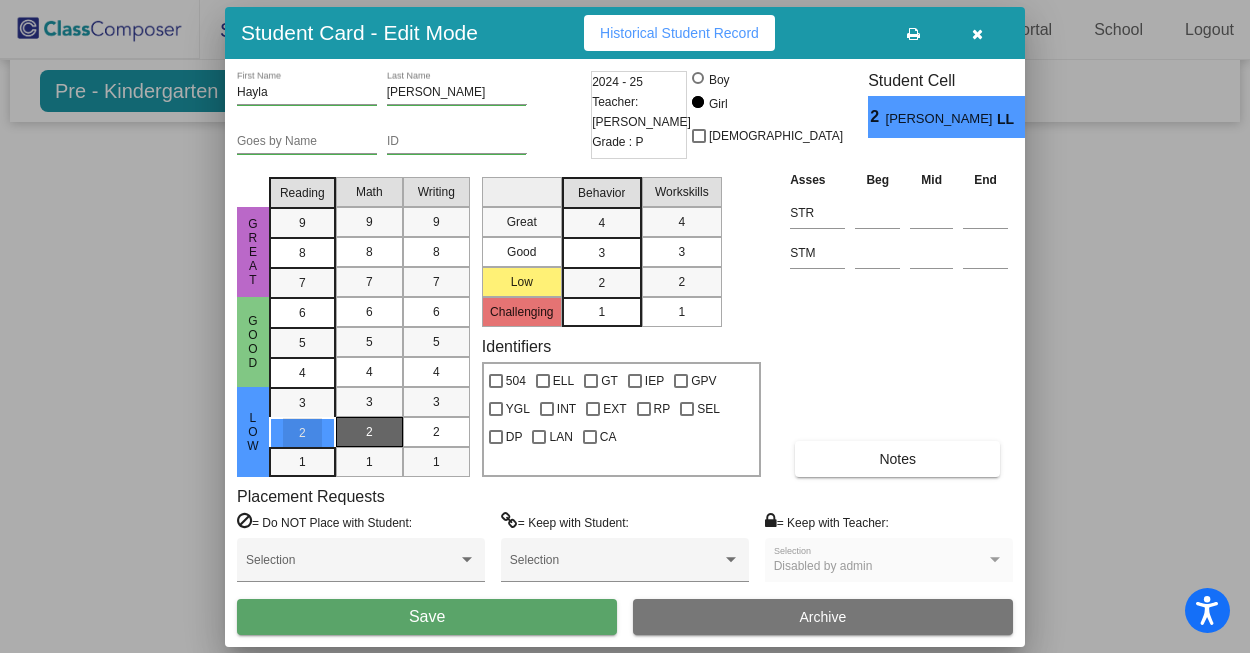 click on "2" at bounding box center [369, 432] 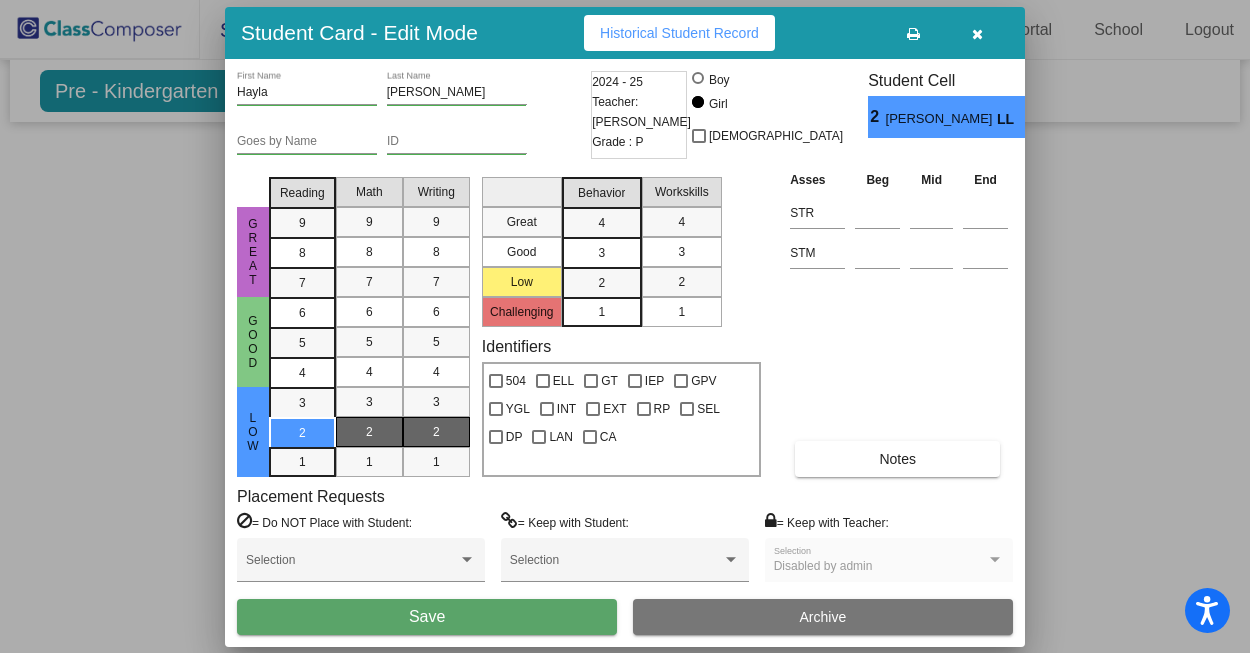 click on "2" at bounding box center (436, 432) 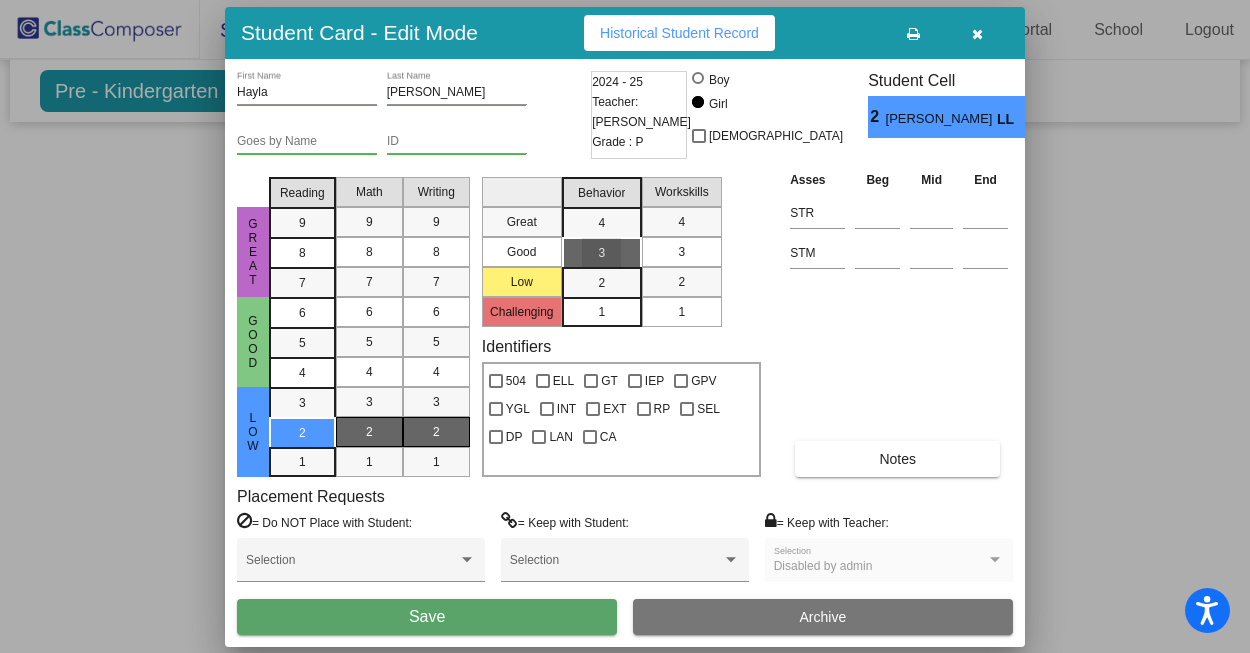 click on "3" at bounding box center (681, 252) 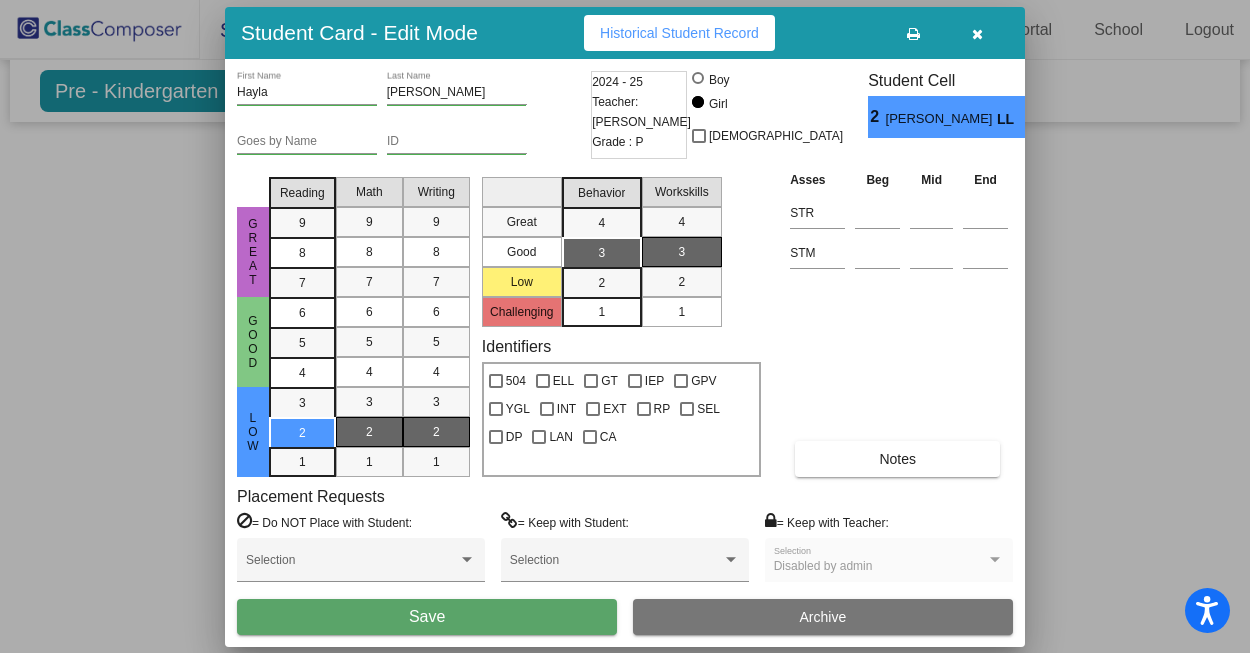 click on "Save" at bounding box center [427, 617] 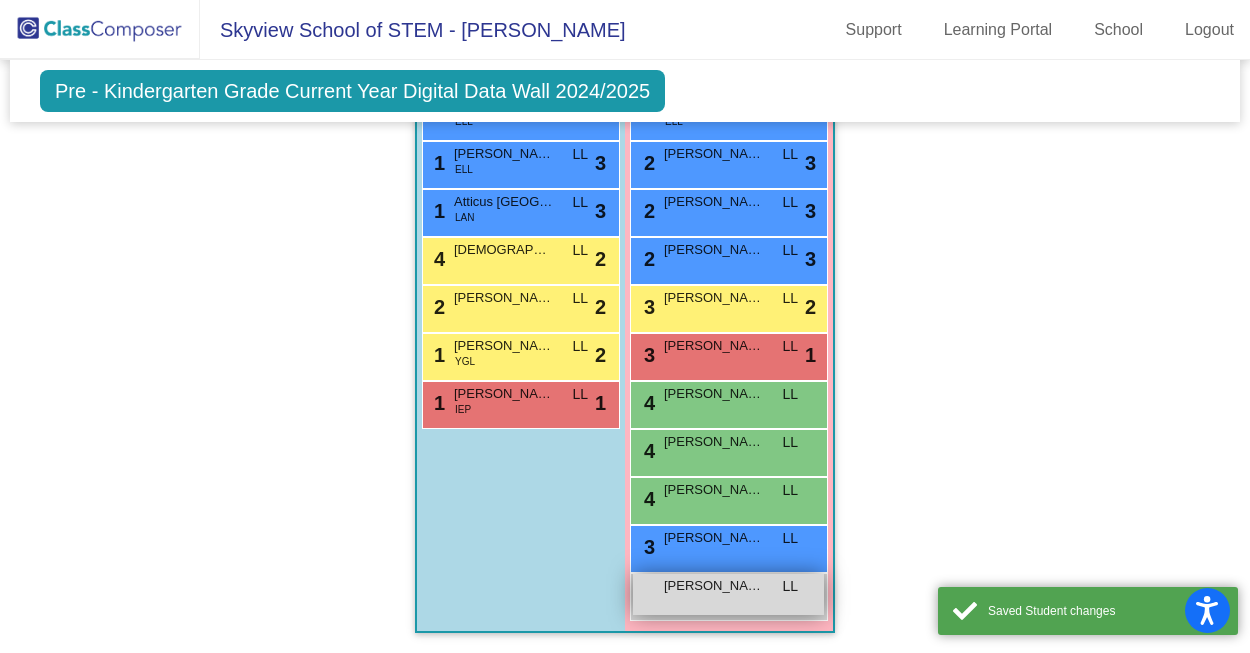 click on "[PERSON_NAME]" at bounding box center [714, 586] 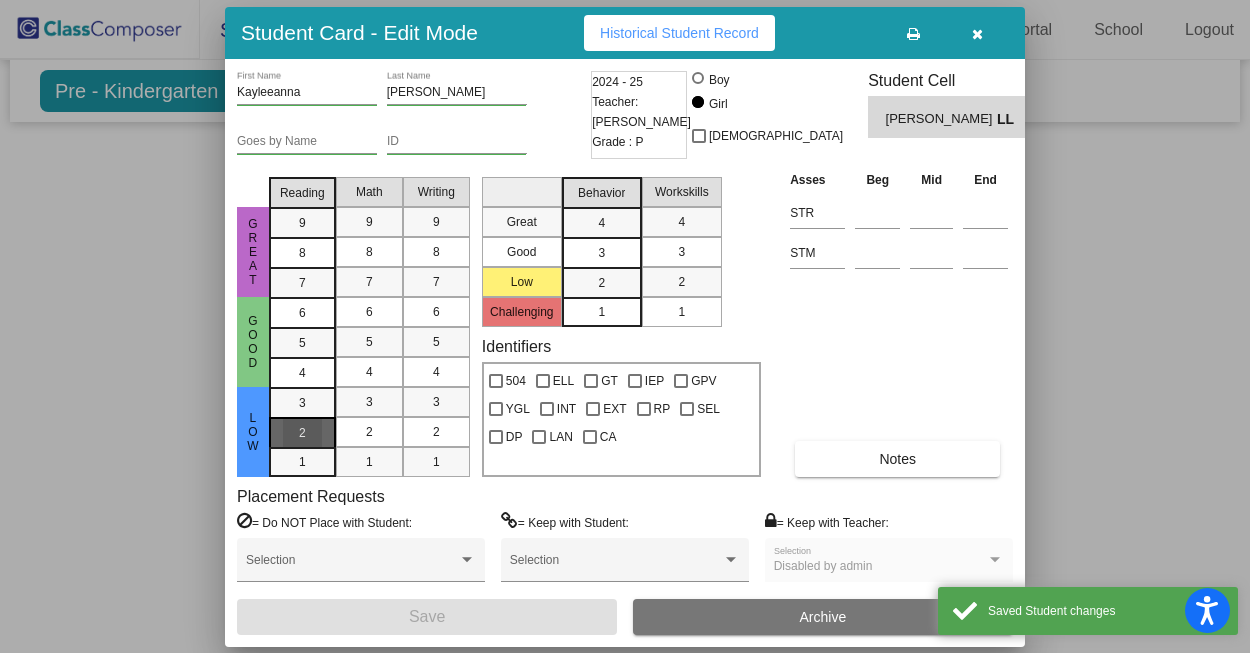 click on "2" at bounding box center (302, 403) 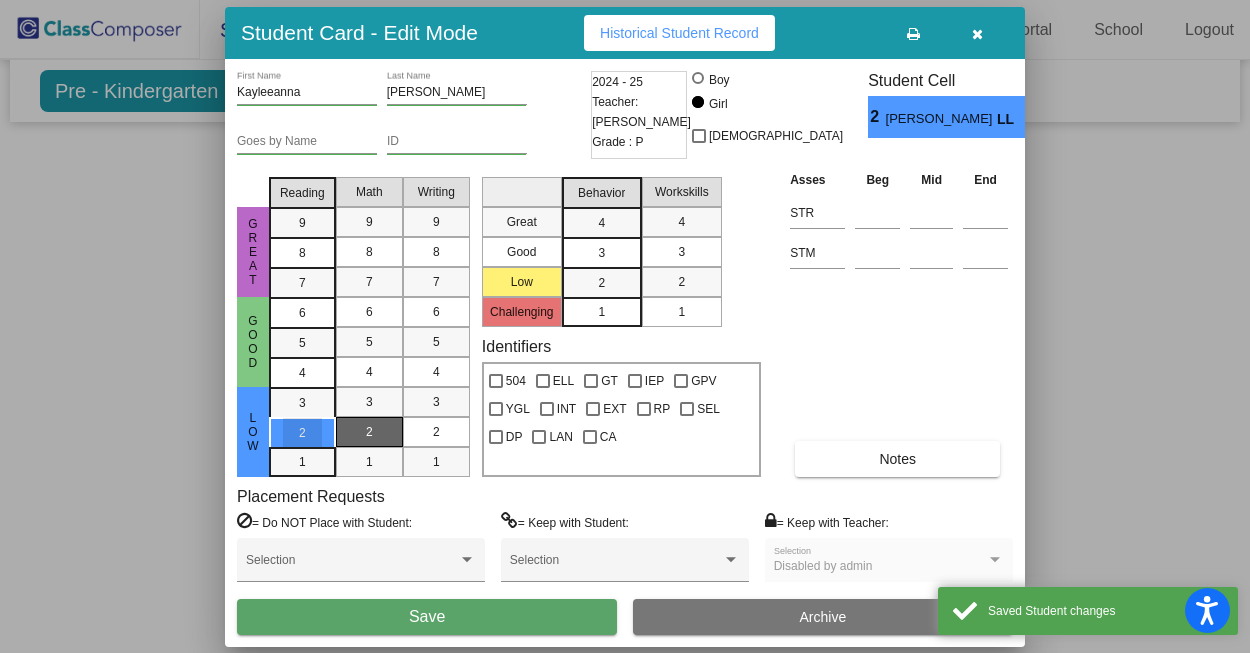 click on "2" at bounding box center (369, 432) 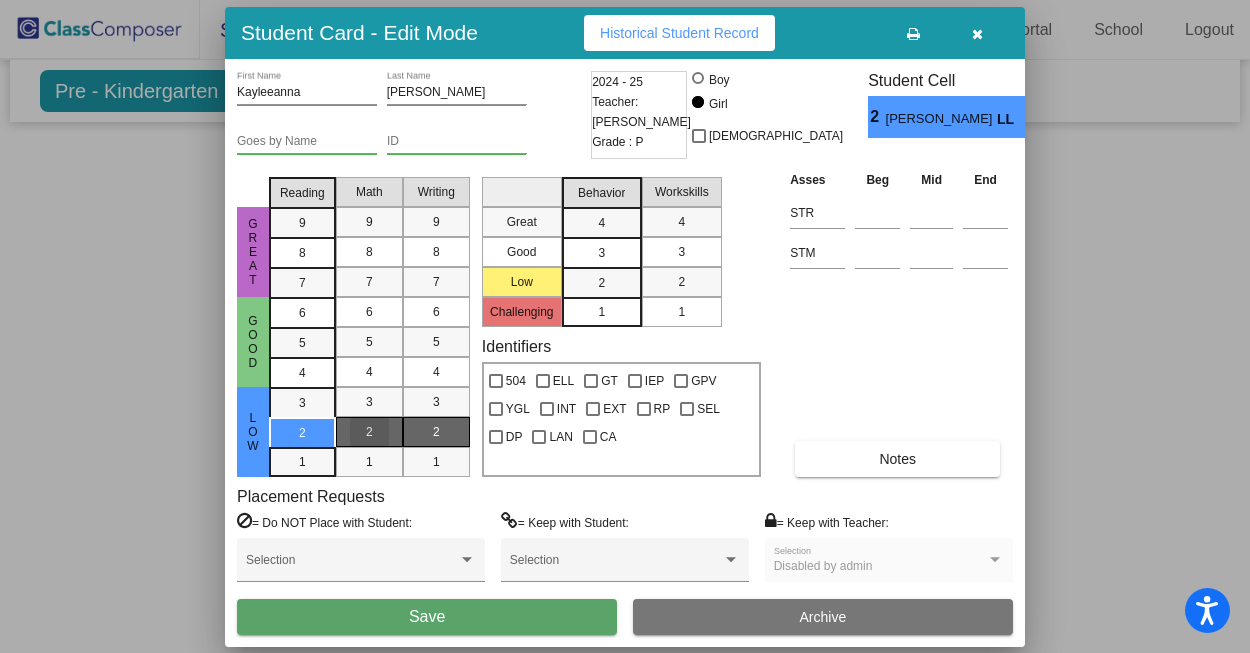 click on "2" at bounding box center (436, 432) 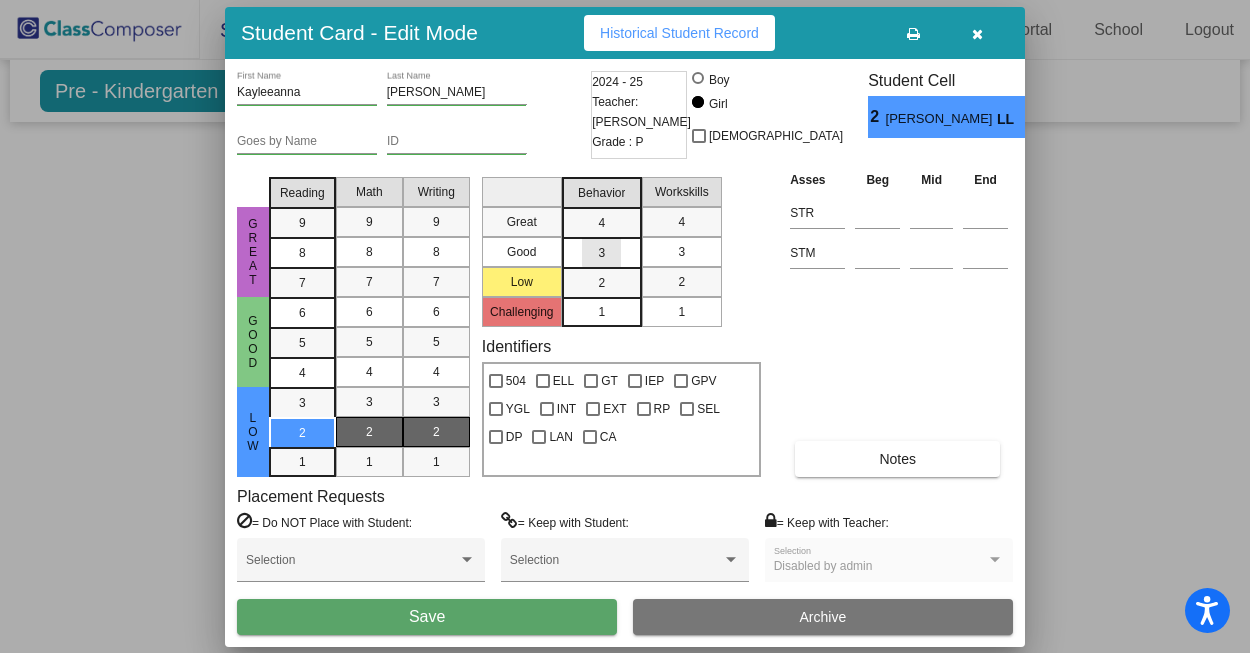 click on "3" at bounding box center [601, 223] 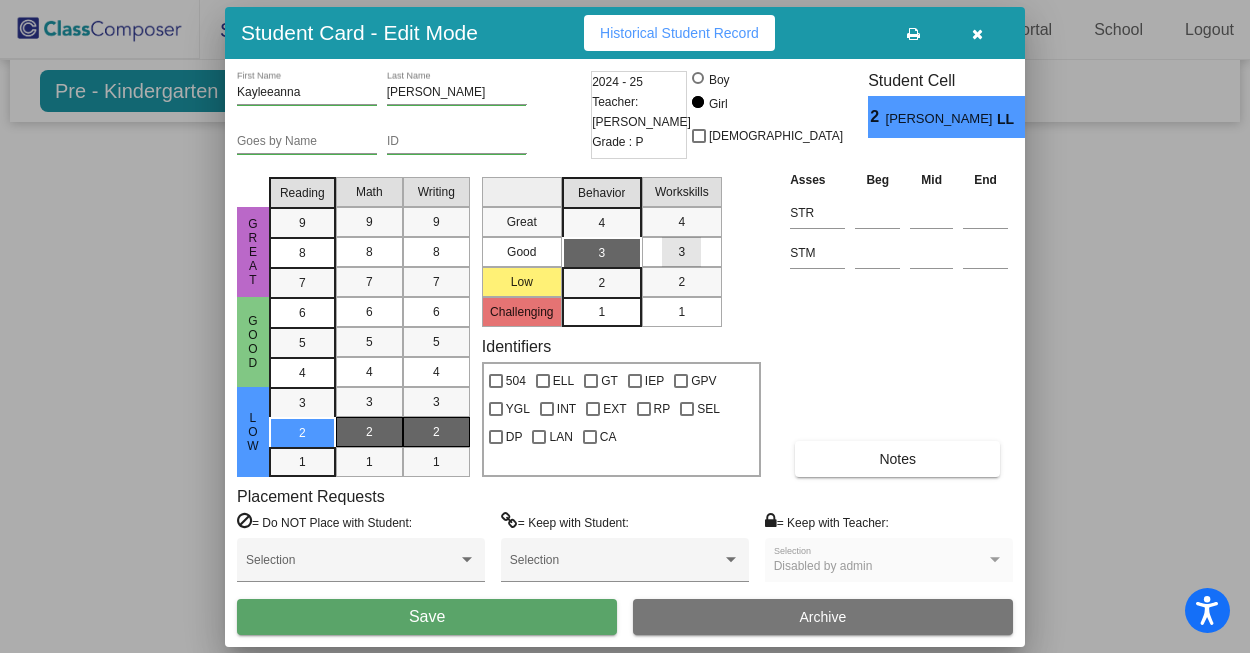 click on "3" at bounding box center [682, 252] 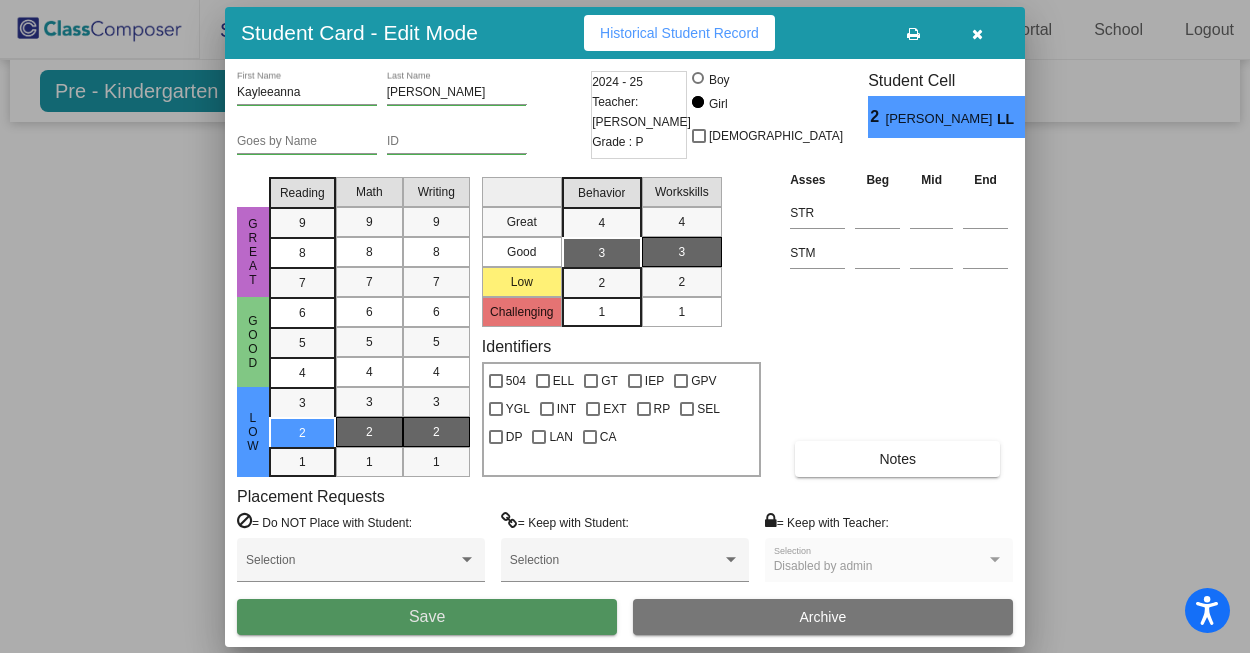 click on "Save" at bounding box center [427, 617] 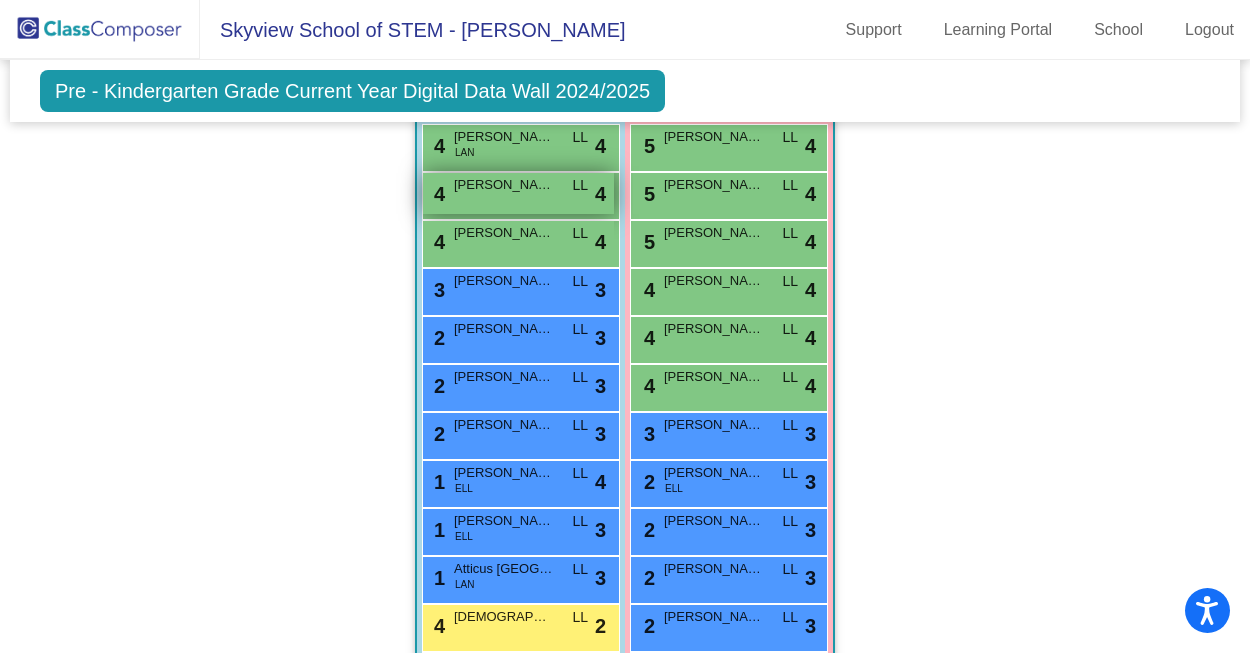 scroll, scrollTop: 1167, scrollLeft: 0, axis: vertical 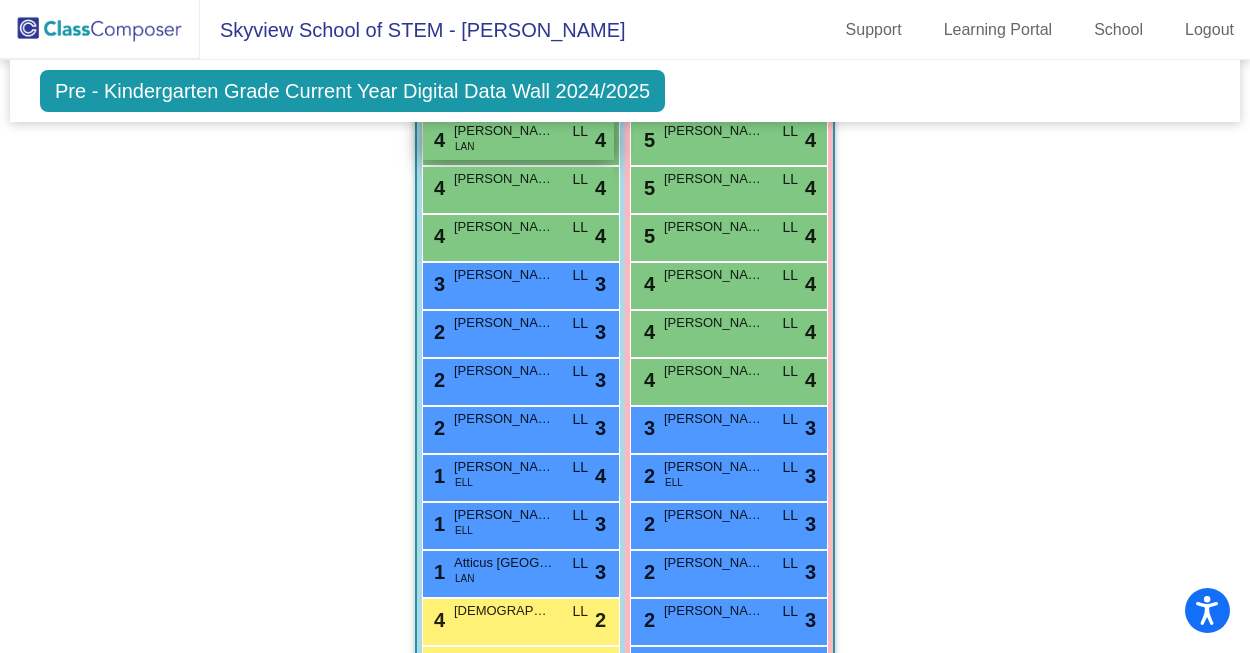 click on "4 Graham Cawthon LAN LL lock do_not_disturb_alt 4" at bounding box center (518, 139) 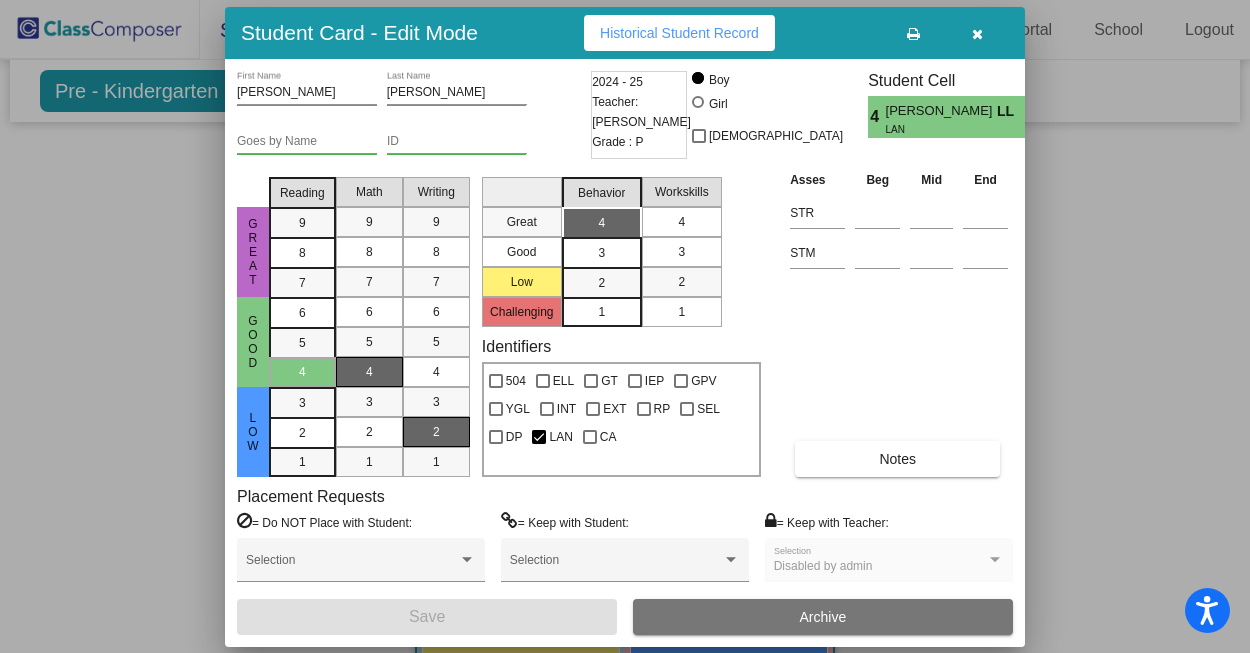 click on "4" at bounding box center (681, 222) 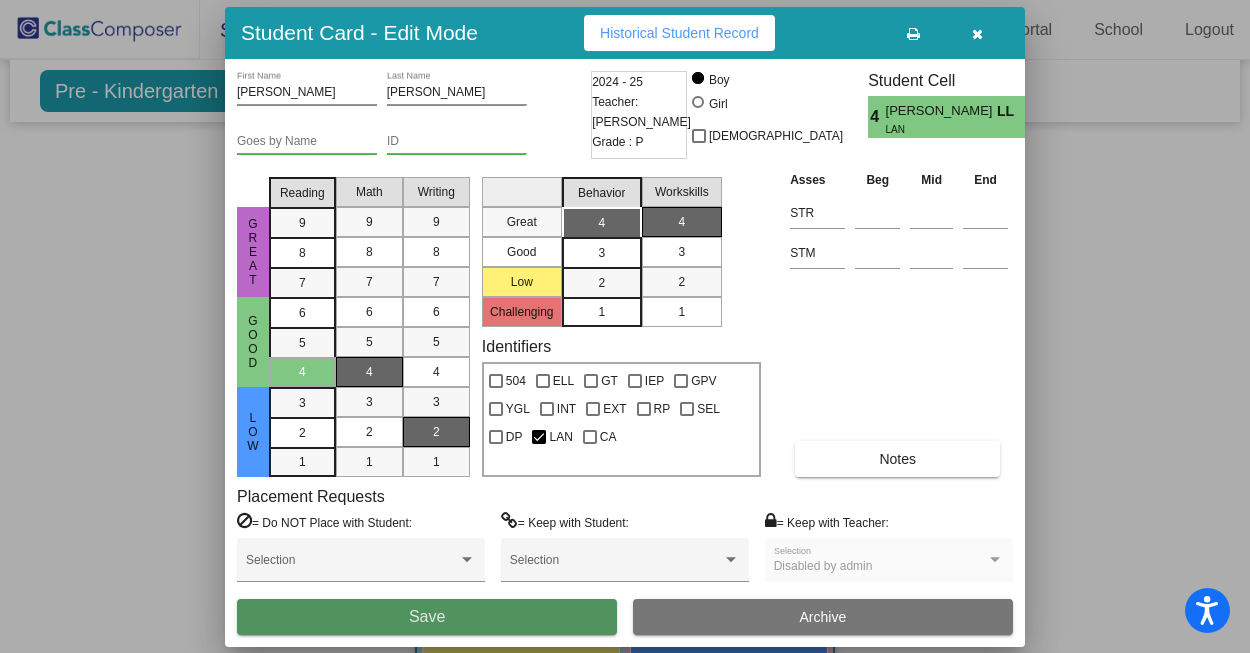 click on "Save" at bounding box center (427, 617) 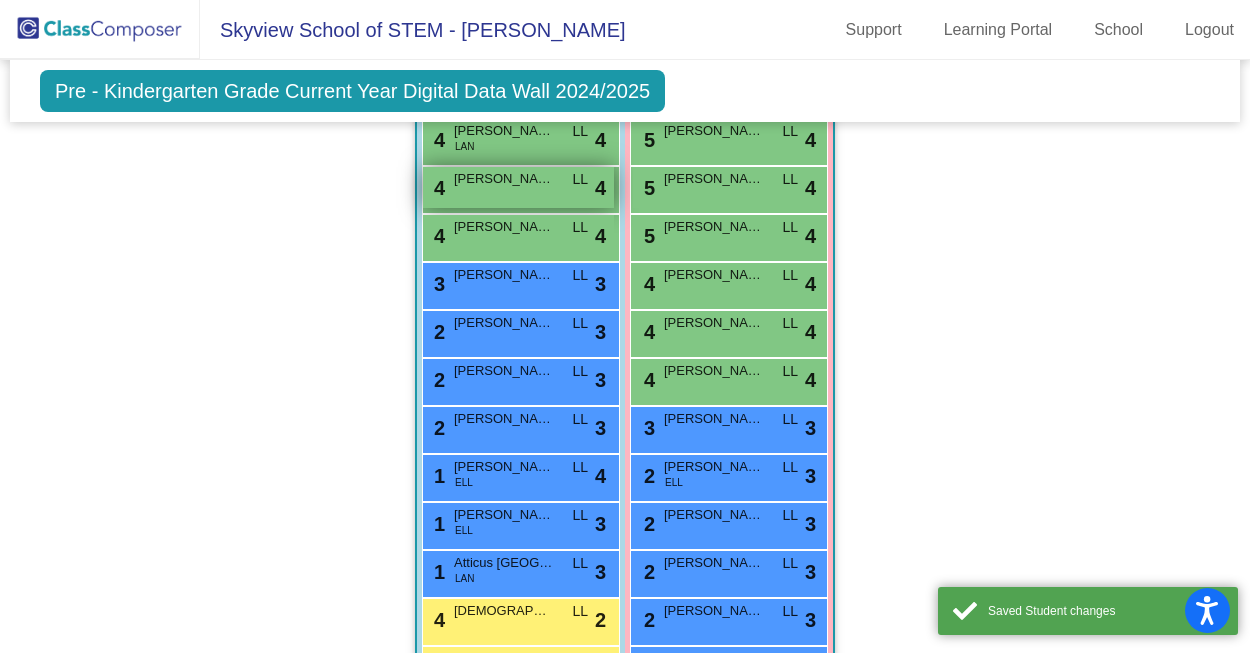click on "4 Brixton Cooper LL lock do_not_disturb_alt 4" at bounding box center [518, 187] 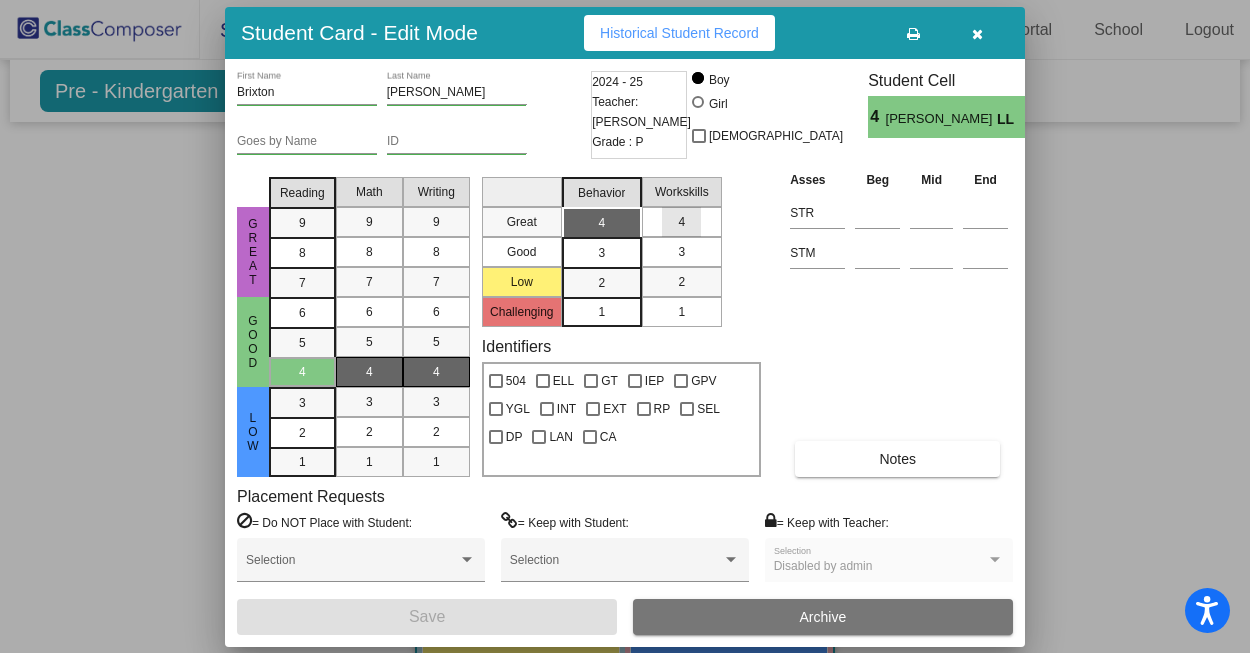 click on "4" at bounding box center [681, 222] 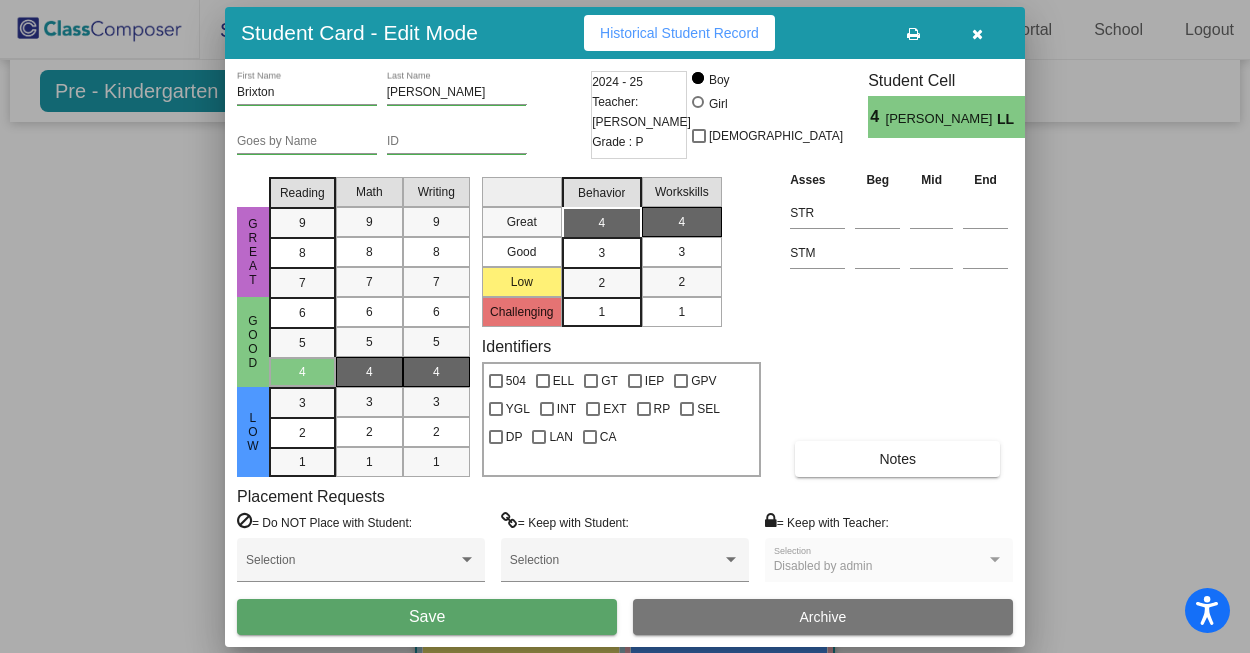 click on "Save" at bounding box center [427, 617] 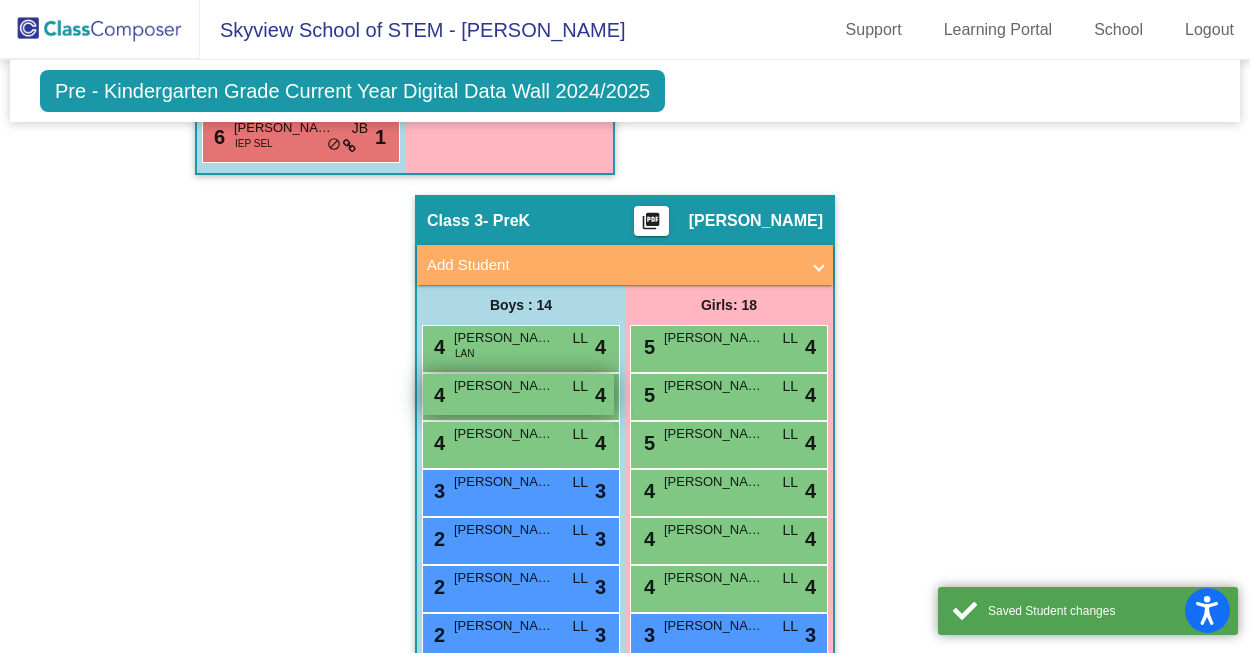 scroll, scrollTop: 961, scrollLeft: 0, axis: vertical 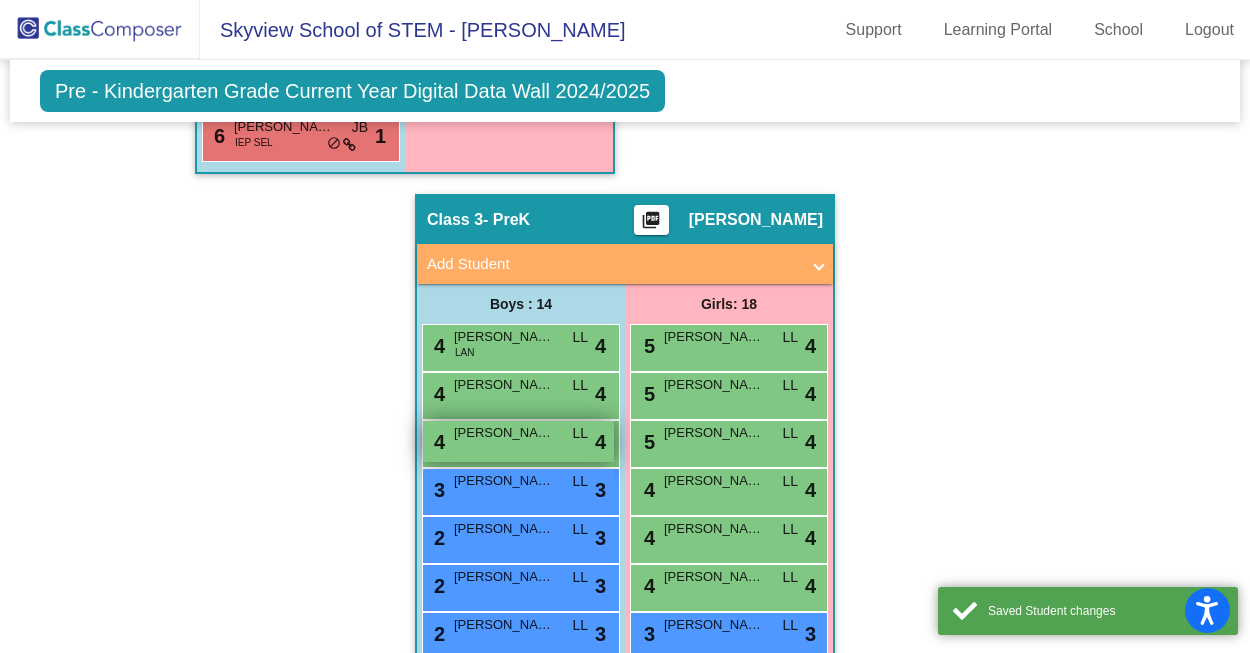 click on "[PERSON_NAME]" at bounding box center (504, 433) 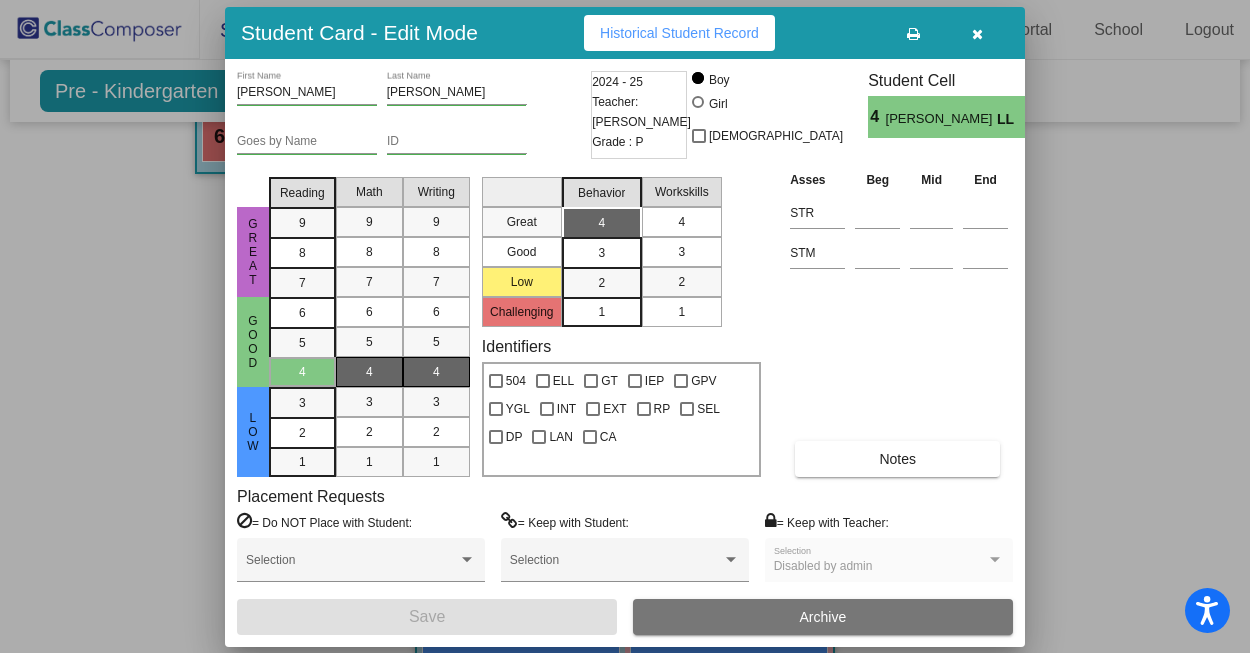 click on "4" at bounding box center (681, 222) 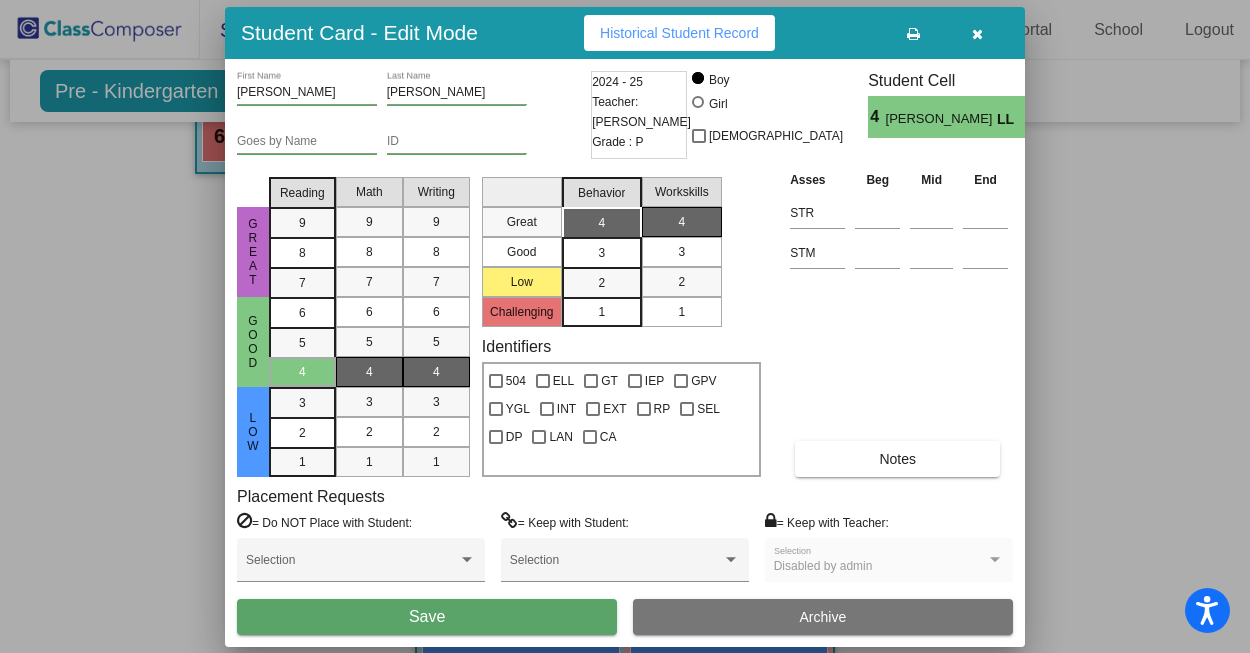 click on "Save" at bounding box center [427, 617] 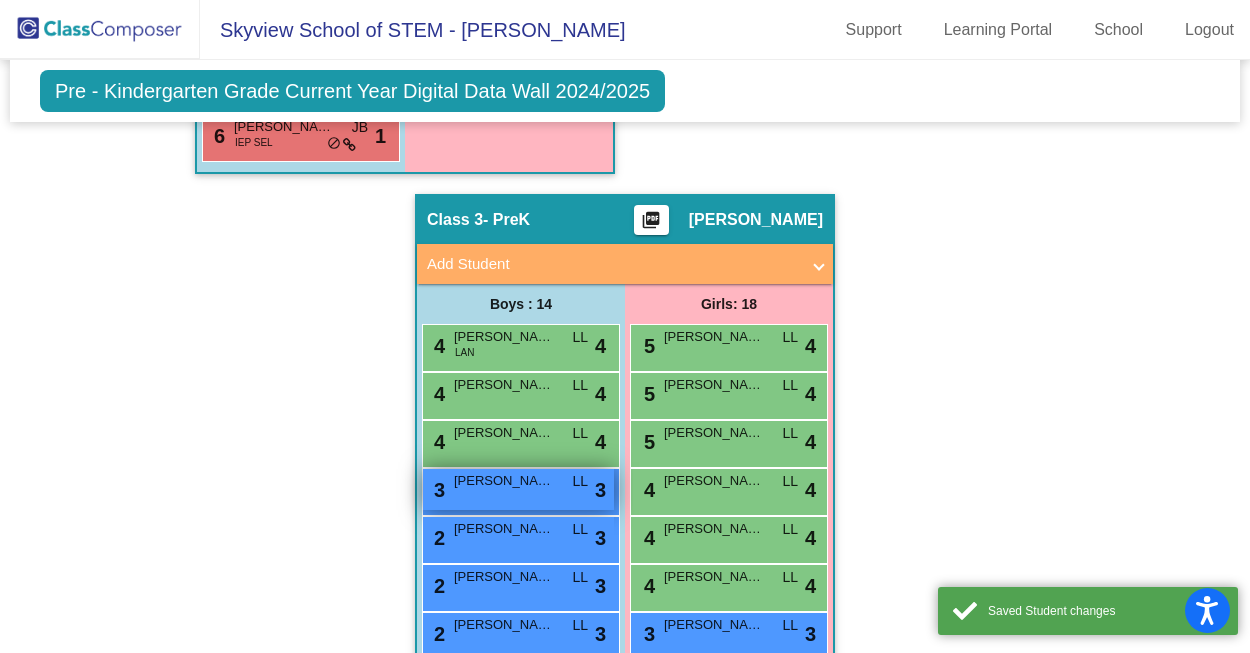 click on "3 Rigley Law LL lock do_not_disturb_alt 3" at bounding box center (518, 489) 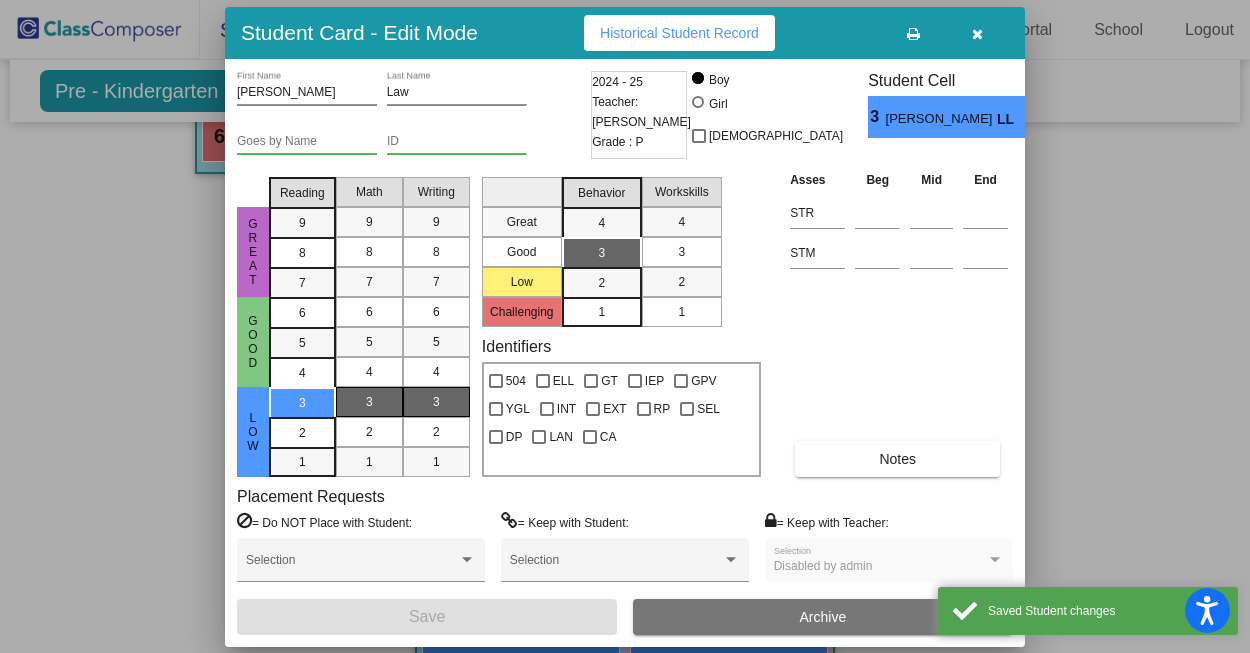 click on "3" at bounding box center (681, 252) 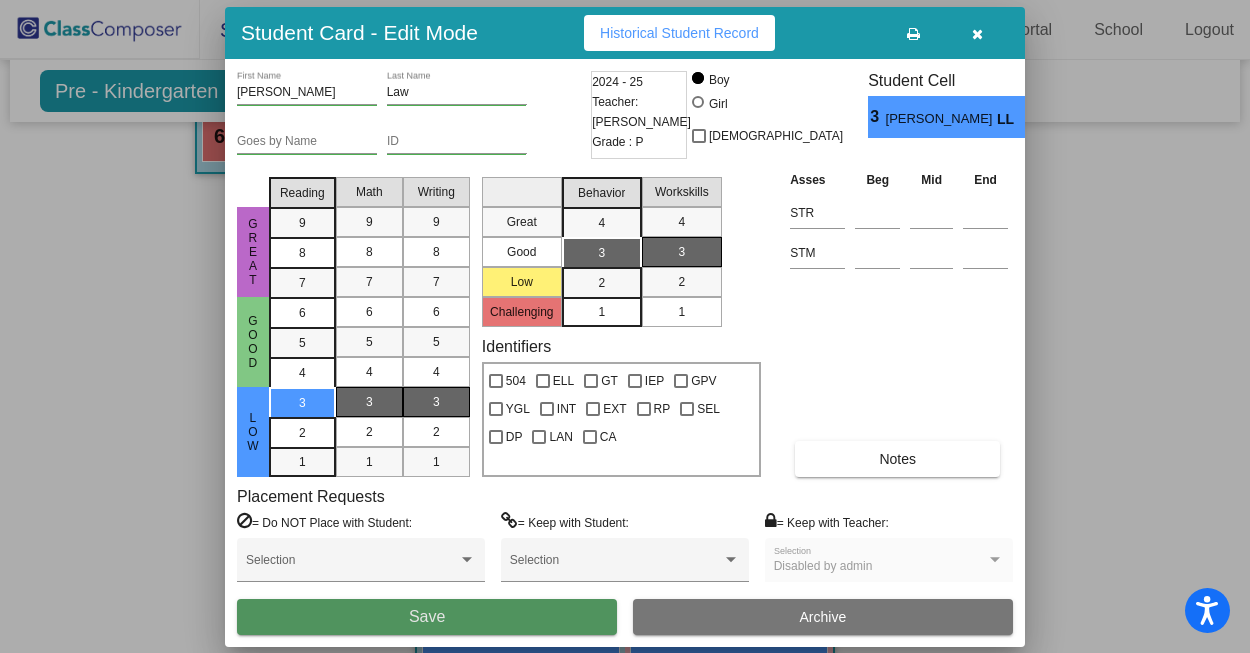 click on "Save" at bounding box center [427, 617] 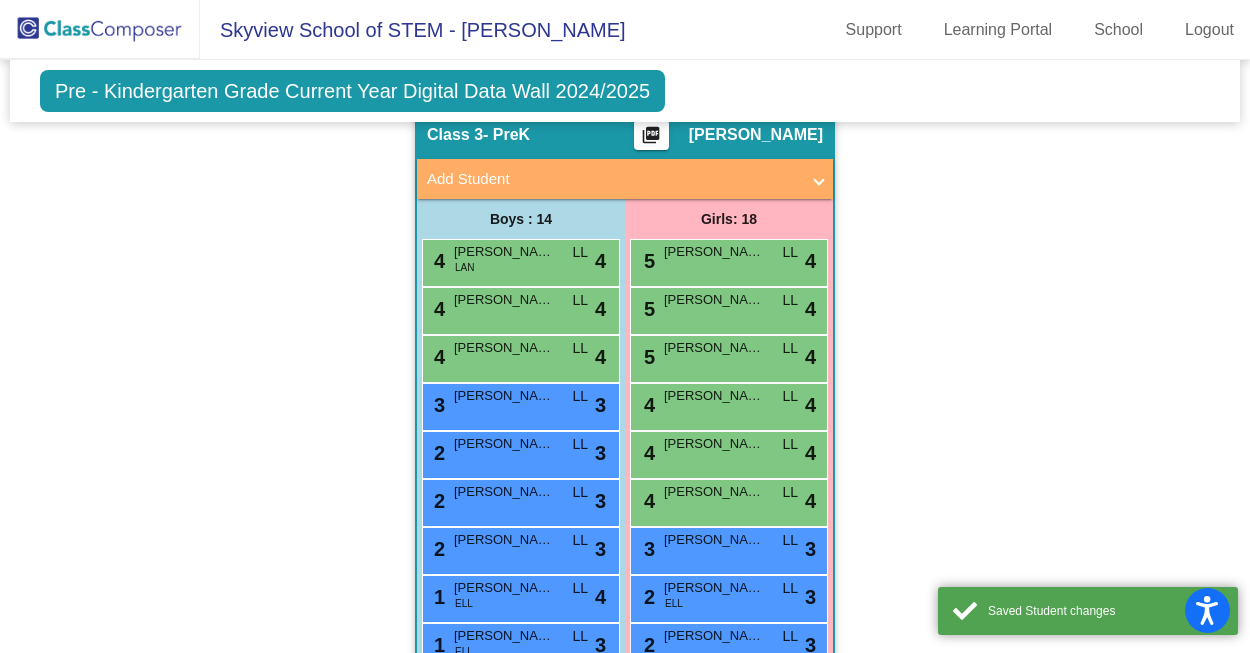 scroll, scrollTop: 1071, scrollLeft: 0, axis: vertical 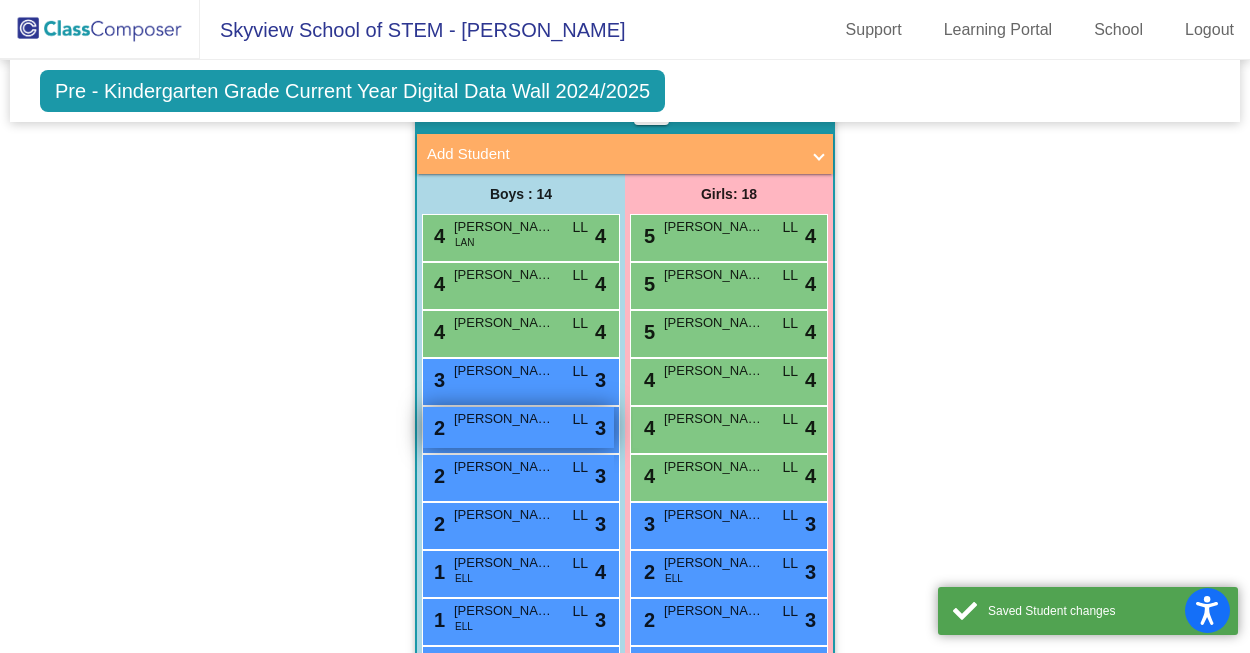 click on "2 Asher Nava LL lock do_not_disturb_alt 3" at bounding box center [518, 427] 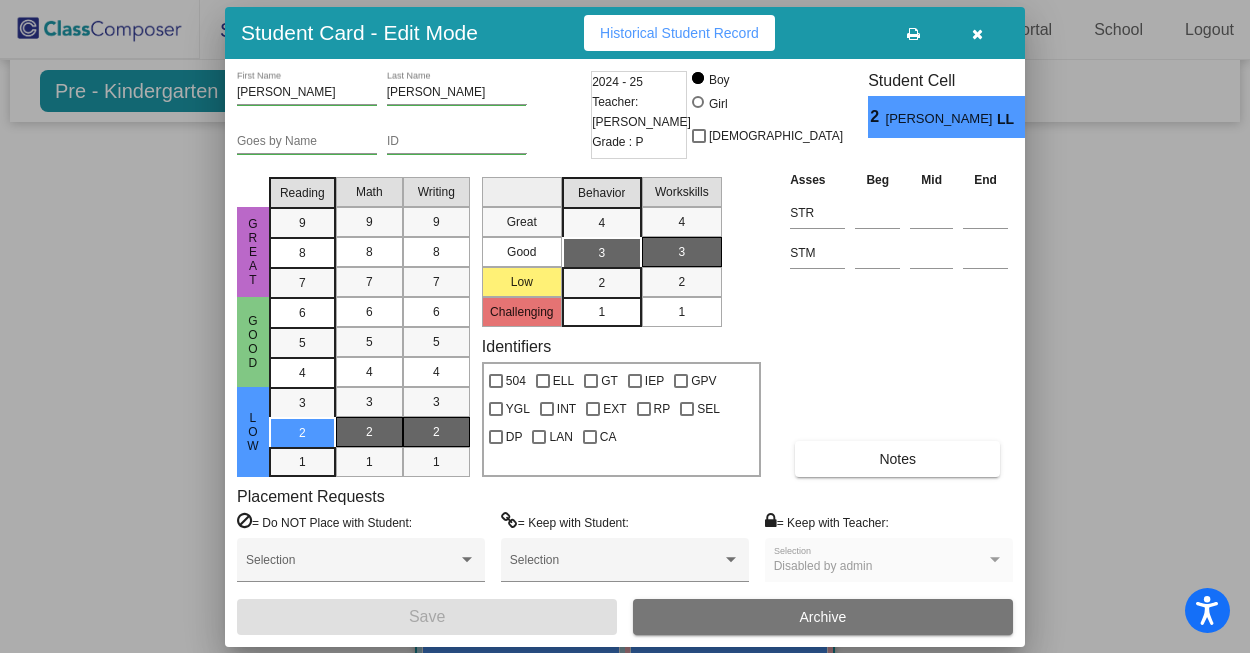 click at bounding box center [977, 34] 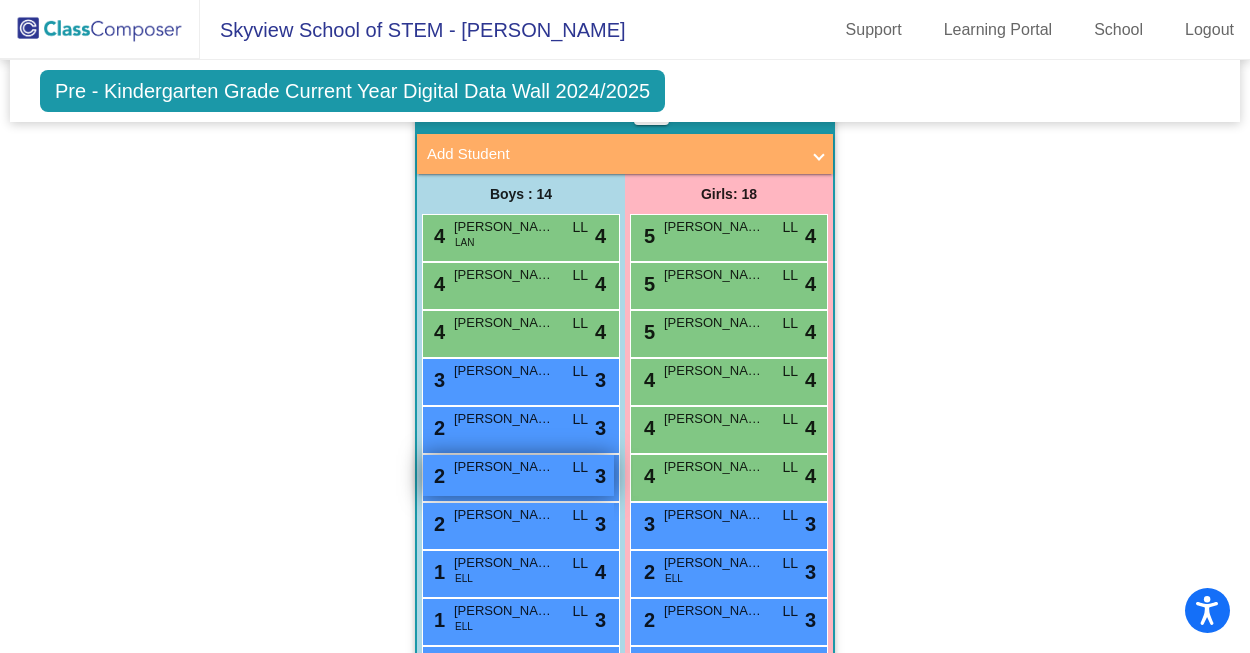 click on "[PERSON_NAME]" at bounding box center (504, 467) 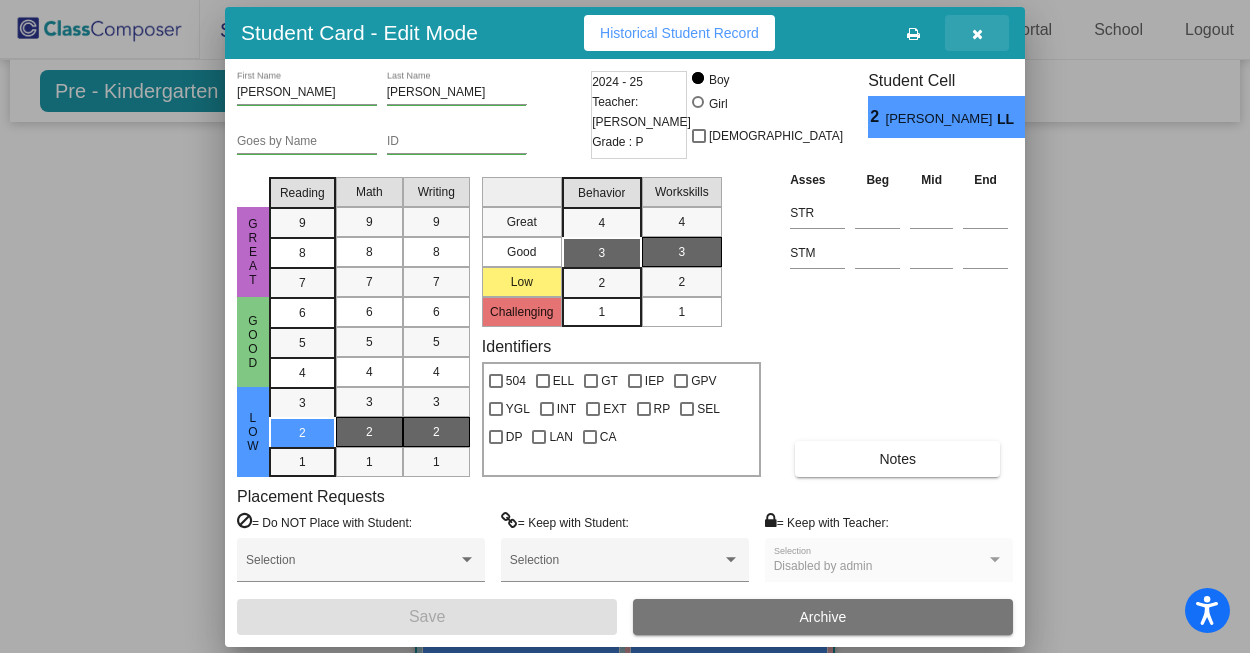 click at bounding box center [977, 33] 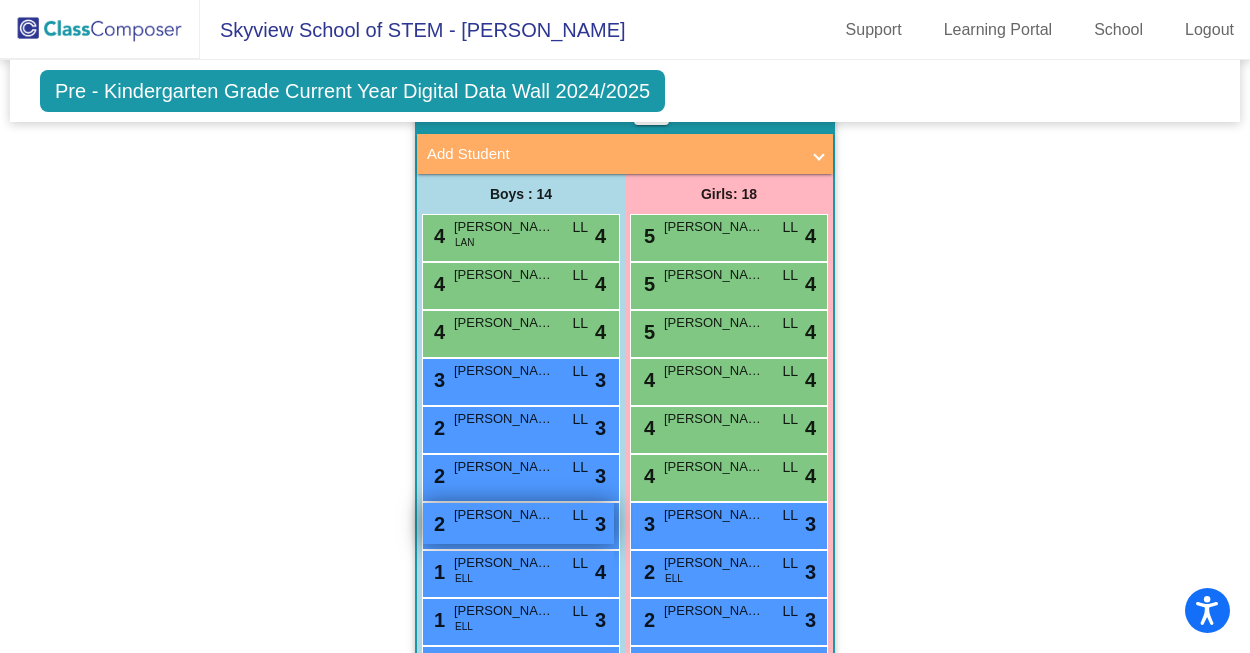 click on "2 Noah Honeycutt LL lock do_not_disturb_alt 3" at bounding box center [518, 523] 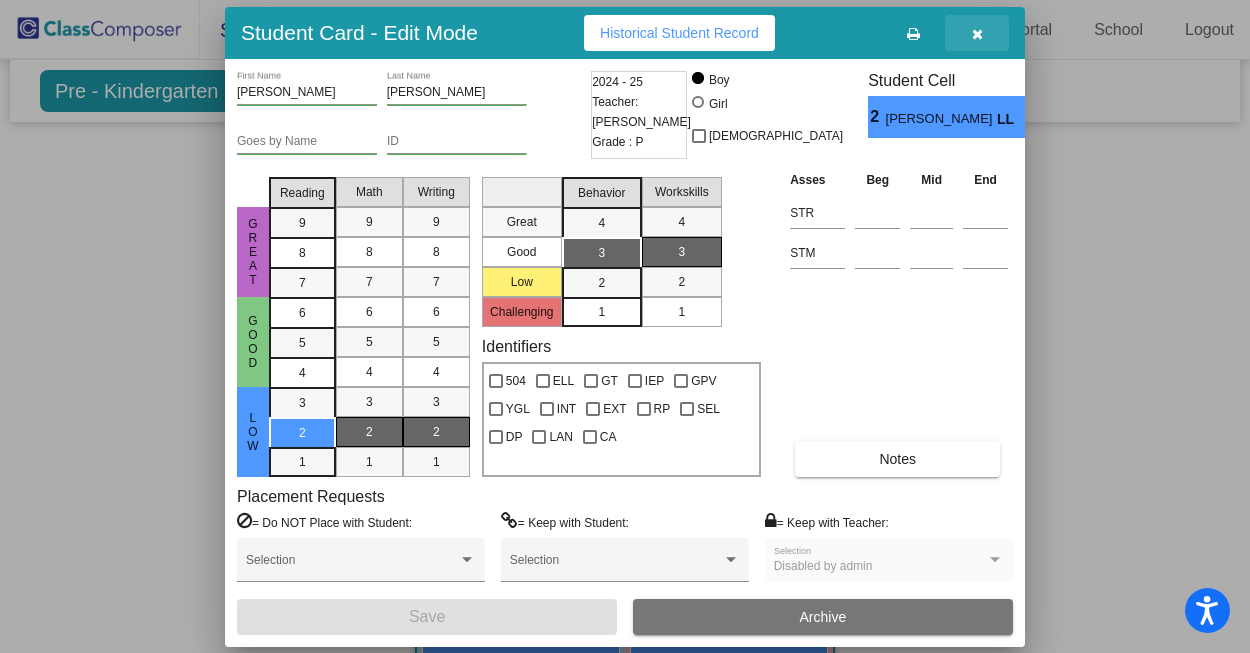 click at bounding box center (977, 34) 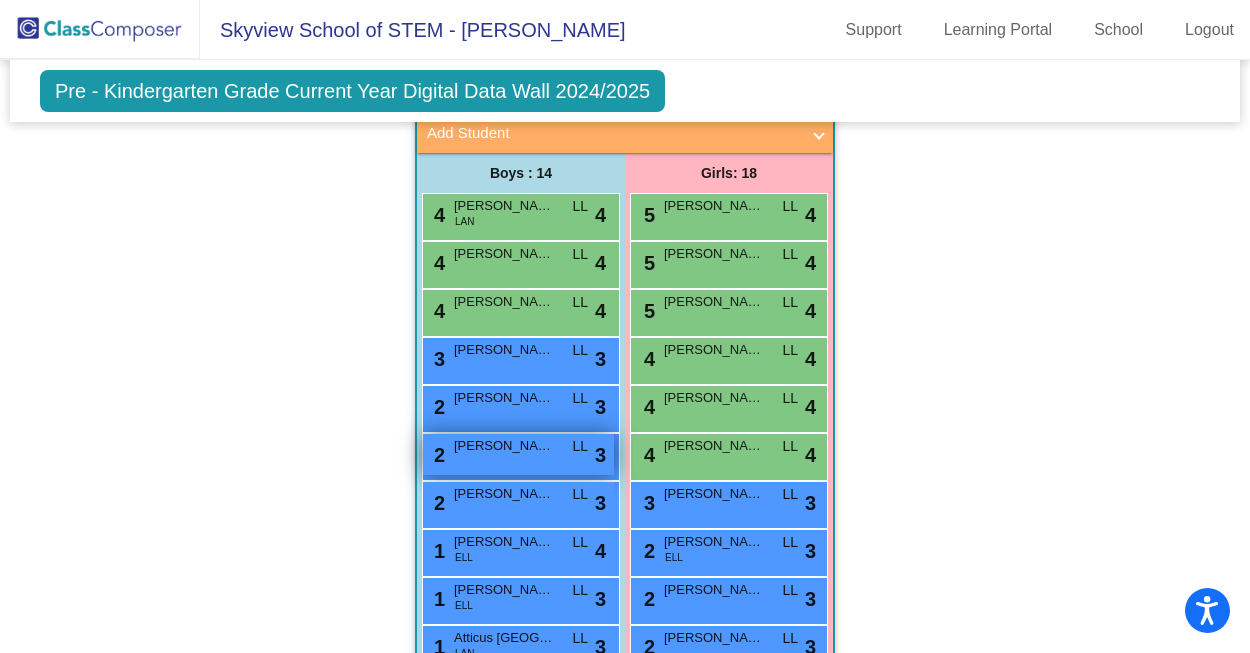 scroll, scrollTop: 1101, scrollLeft: 0, axis: vertical 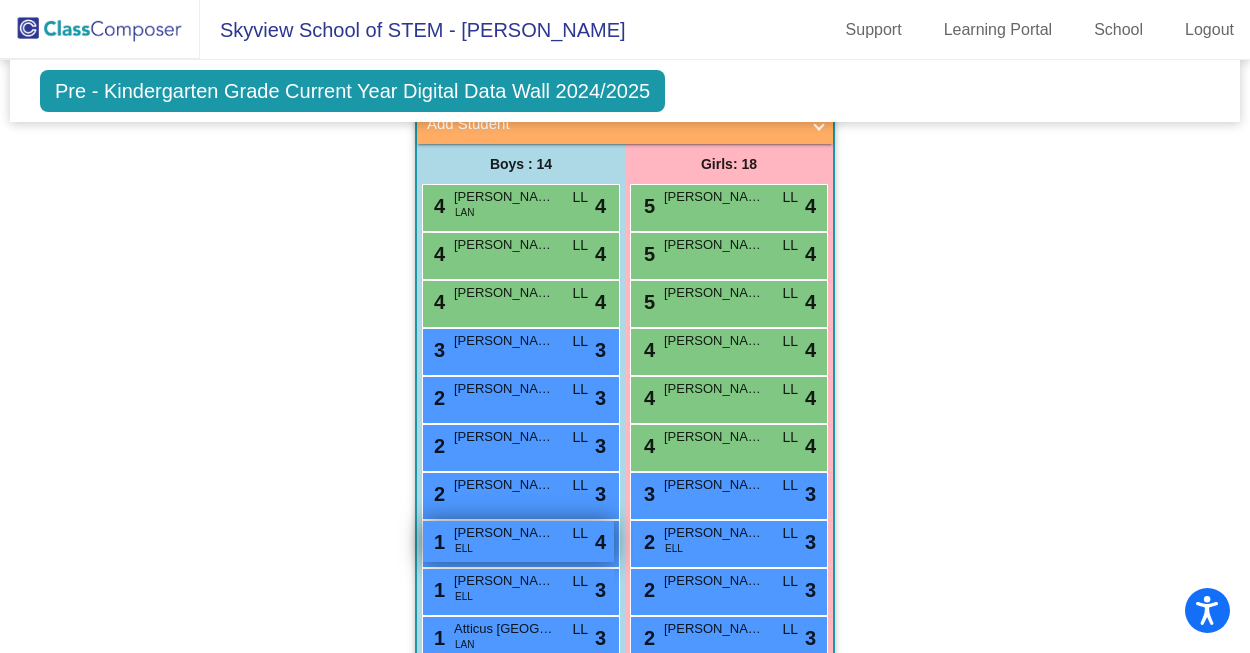 click on "[PERSON_NAME]" at bounding box center [504, 533] 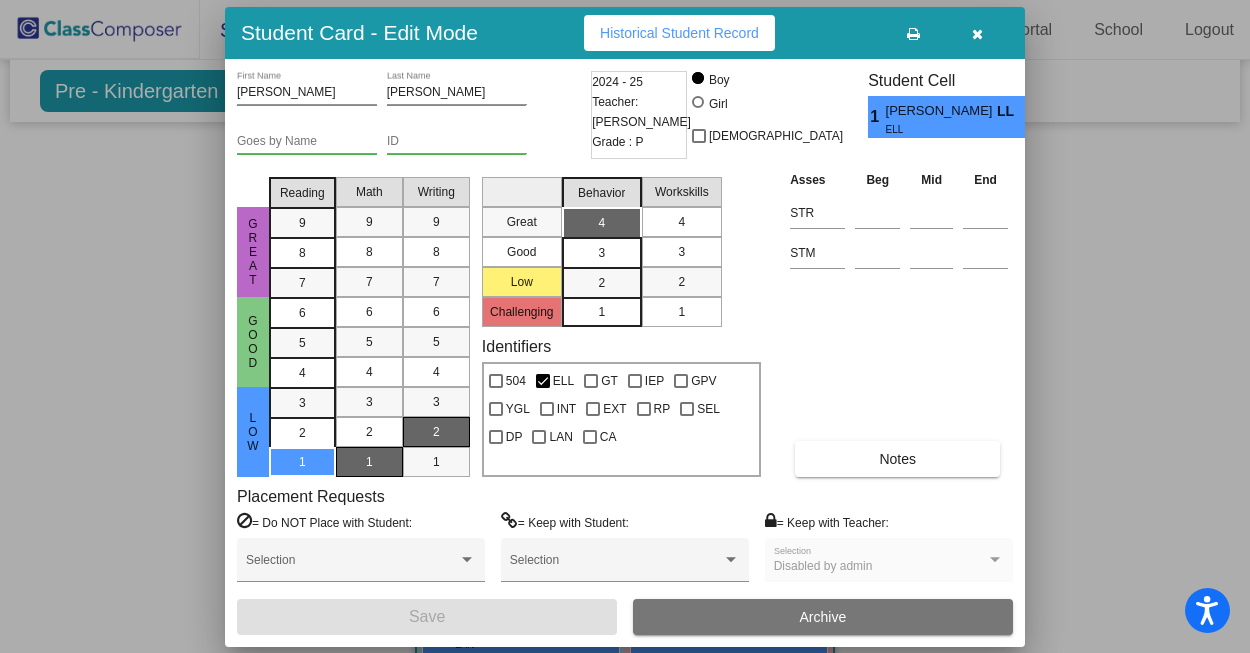 click on "4" at bounding box center [681, 222] 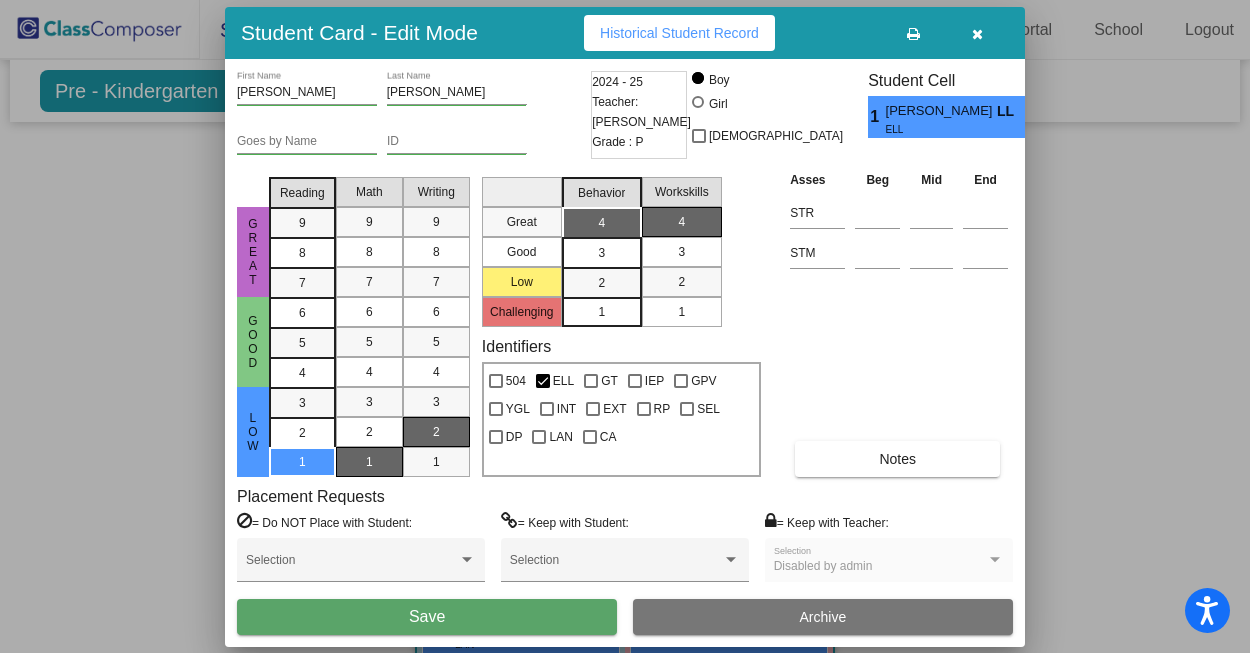click on "Save" at bounding box center (427, 617) 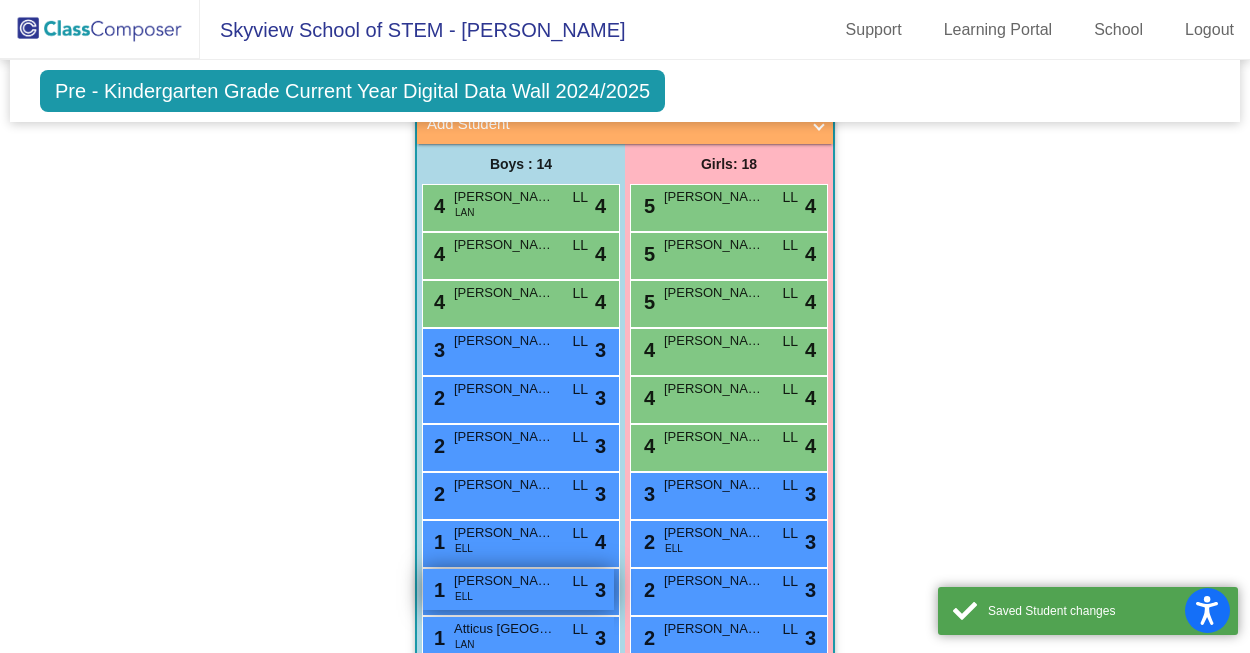 click on "[PERSON_NAME]" at bounding box center [504, 581] 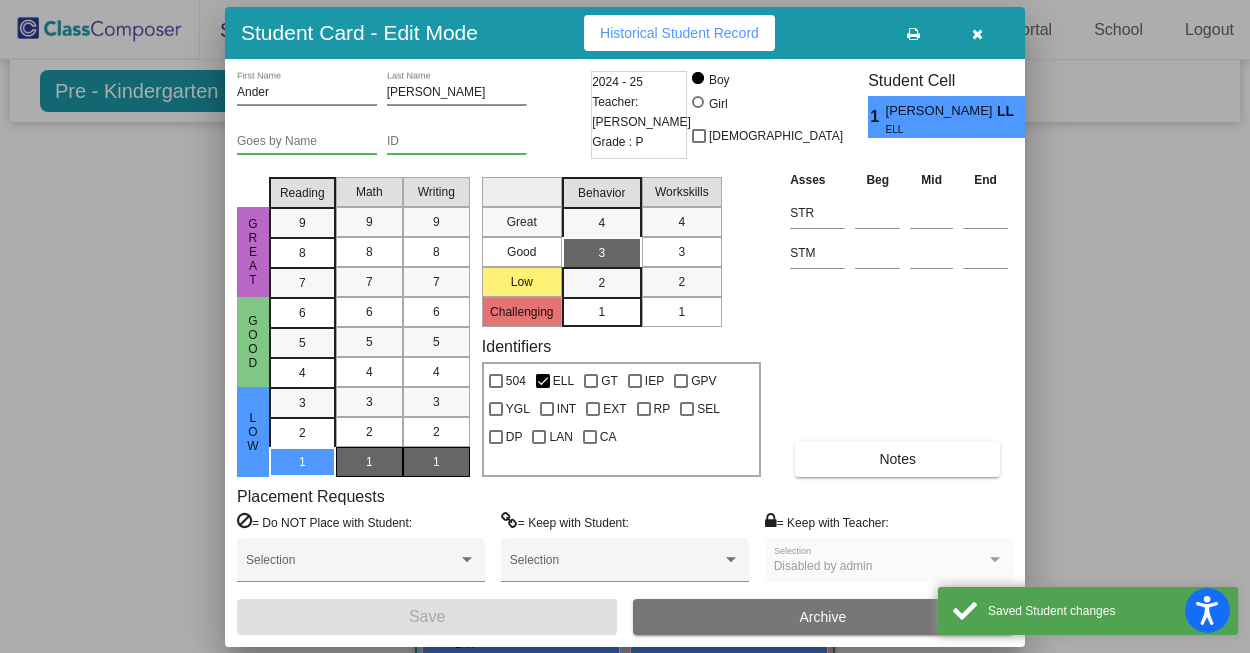 click on "3" at bounding box center [681, 252] 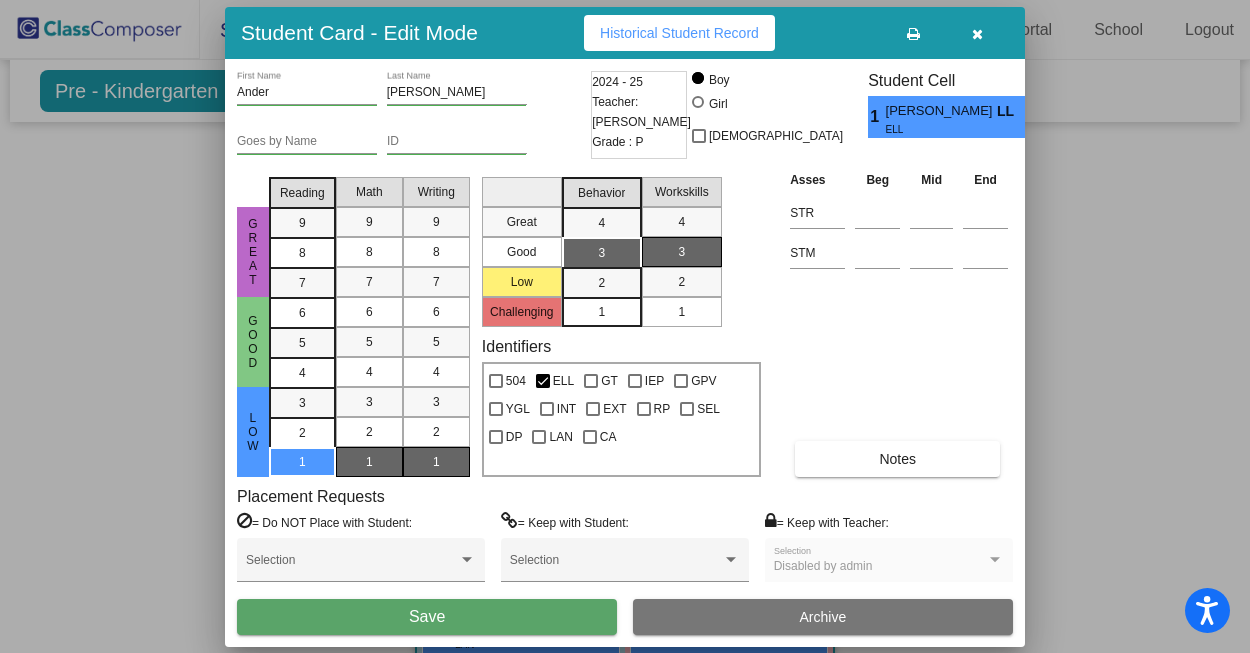 click on "Save" at bounding box center [427, 617] 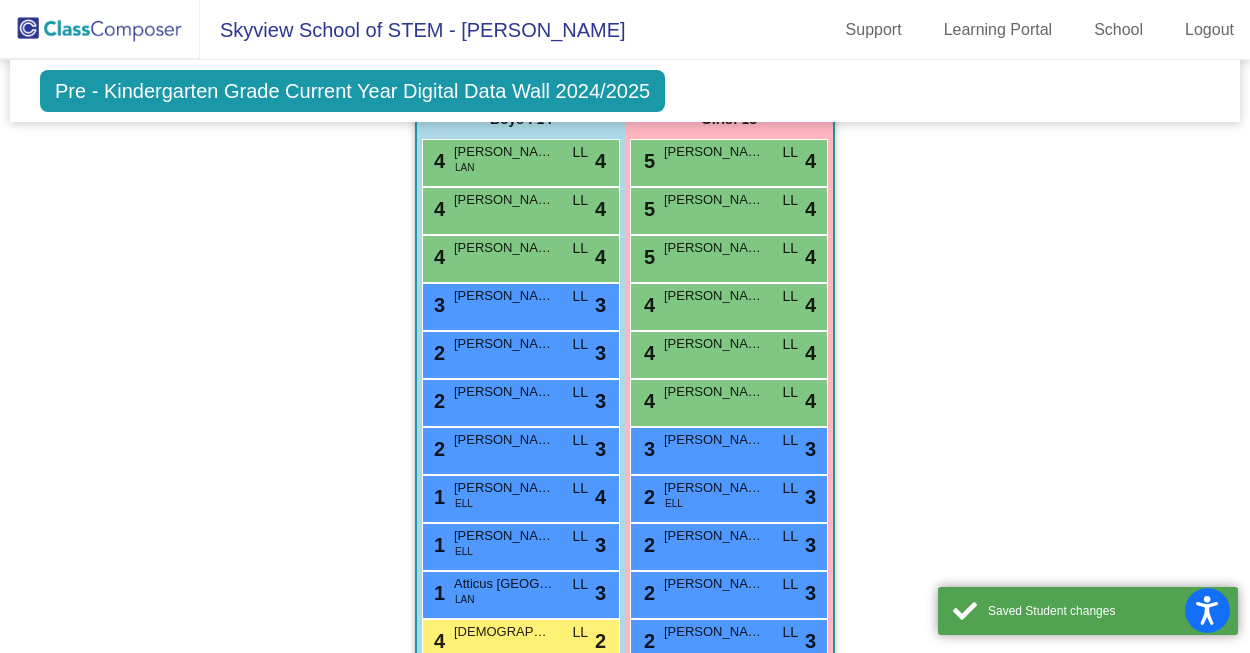 scroll, scrollTop: 1148, scrollLeft: 0, axis: vertical 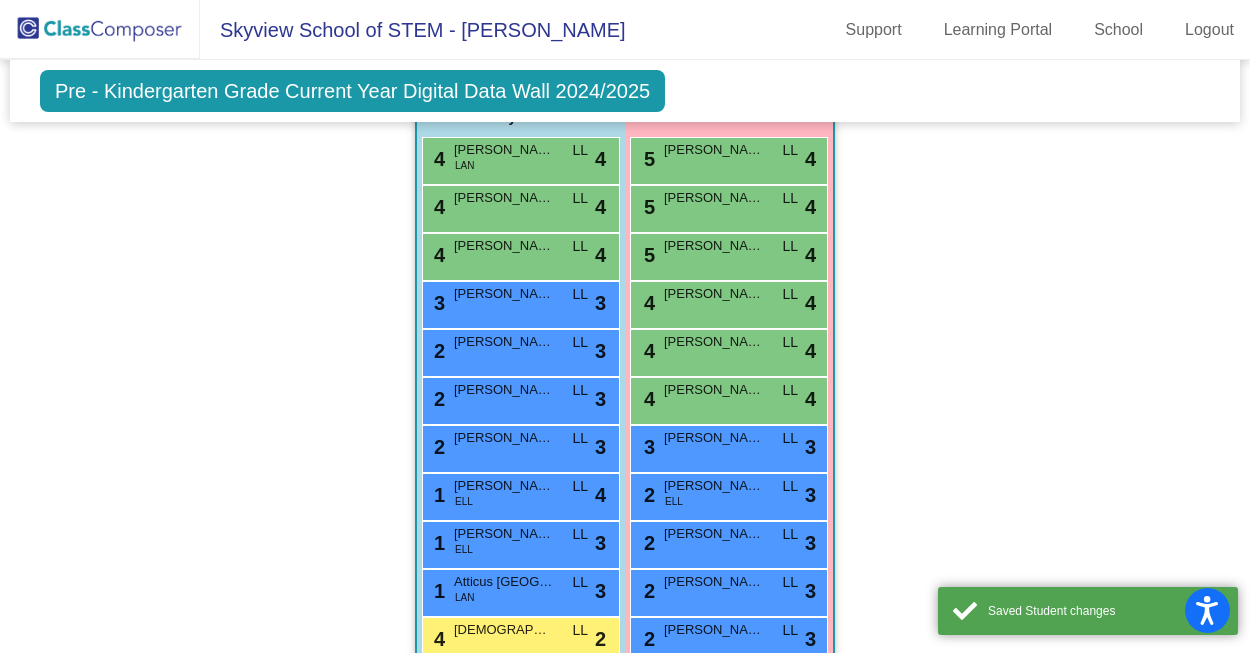 click on "1 Atticus Salamanca LAN LL lock do_not_disturb_alt 3" at bounding box center (518, 590) 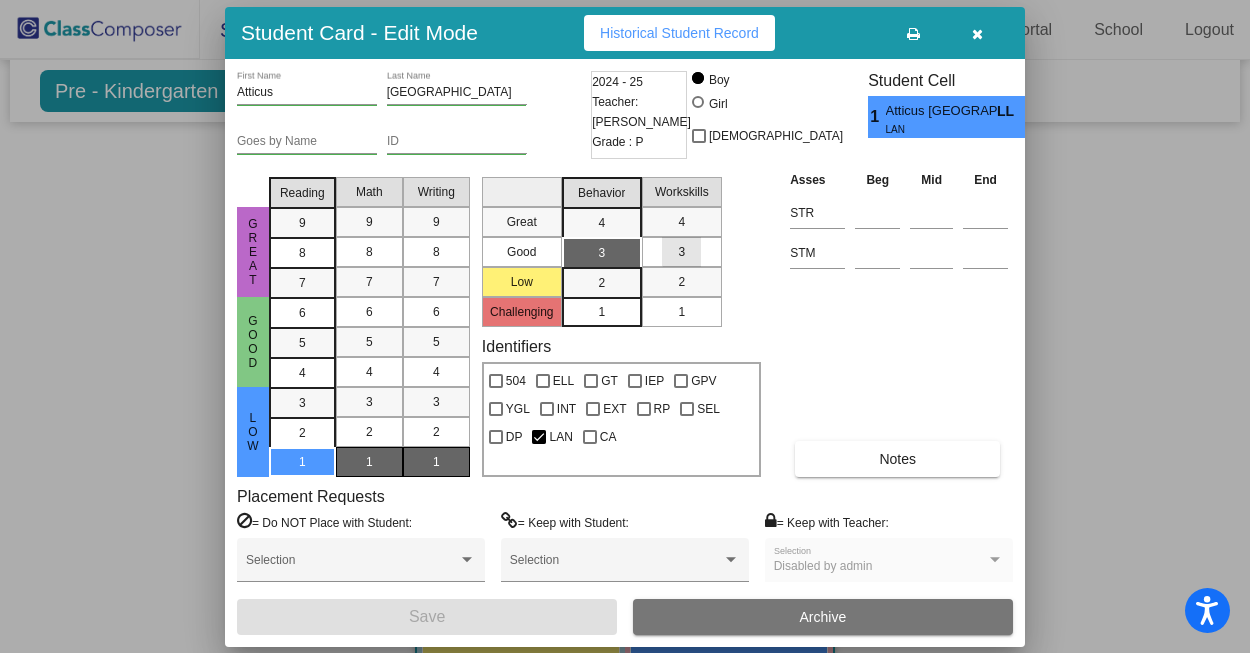 click on "3" at bounding box center (681, 252) 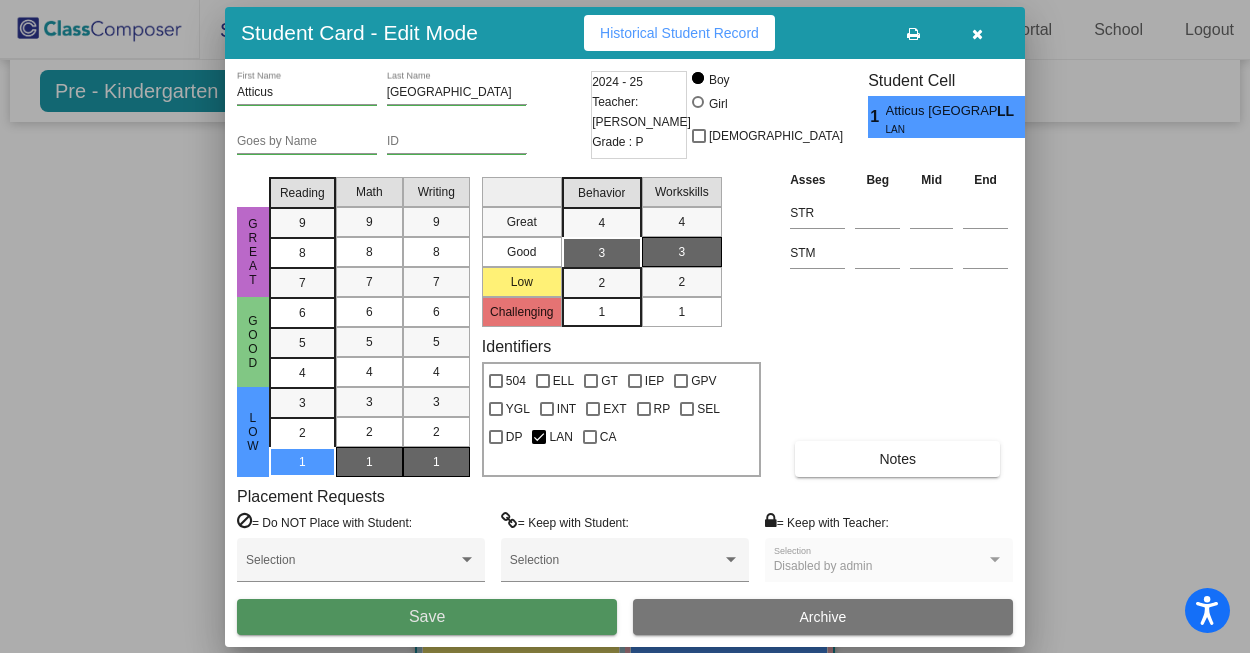 click on "Save" at bounding box center (427, 617) 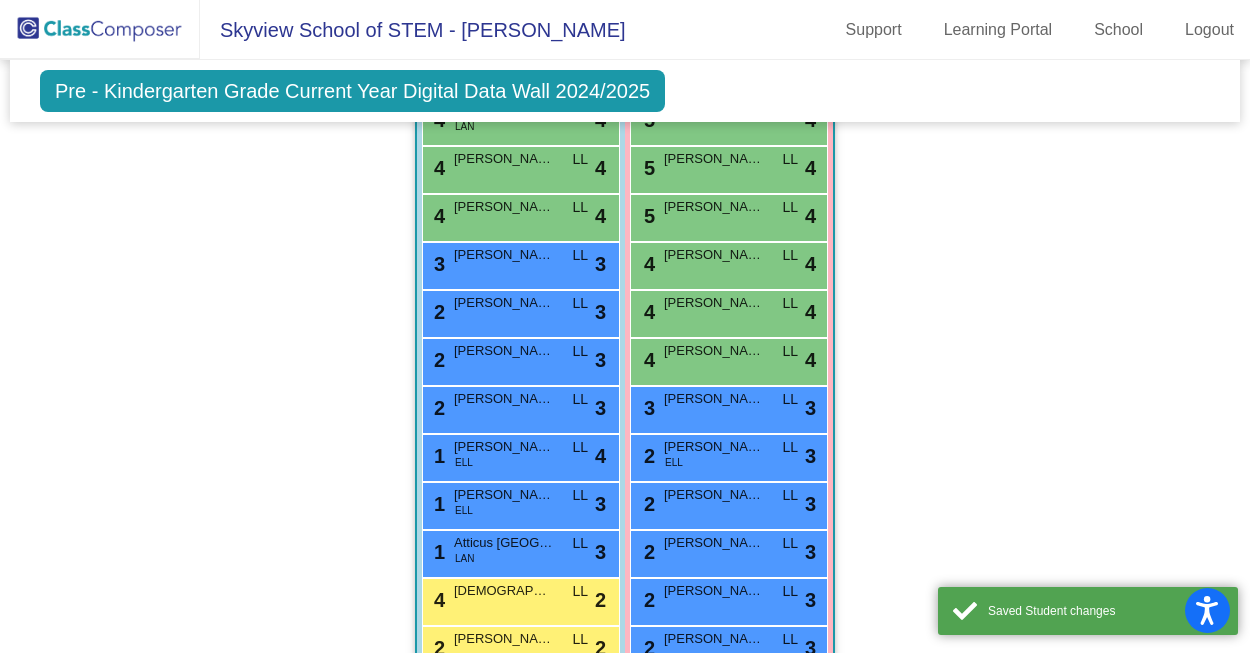 scroll, scrollTop: 1199, scrollLeft: 0, axis: vertical 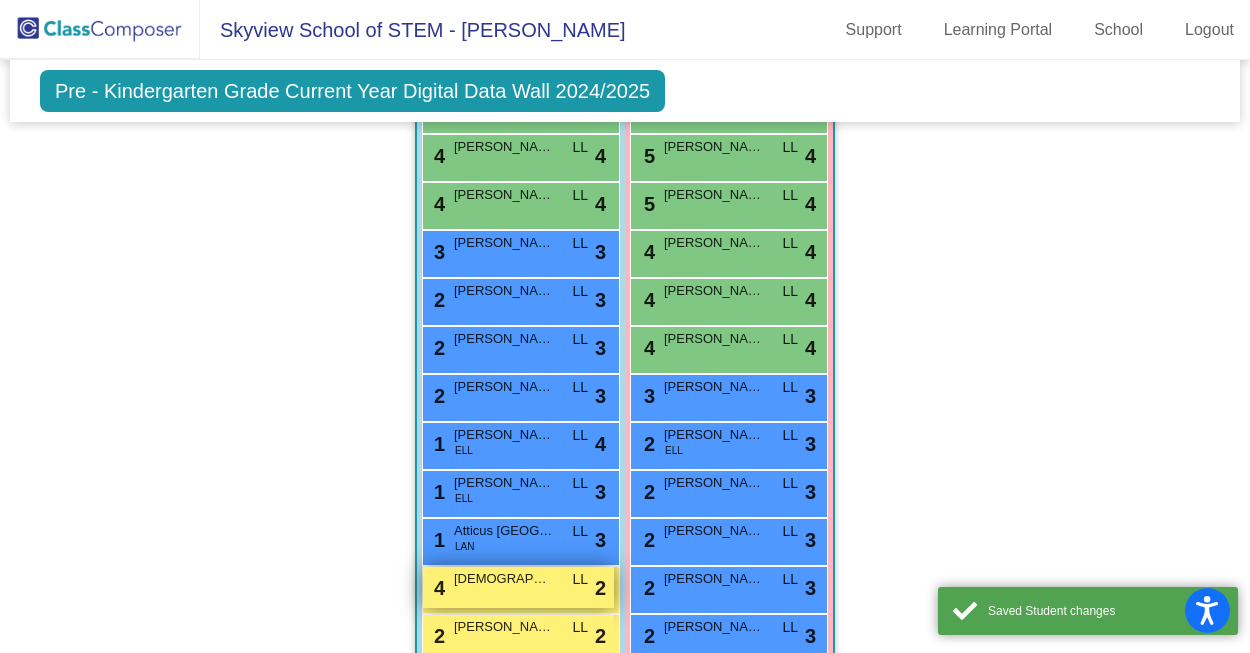 click on "4 Ezekiel Patterson LL lock do_not_disturb_alt 2" at bounding box center (518, 587) 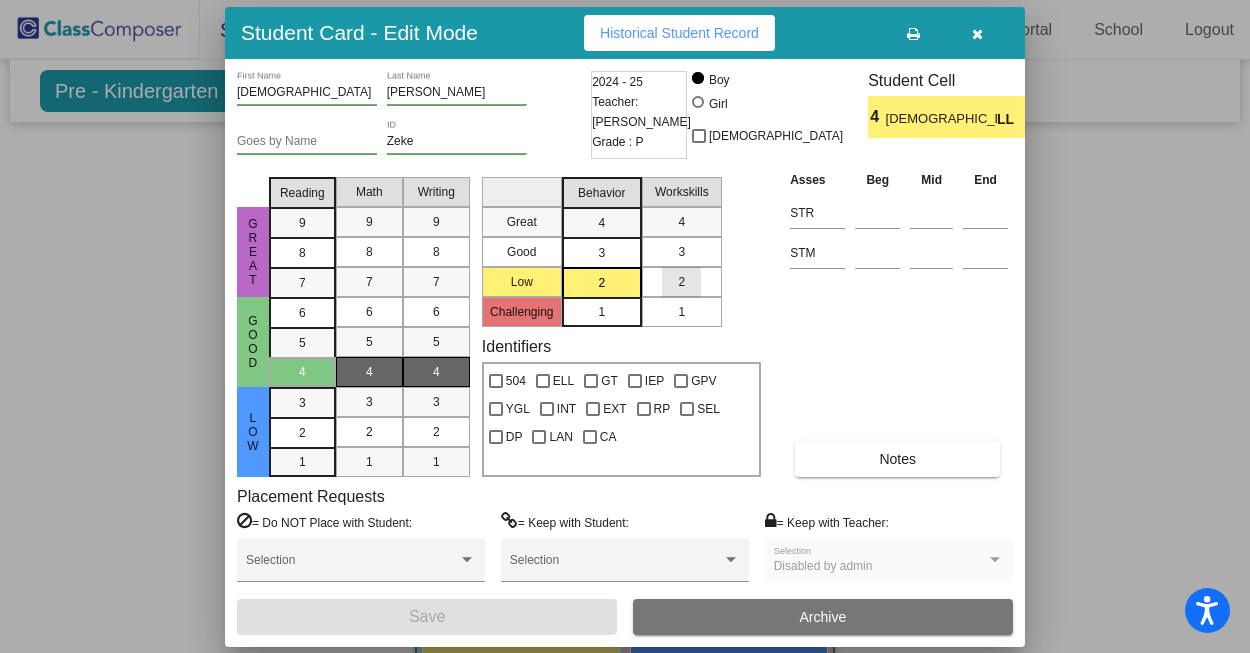 click on "2" at bounding box center [681, 282] 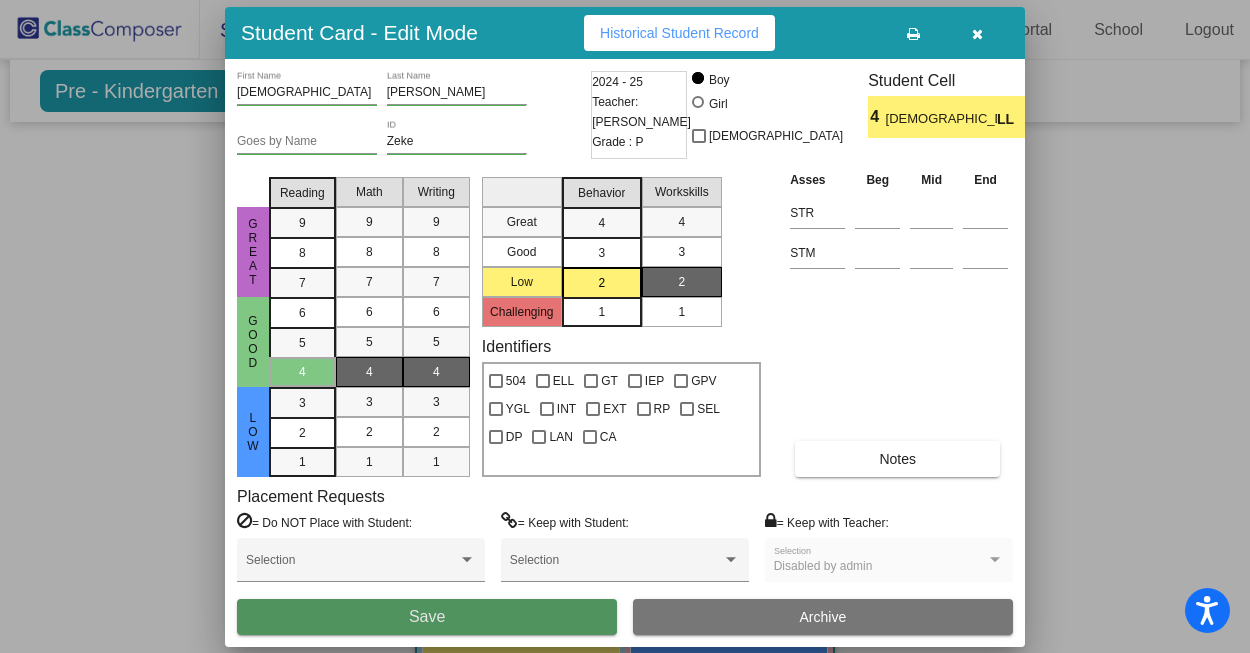 click on "Save" at bounding box center [427, 617] 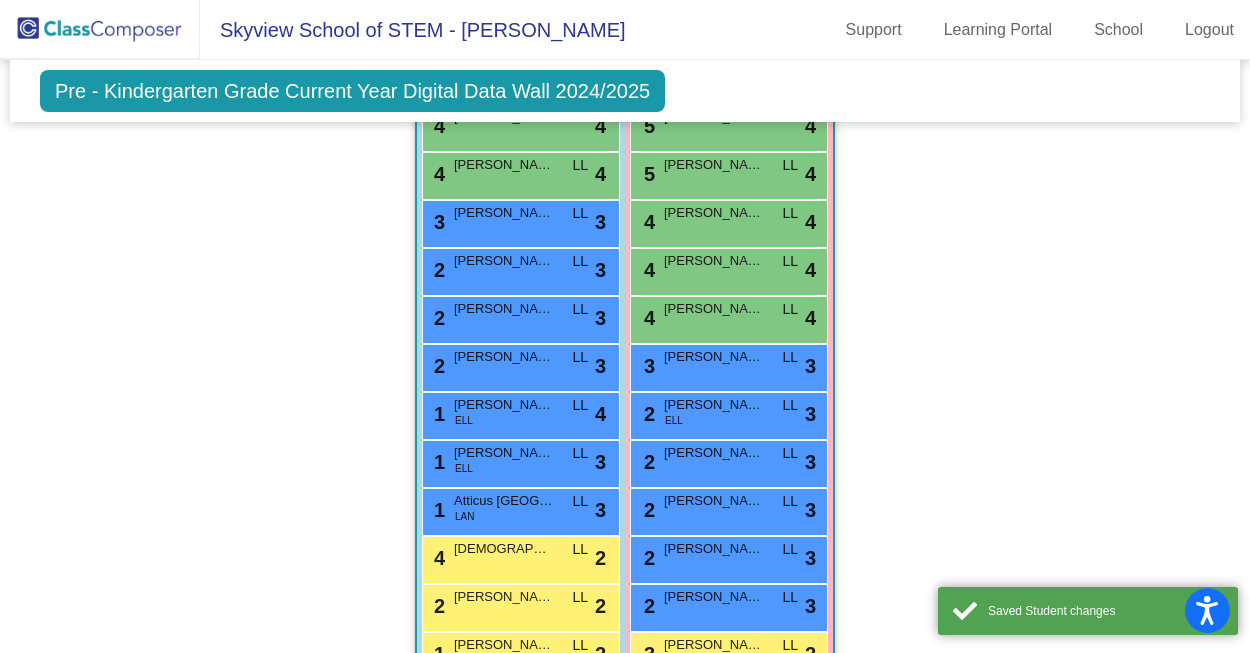 scroll, scrollTop: 1247, scrollLeft: 0, axis: vertical 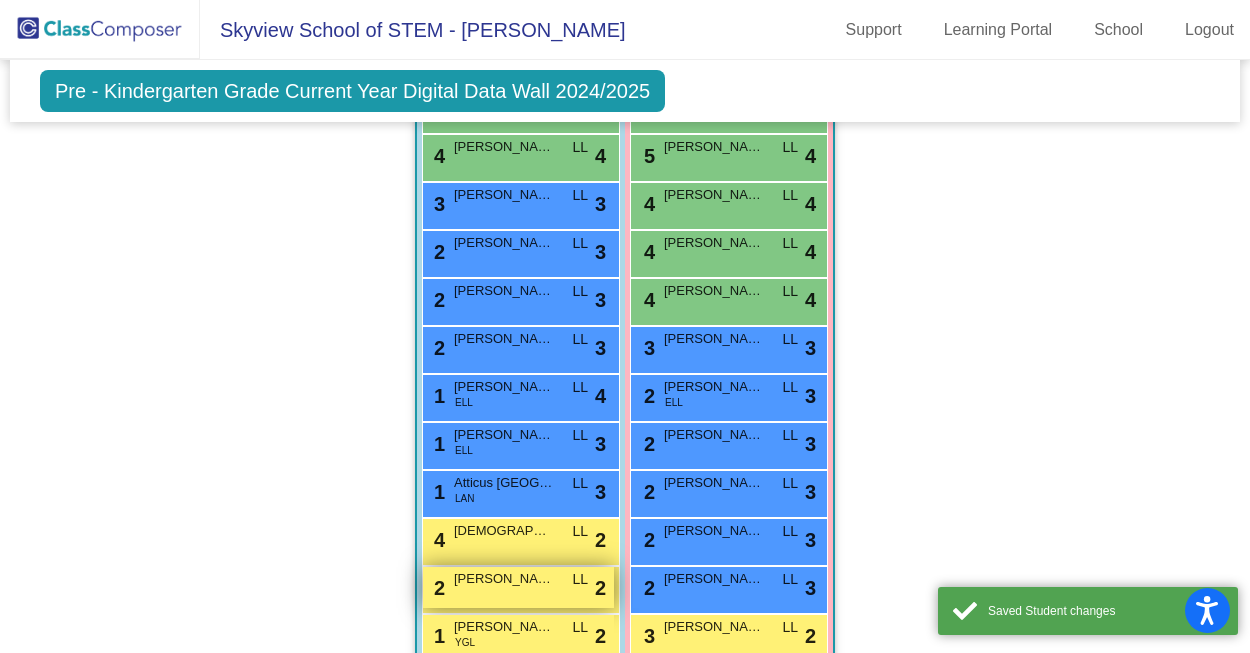 click on "[PERSON_NAME]" at bounding box center [504, 579] 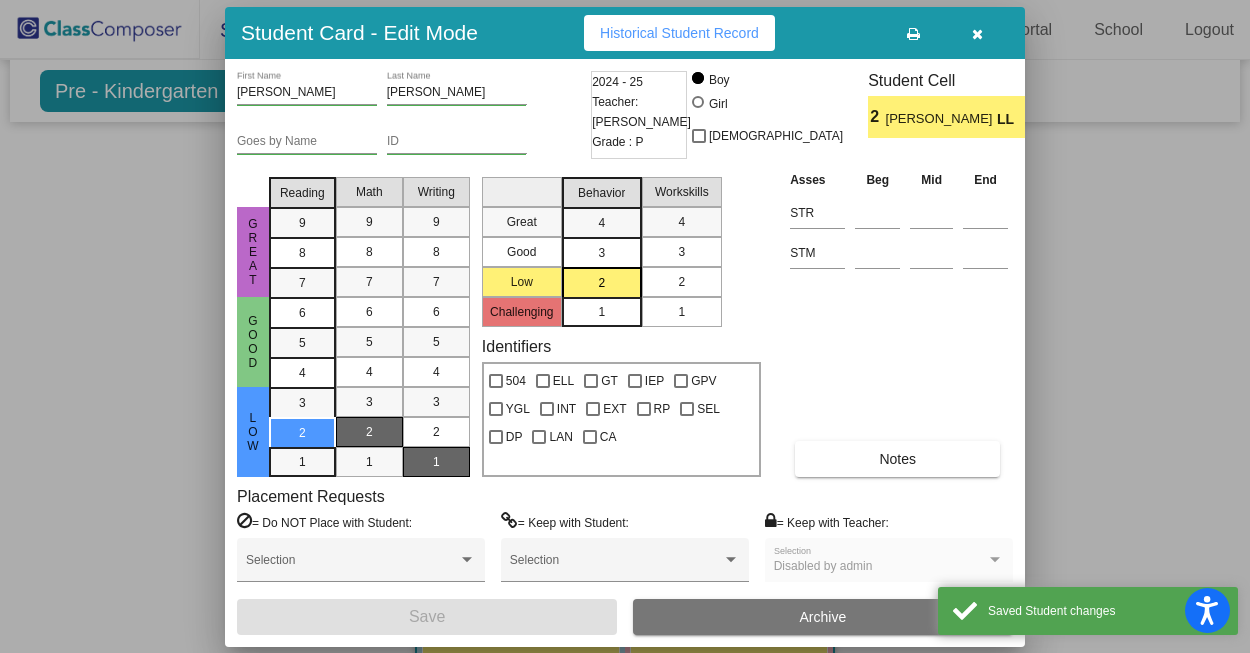 click on "2" at bounding box center [681, 282] 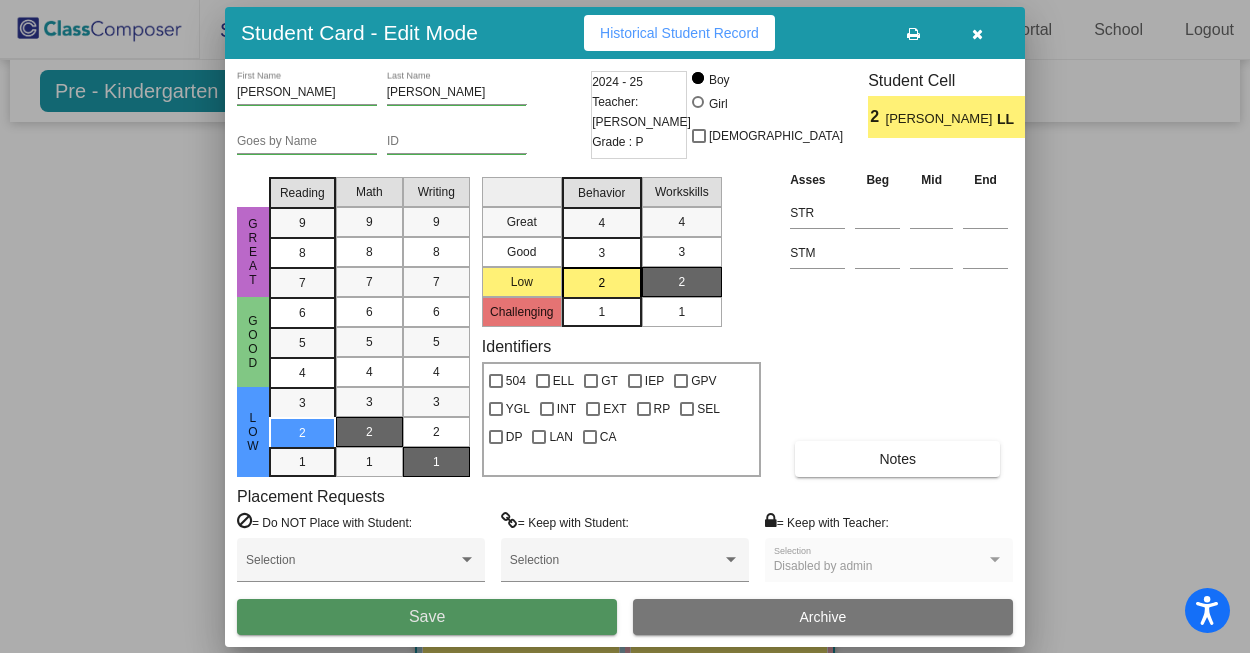 click on "Save" at bounding box center [427, 617] 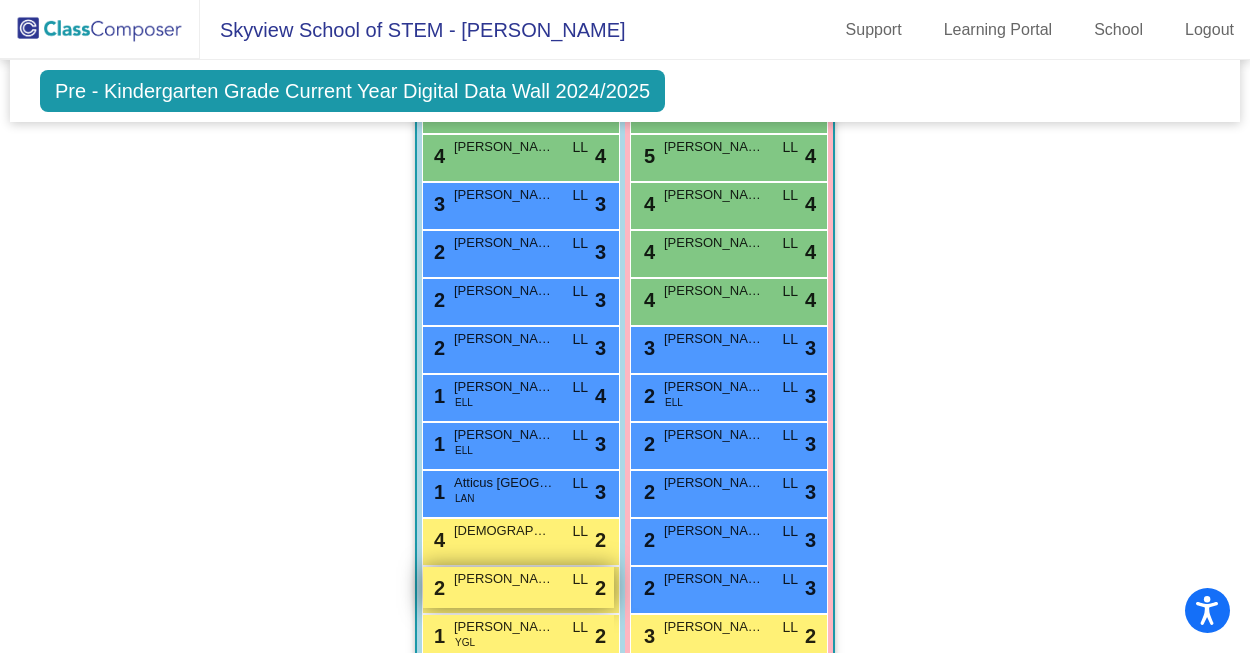 click on "[PERSON_NAME]" at bounding box center [504, 579] 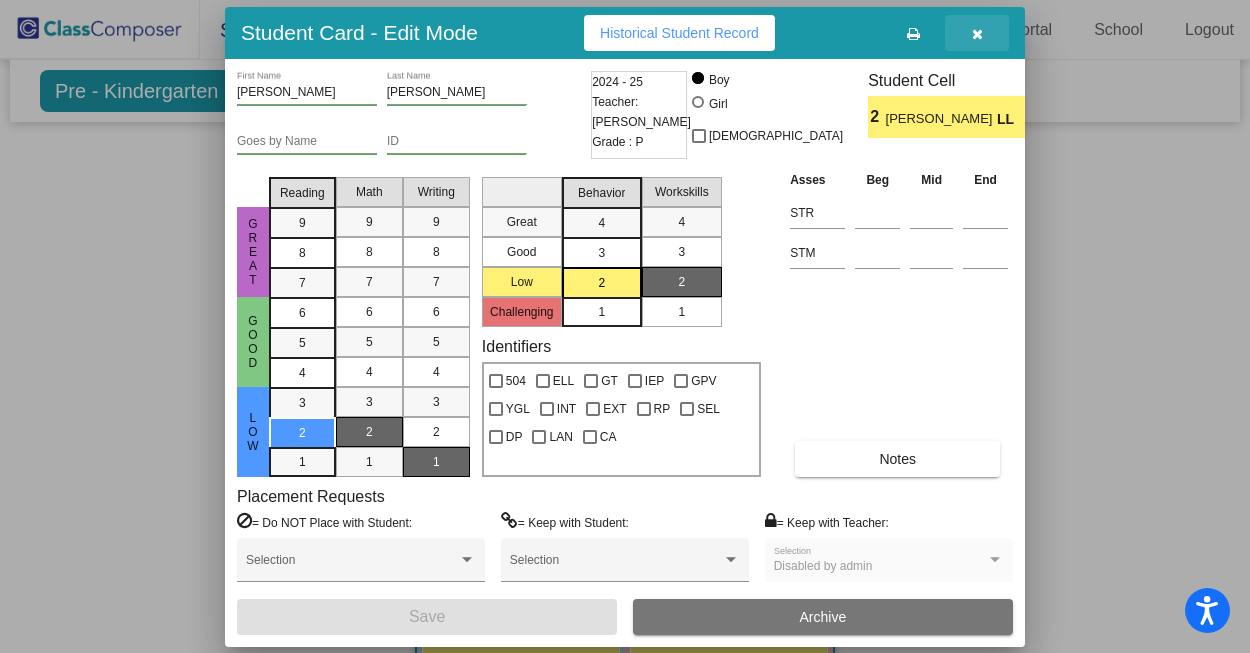 click at bounding box center [977, 34] 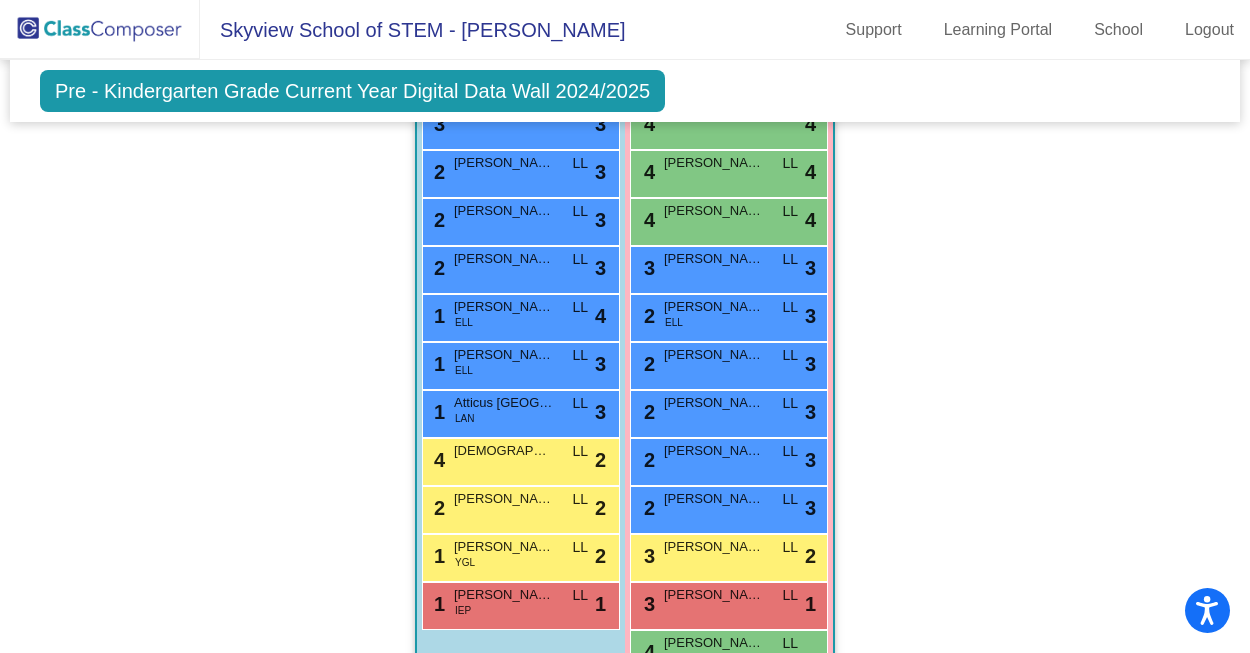 scroll, scrollTop: 1353, scrollLeft: 0, axis: vertical 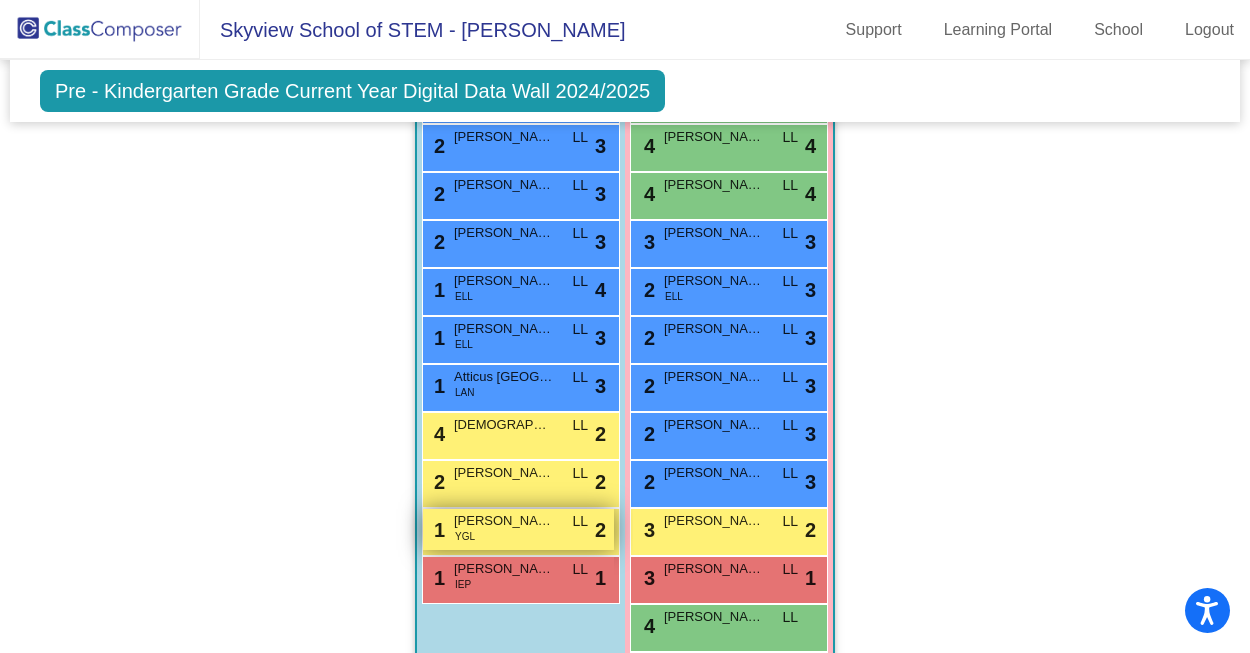 click on "[PERSON_NAME]" at bounding box center [504, 521] 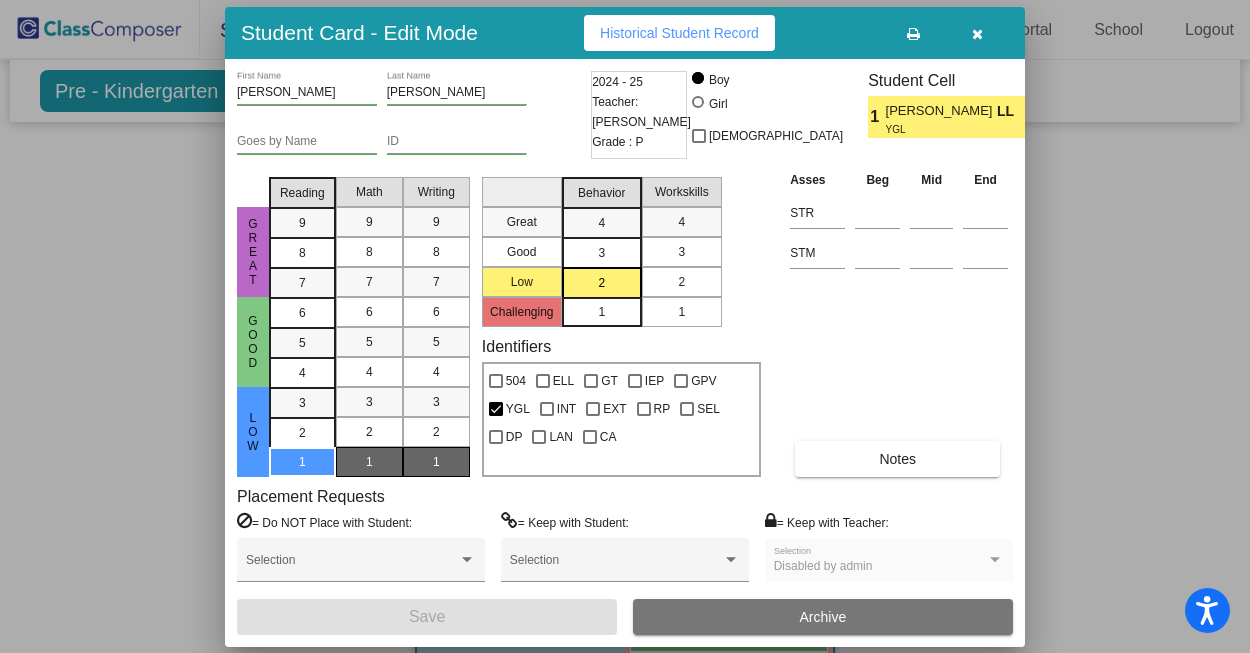 click on "2" at bounding box center [681, 282] 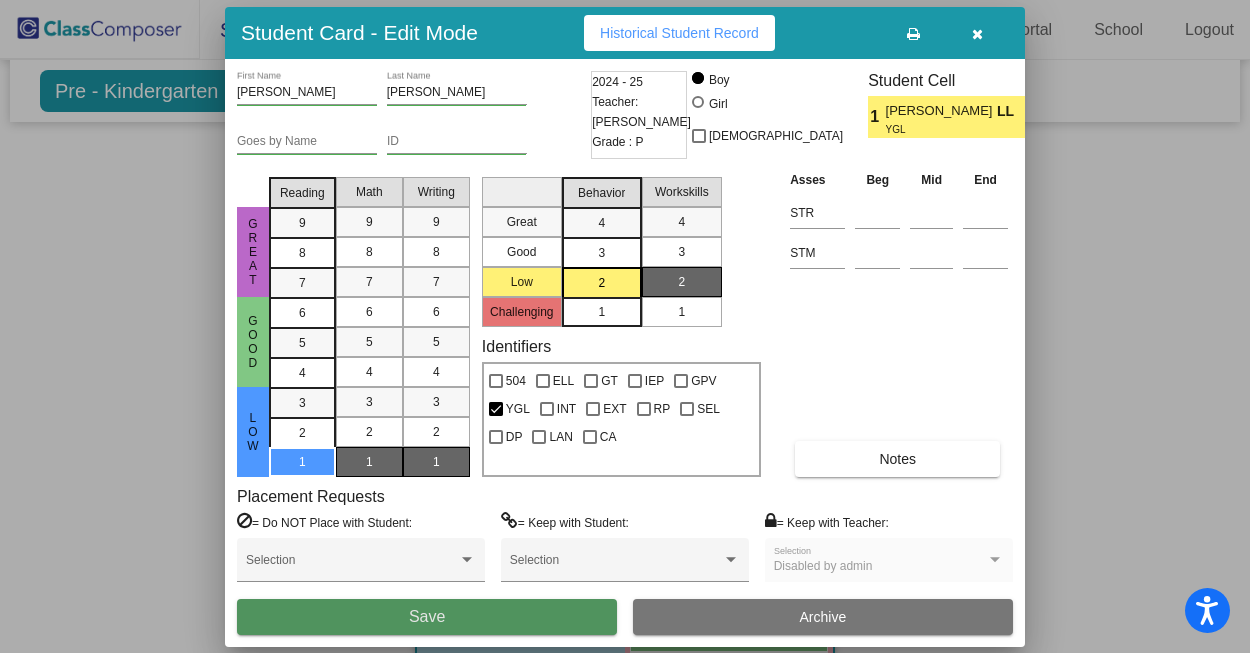 click on "Save" at bounding box center [427, 617] 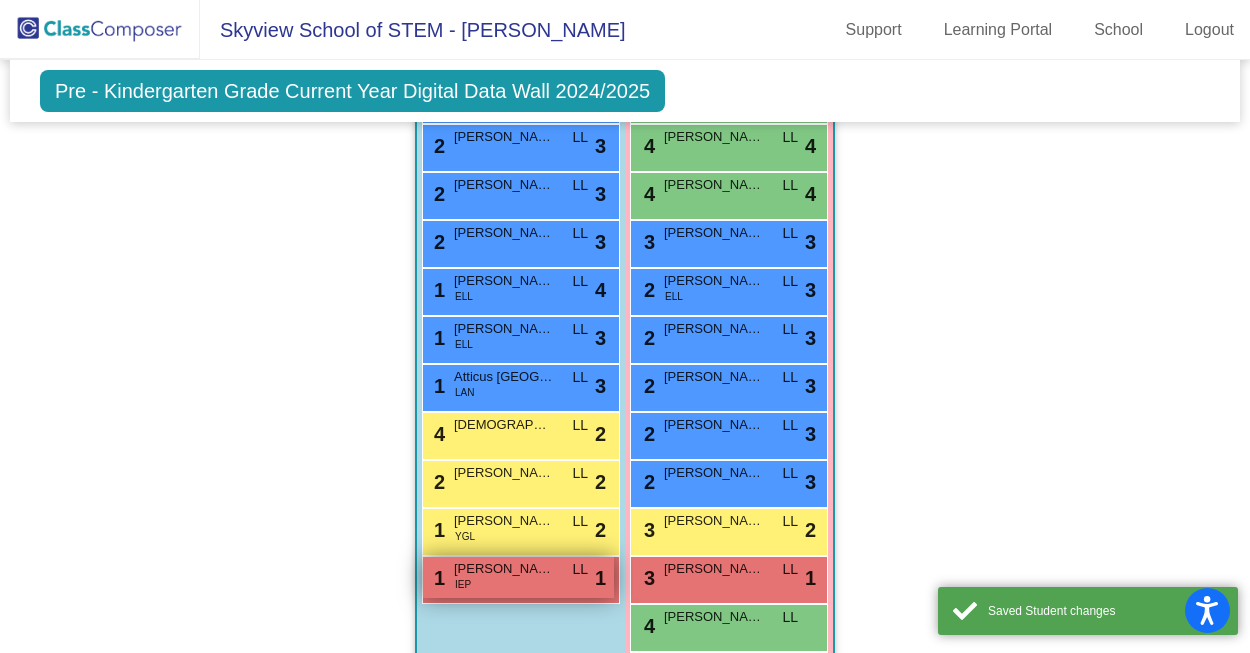 click on "1 Isaias Quiroz Garcia IEP LL lock do_not_disturb_alt 1" at bounding box center (518, 577) 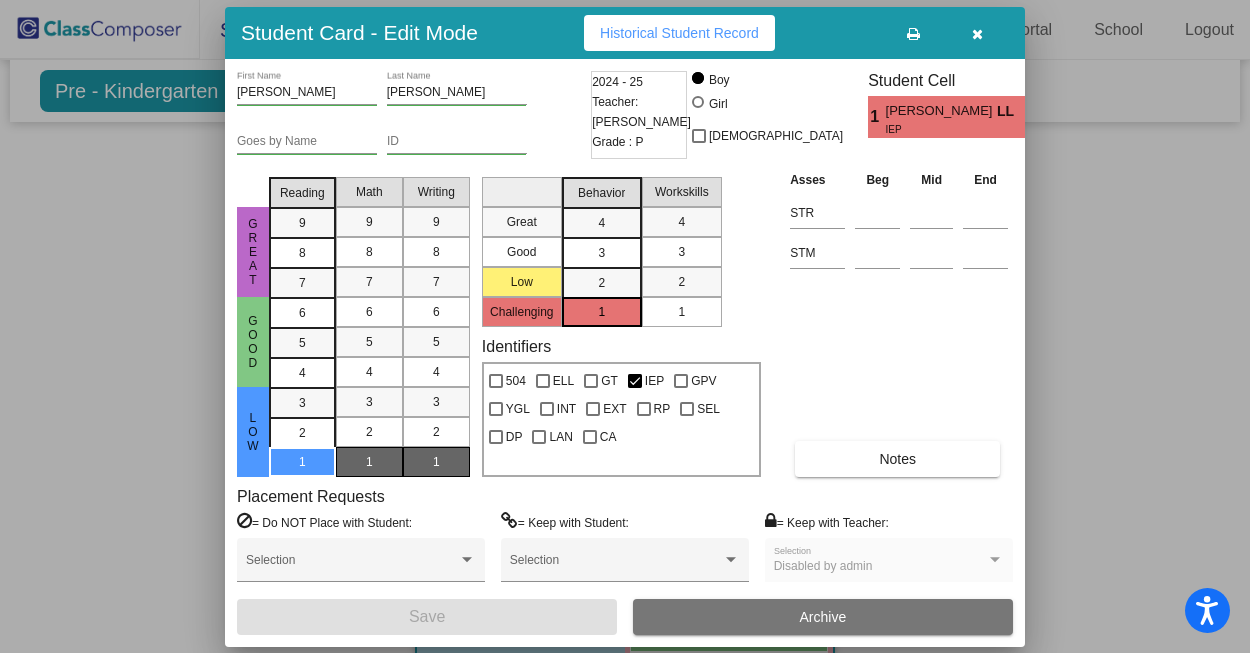 click on "1" at bounding box center [682, 312] 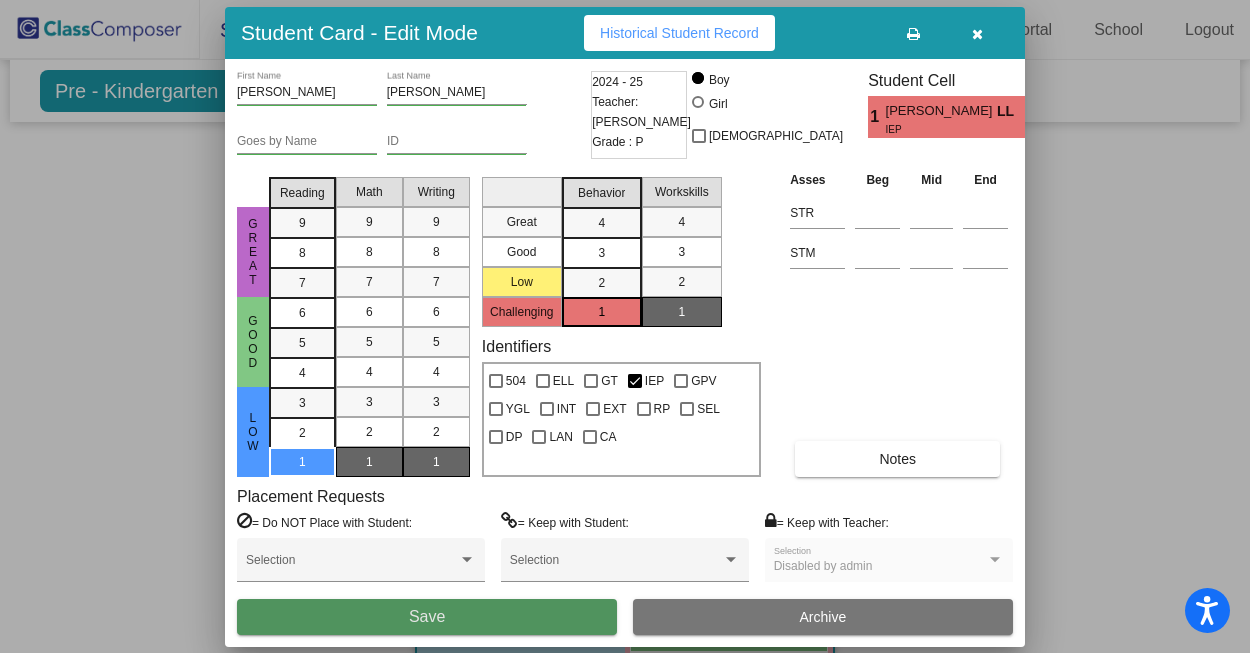 click on "Save" at bounding box center (427, 617) 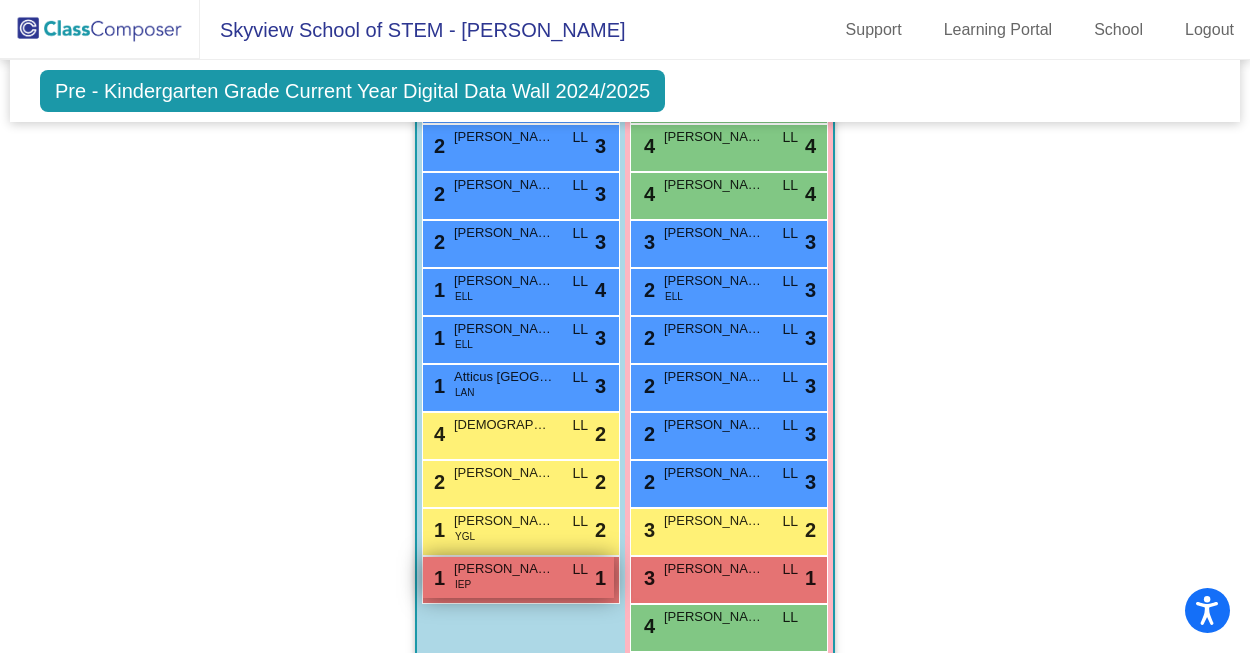 click on "1 Isaias Quiroz Garcia IEP LL lock do_not_disturb_alt 1" at bounding box center [518, 577] 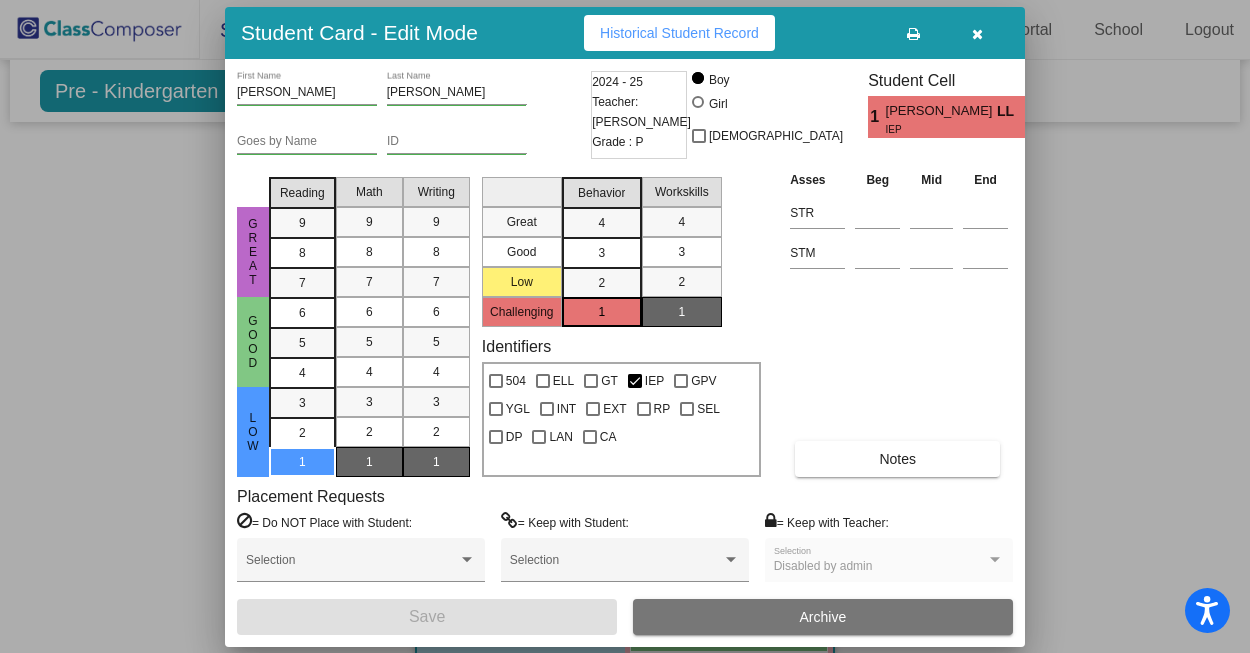 click at bounding box center [977, 34] 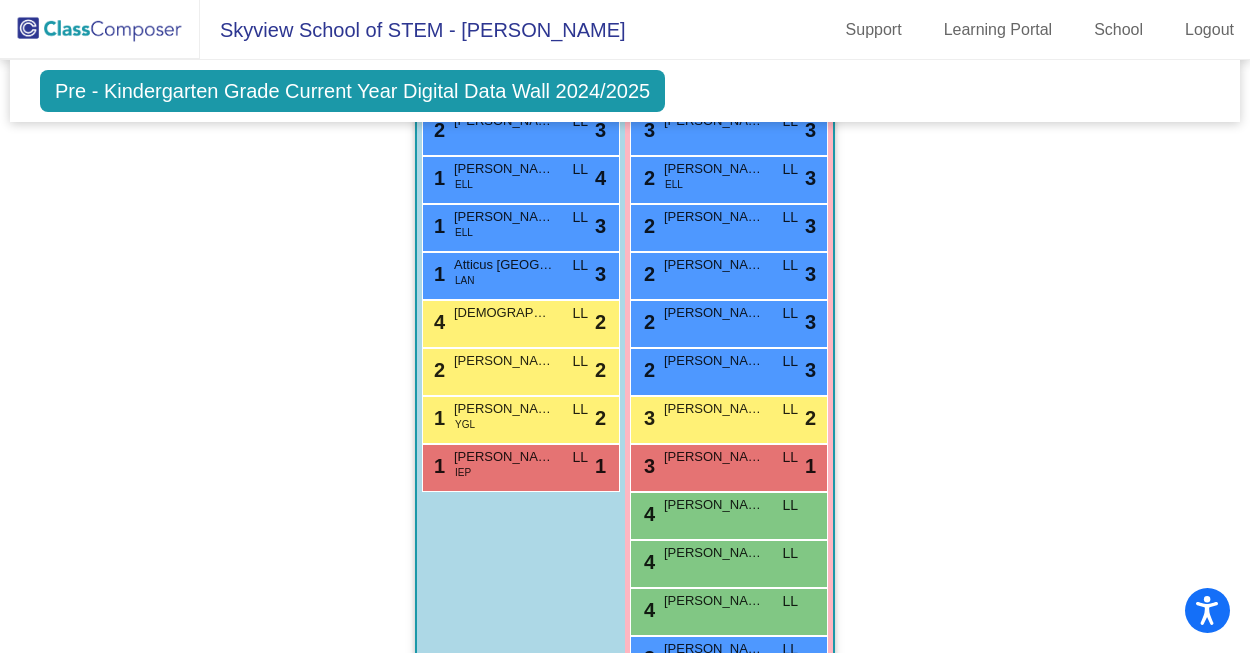 scroll, scrollTop: 1533, scrollLeft: 0, axis: vertical 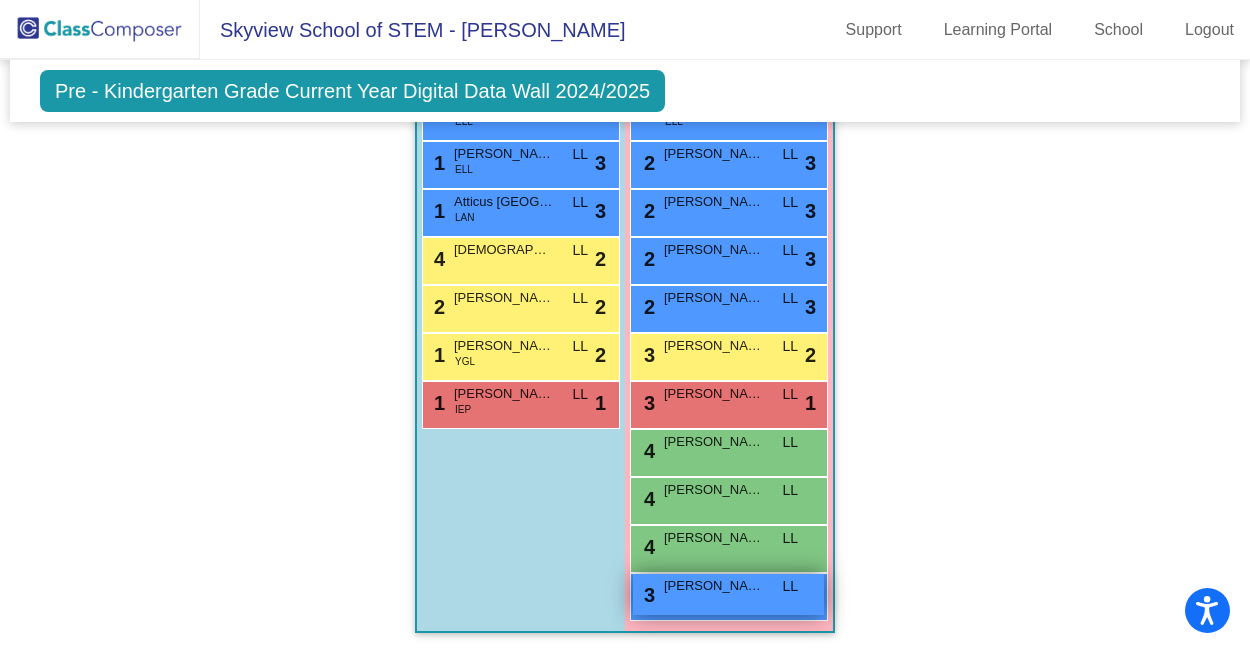 click on "3 Amelia Bravo LL lock do_not_disturb_alt" at bounding box center [728, 594] 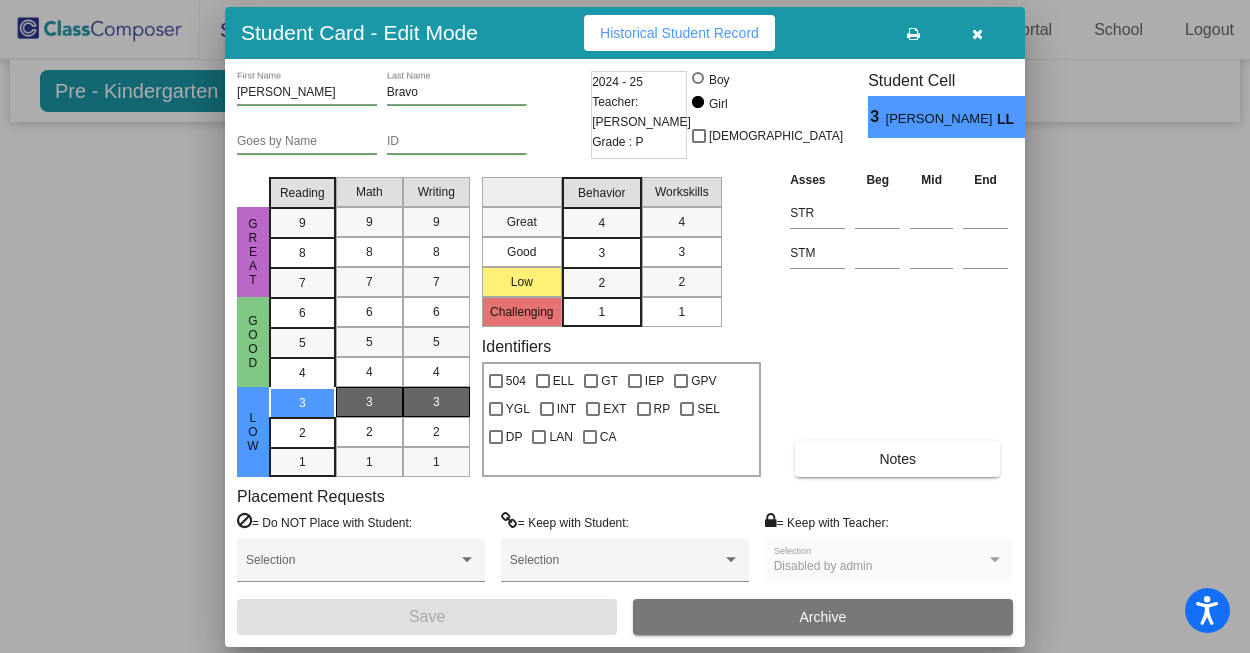 click on "3" at bounding box center (602, 252) 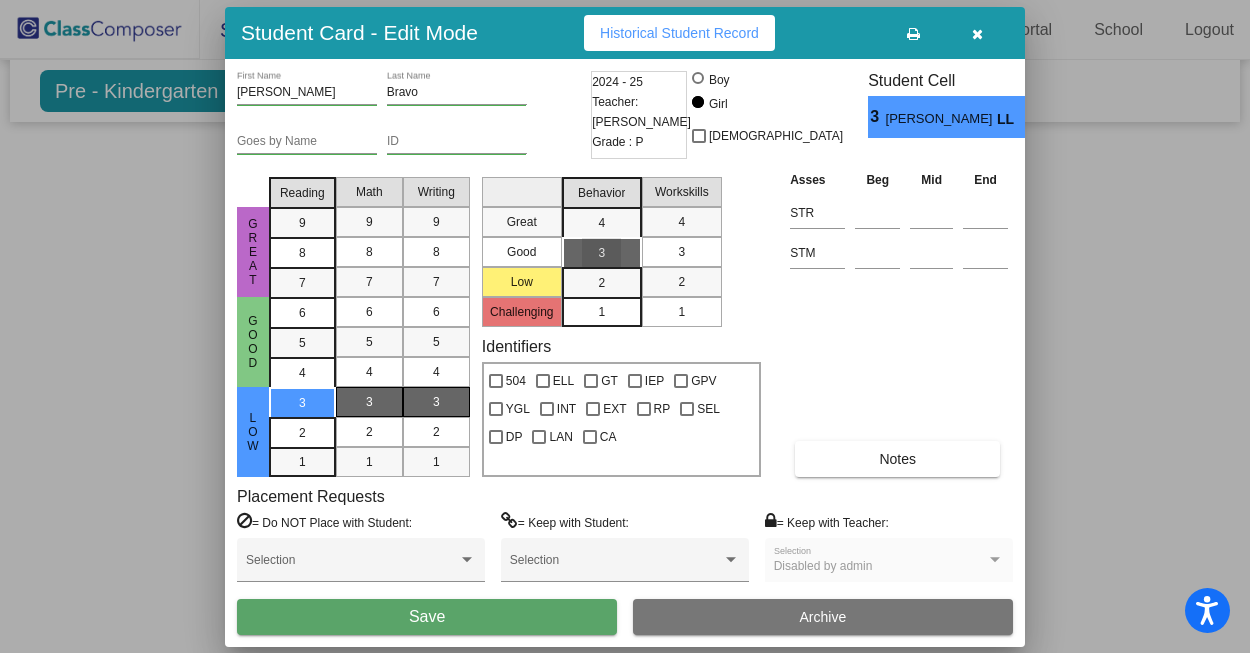click on "3" at bounding box center [681, 252] 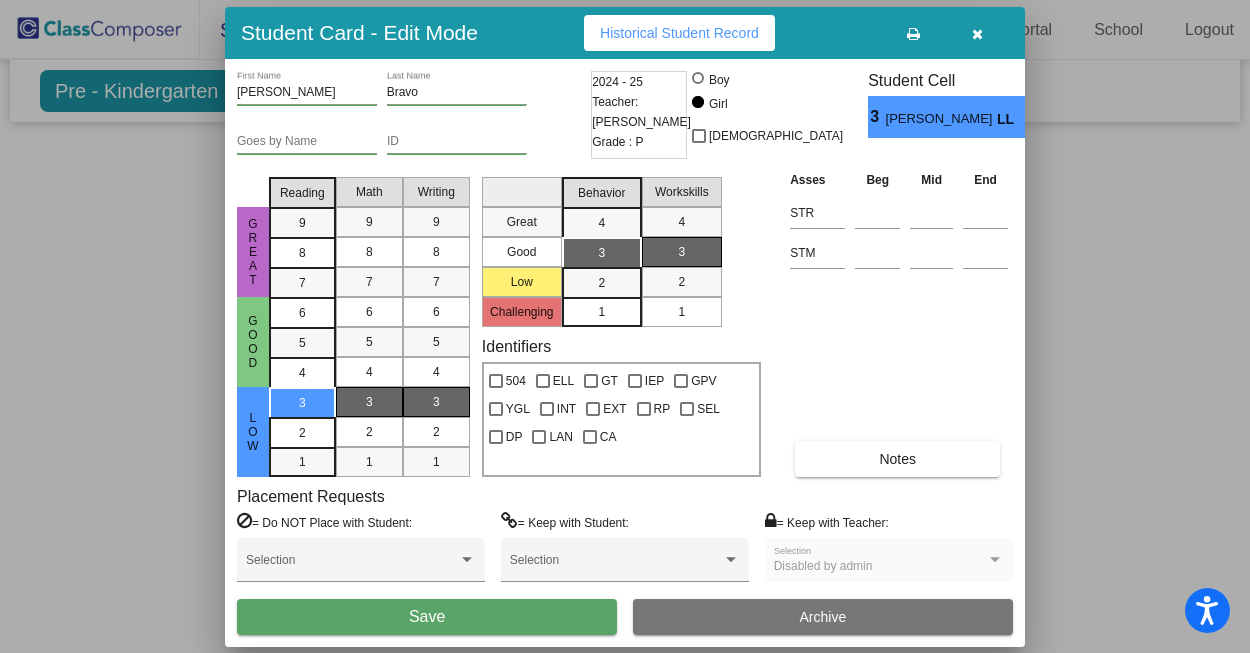 click on "Save" at bounding box center [427, 617] 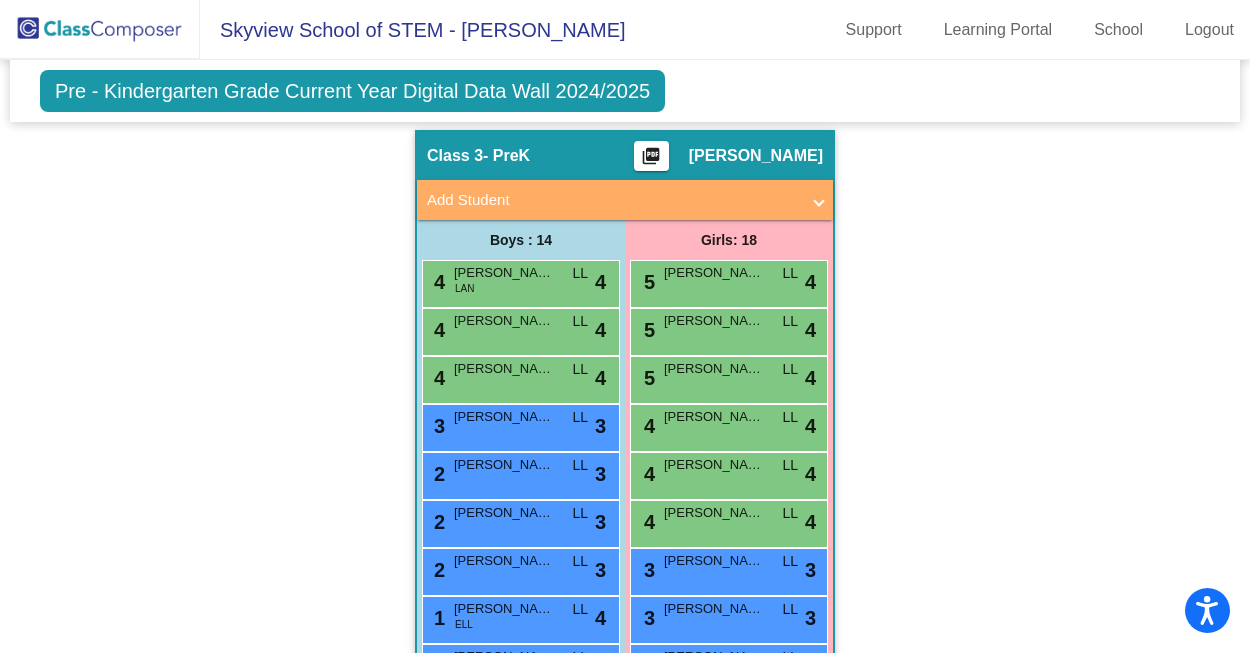 scroll, scrollTop: 1024, scrollLeft: 0, axis: vertical 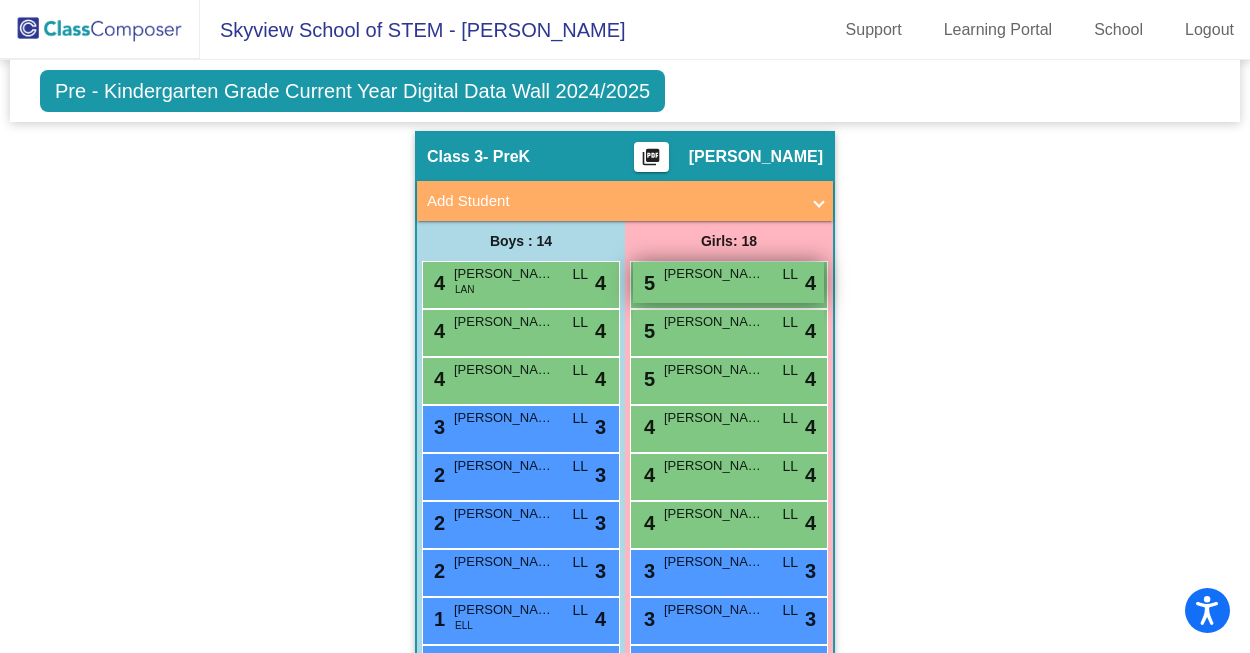 click on "5 Jaidyn Antal LL lock do_not_disturb_alt 4" at bounding box center [728, 282] 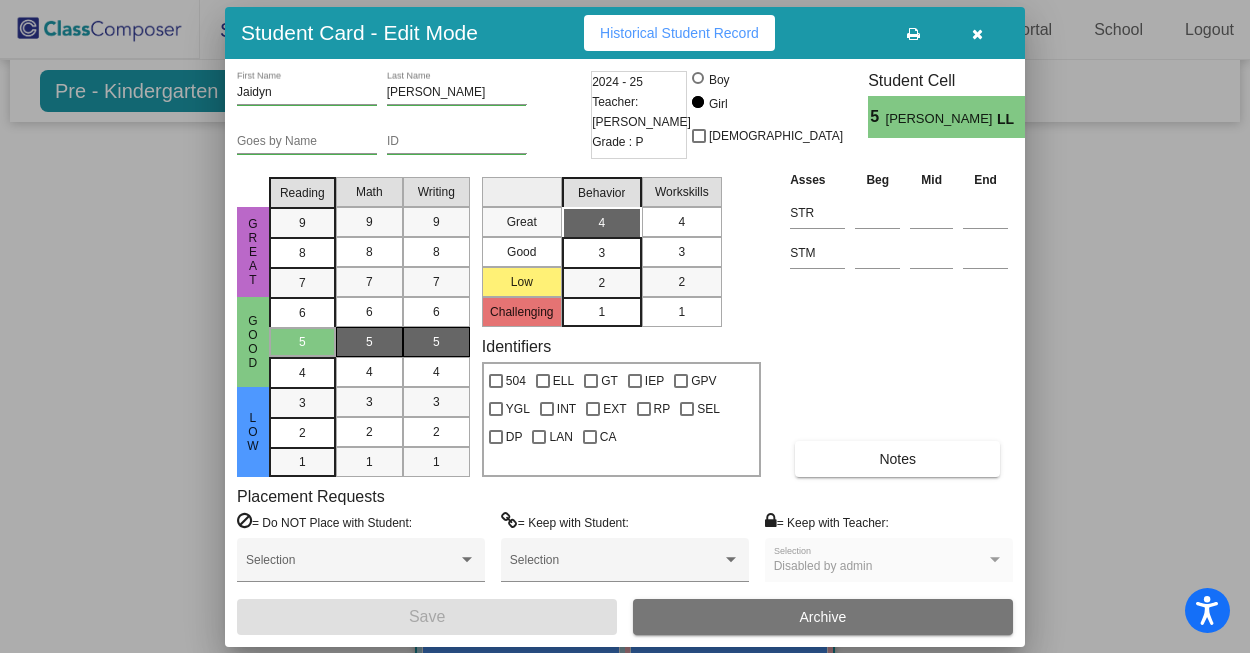 click on "4" at bounding box center [681, 222] 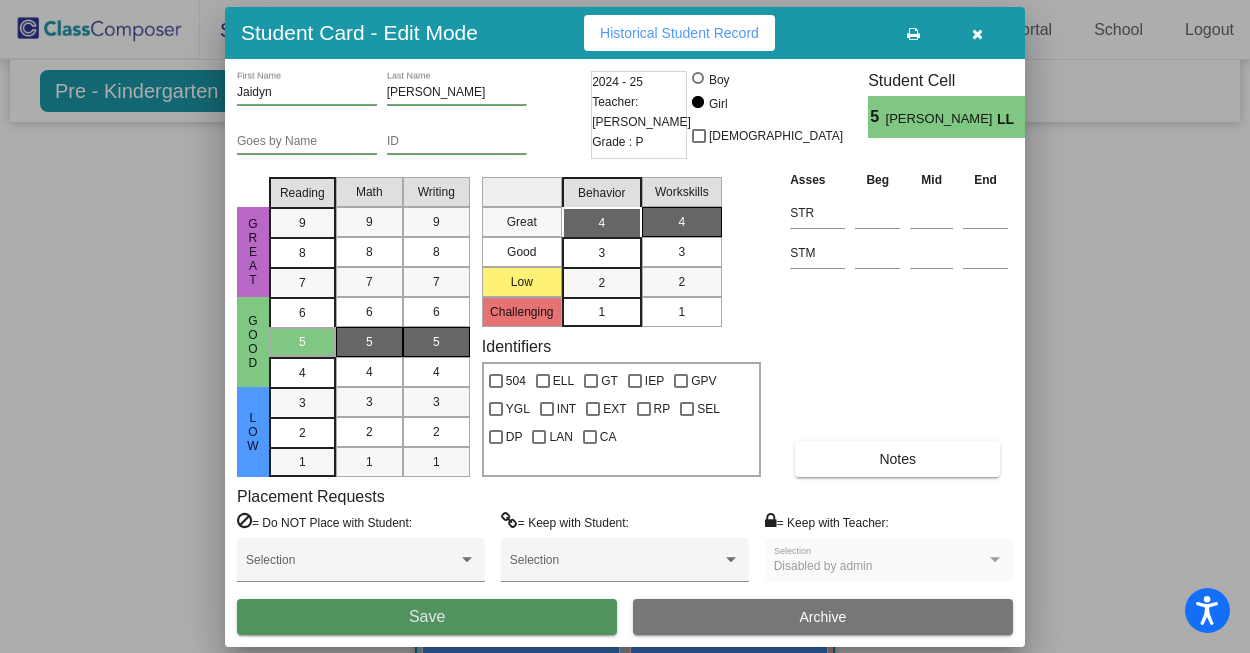 click on "Save" at bounding box center (427, 617) 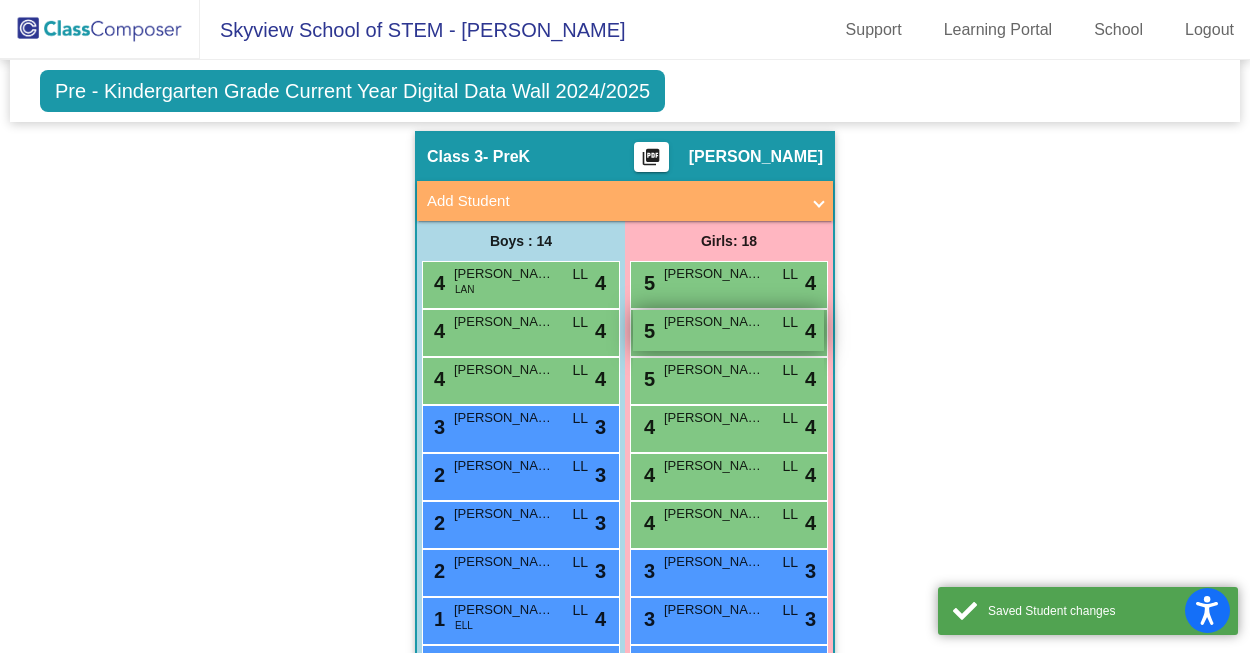 click on "[PERSON_NAME]" at bounding box center (714, 322) 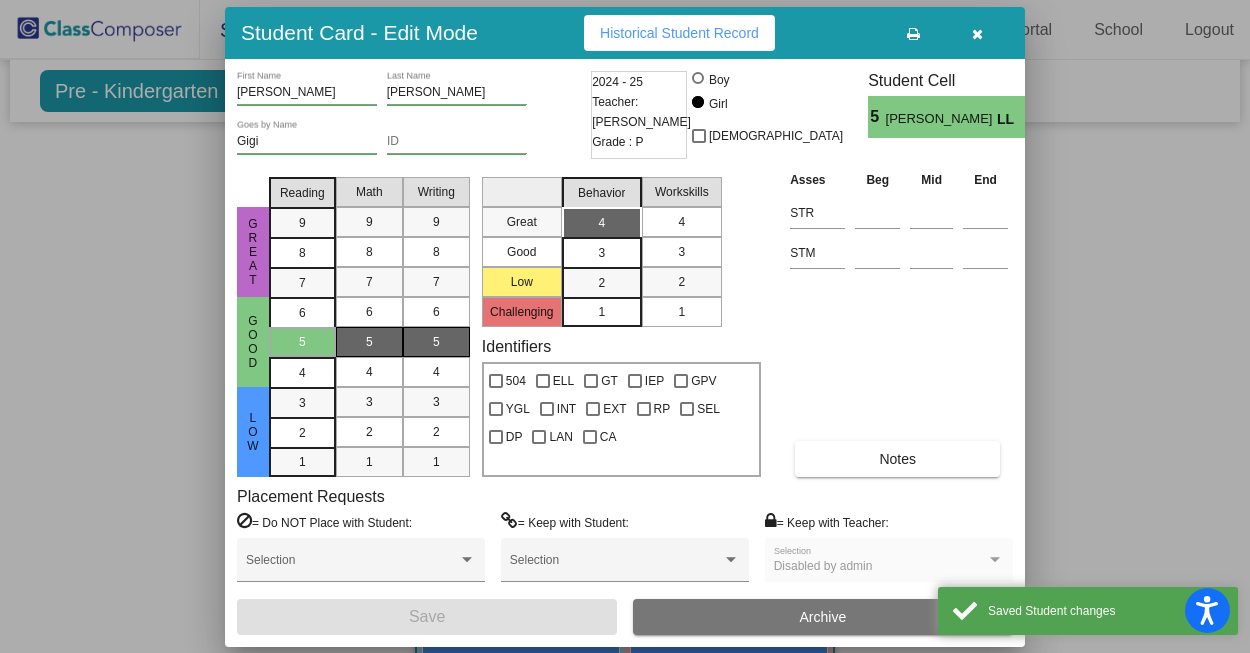 click on "4" at bounding box center [681, 222] 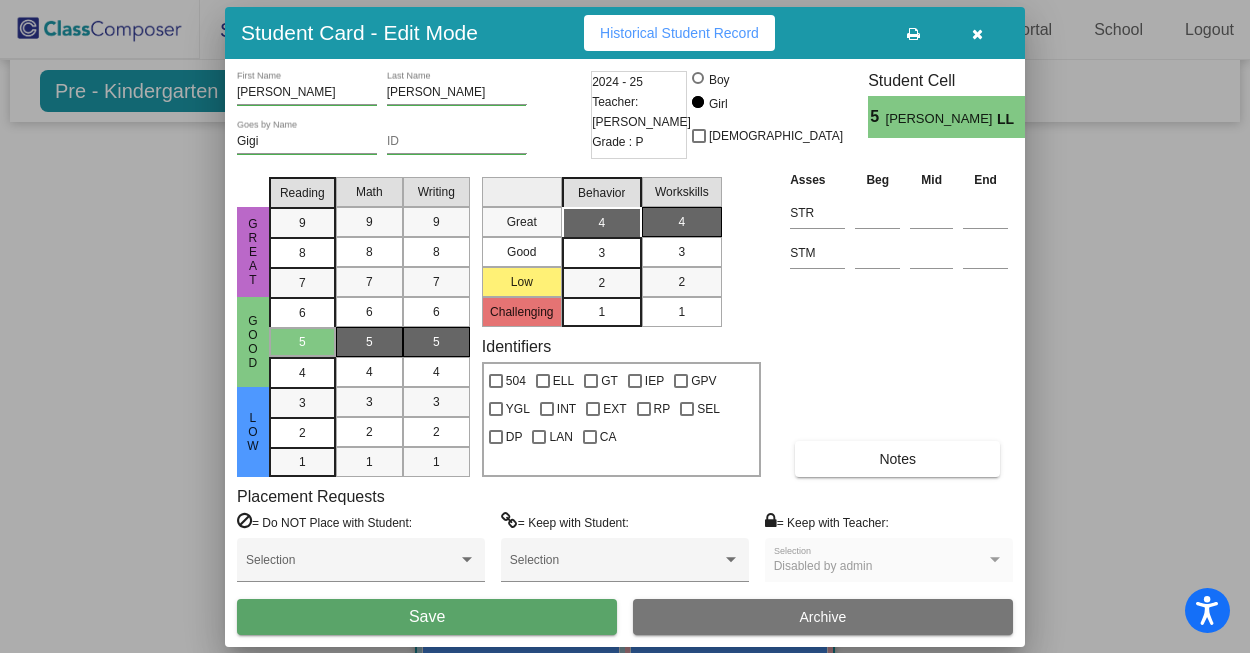 click on "Save" at bounding box center [427, 617] 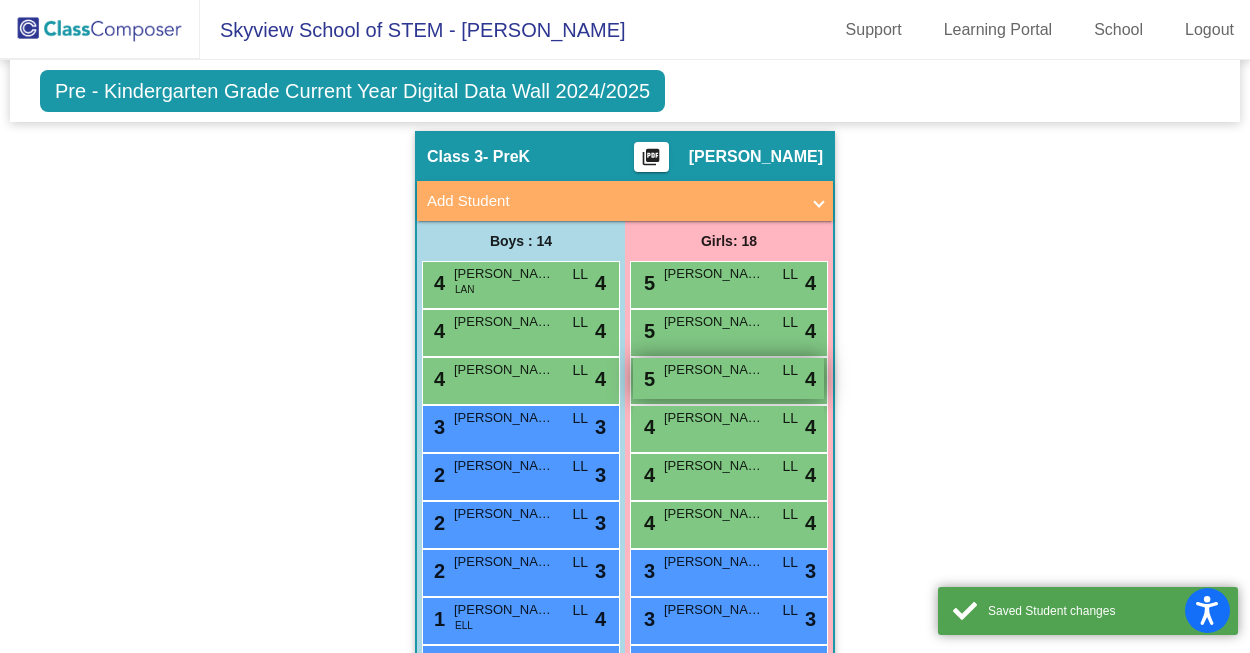 click on "[PERSON_NAME]" at bounding box center [714, 370] 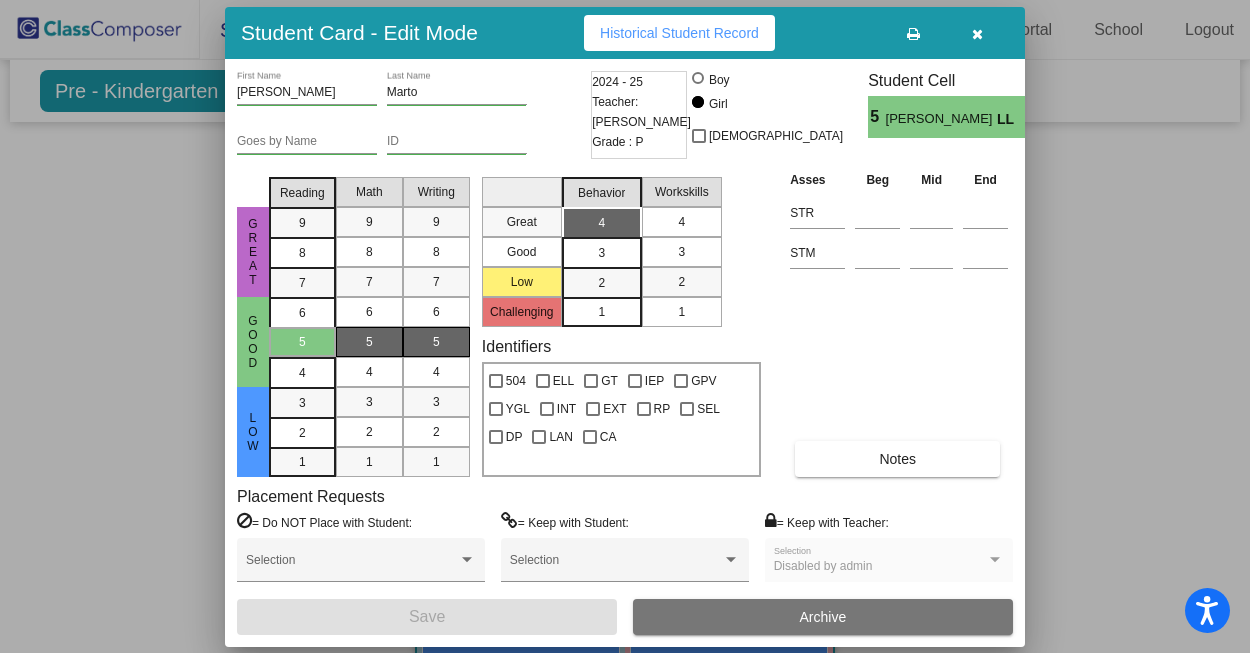 click on "4" at bounding box center (681, 222) 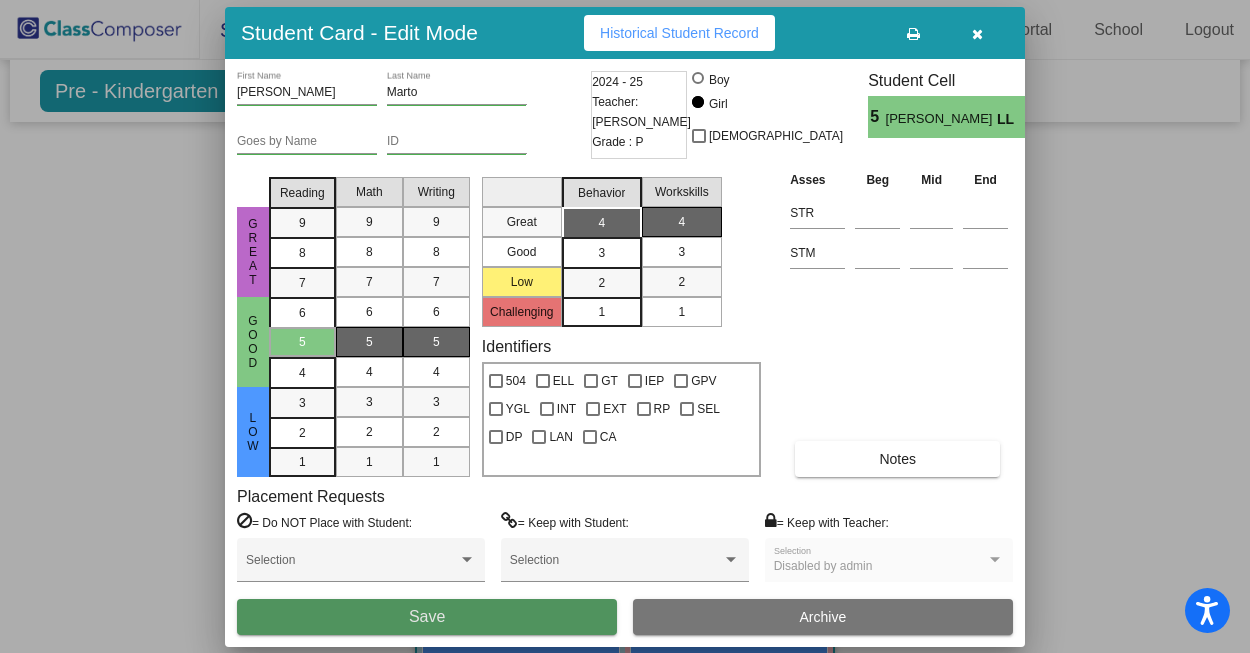 click on "Save" at bounding box center (427, 617) 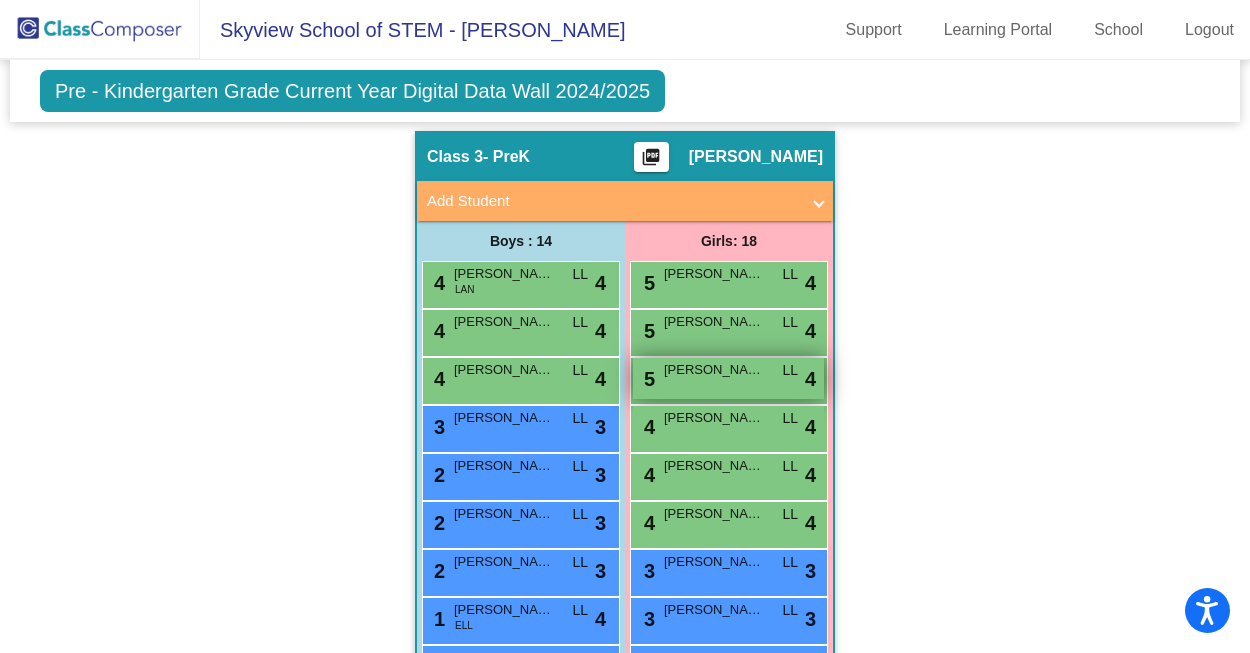 click on "5 Hattie Marto LL lock do_not_disturb_alt 4" at bounding box center [728, 378] 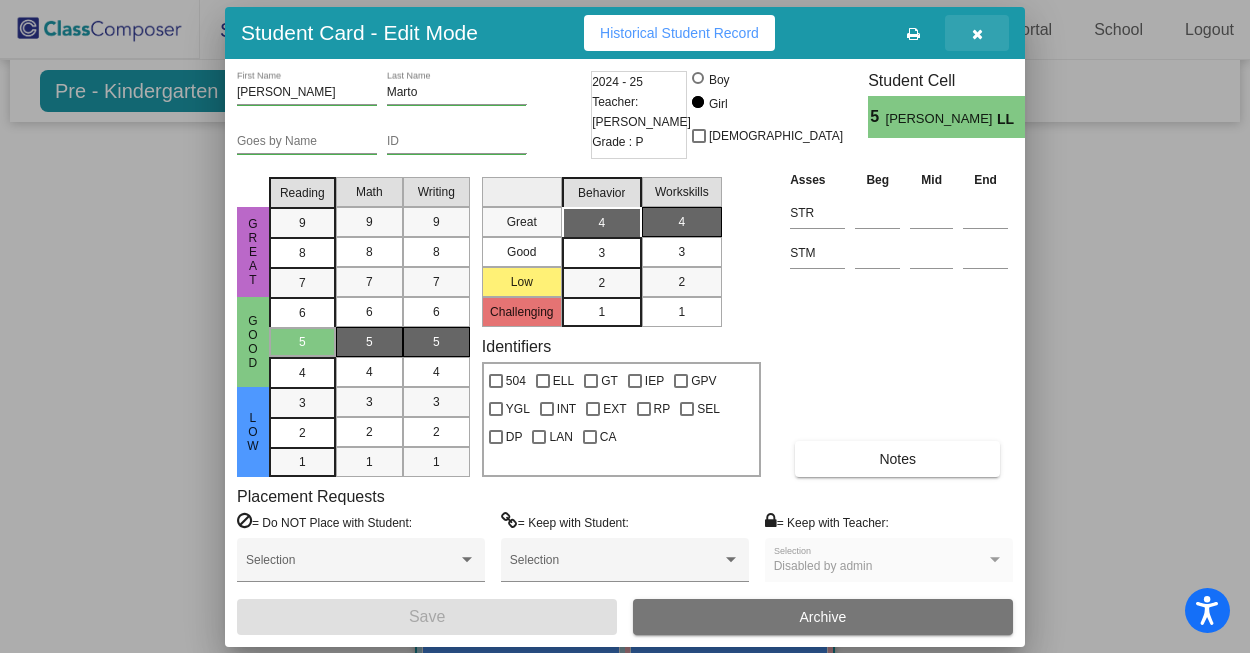 click at bounding box center (977, 33) 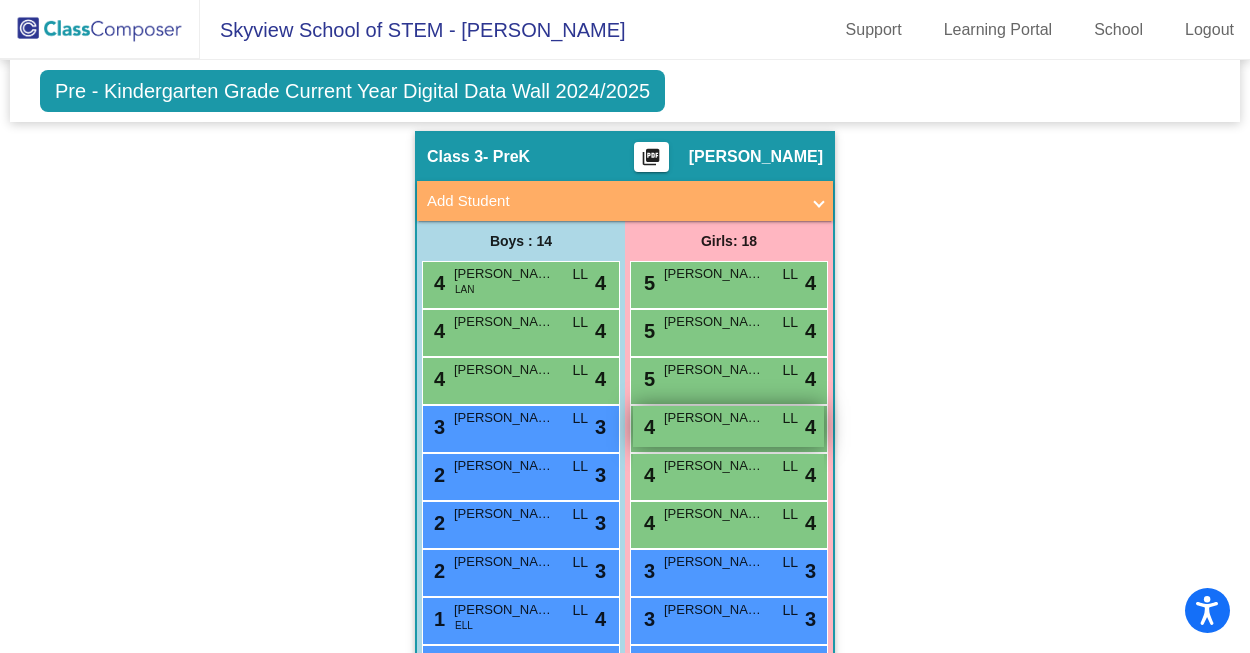 click on "4 Margo Anderson LL lock do_not_disturb_alt 4" at bounding box center (728, 426) 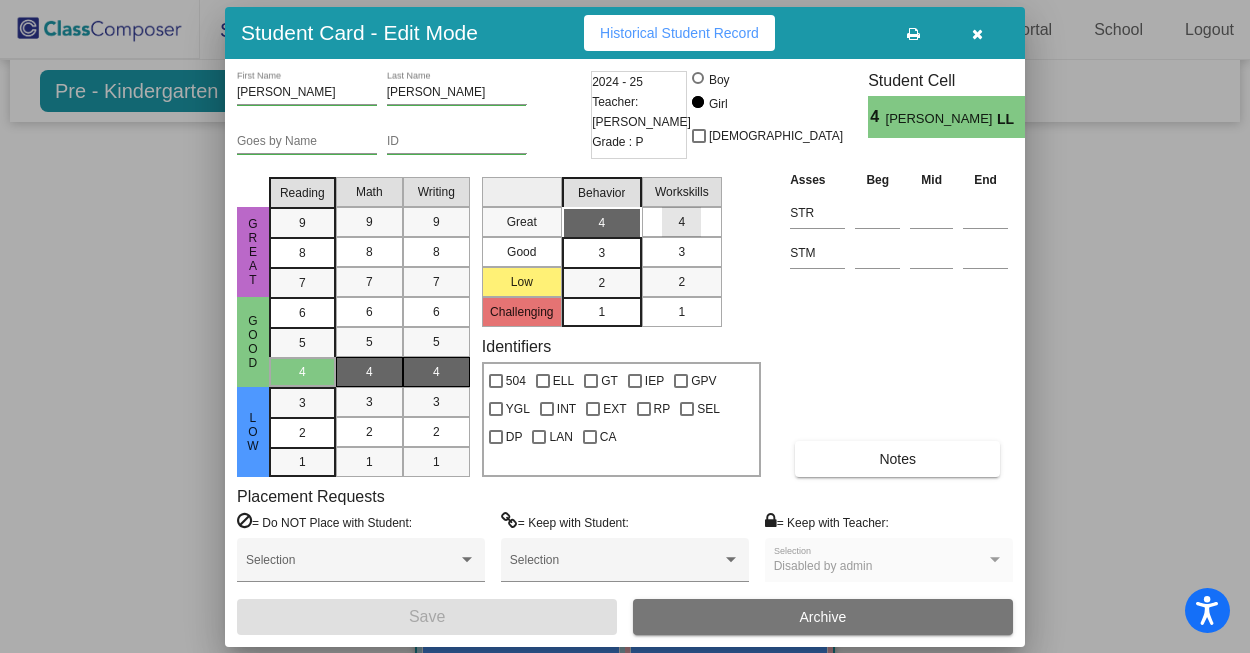 click on "4" at bounding box center (681, 222) 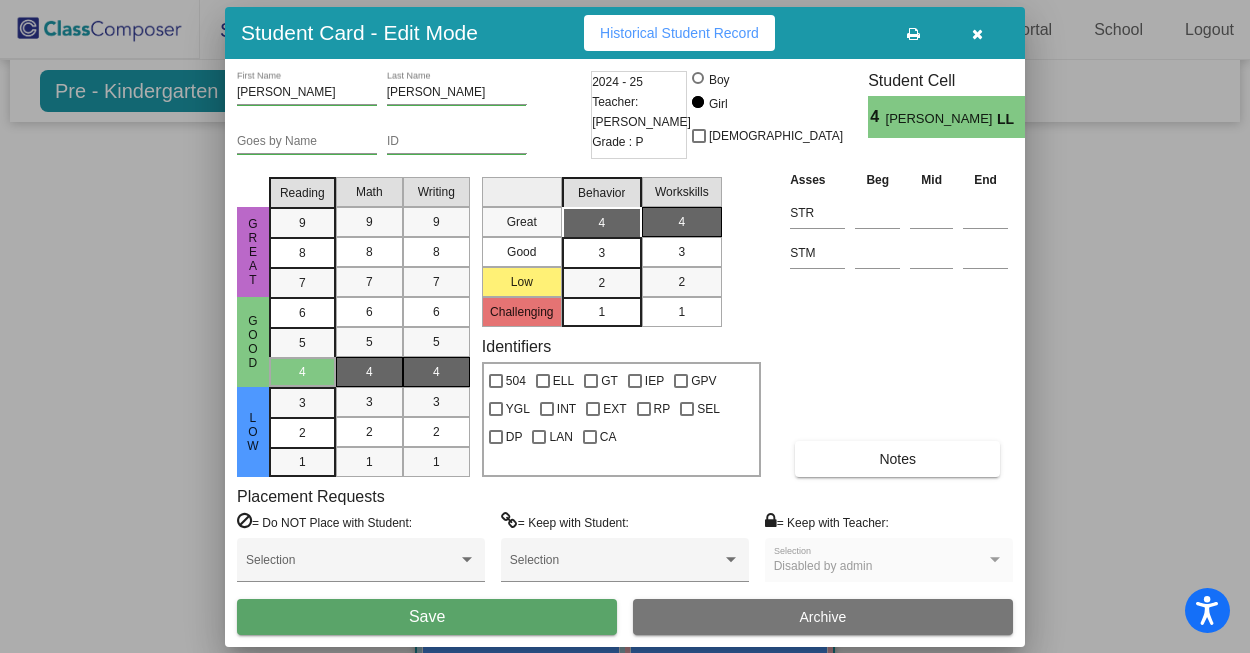 click on "Save" at bounding box center (427, 617) 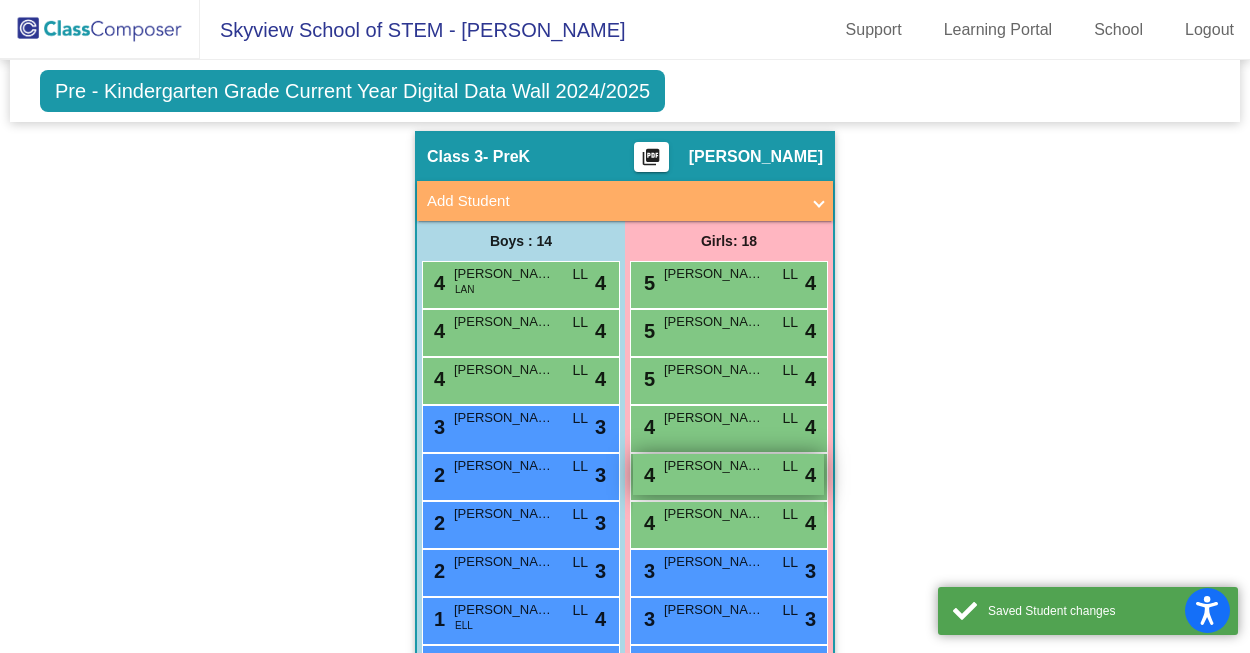 click on "4 Rowan Hill LL lock do_not_disturb_alt 4" at bounding box center (728, 474) 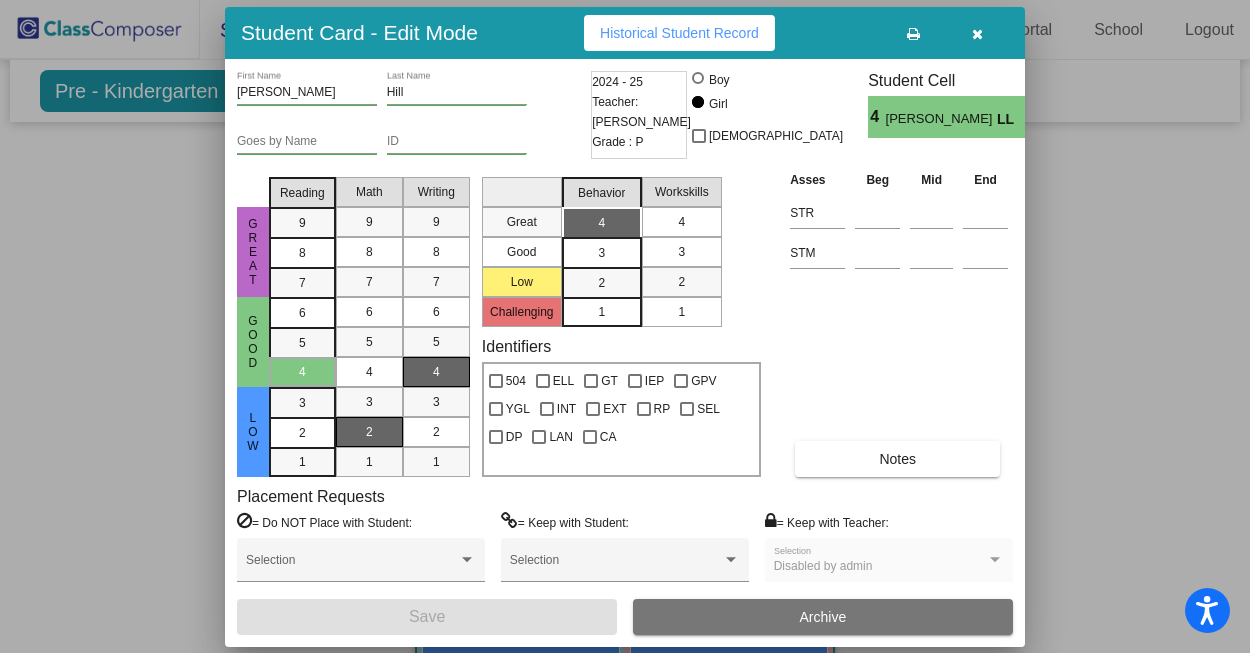 click on "4" at bounding box center [681, 222] 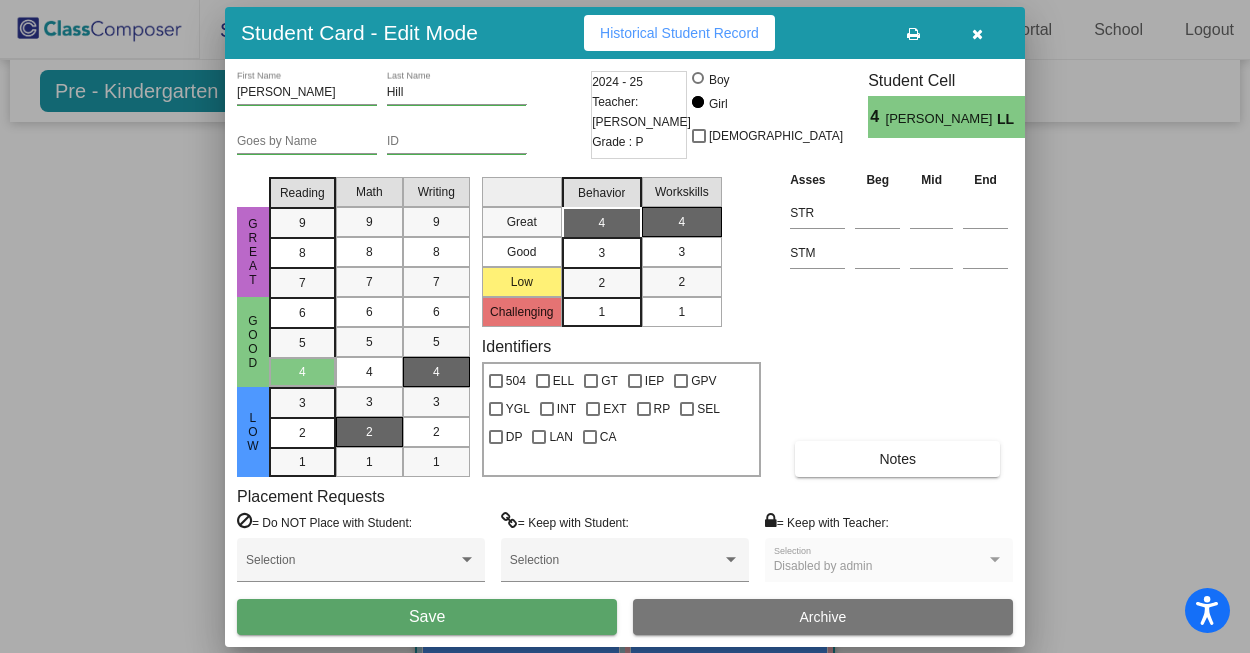 click on "Save" at bounding box center (427, 617) 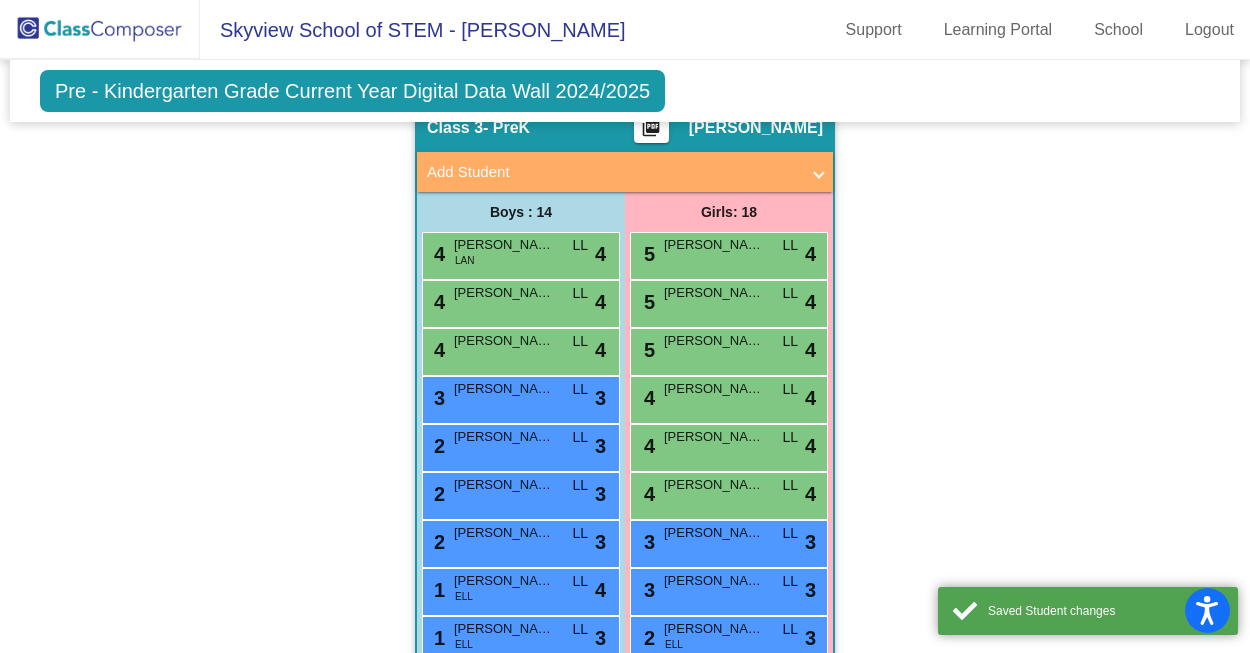 scroll, scrollTop: 1061, scrollLeft: 0, axis: vertical 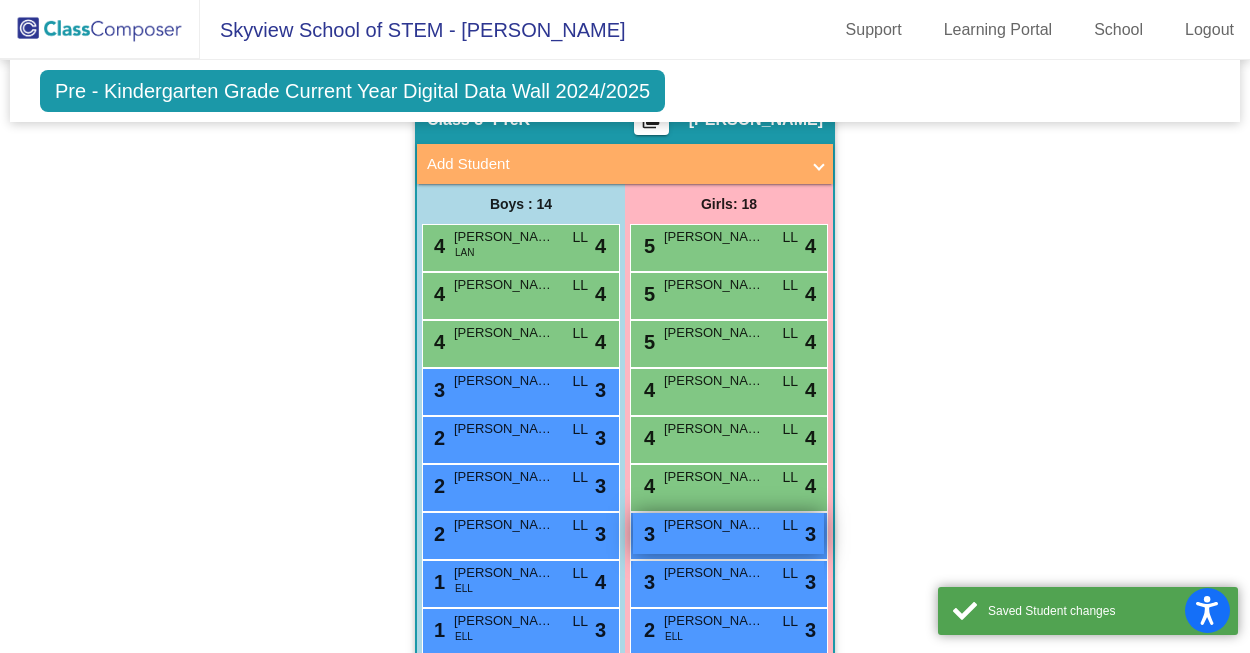 click on "[PERSON_NAME]" at bounding box center [714, 525] 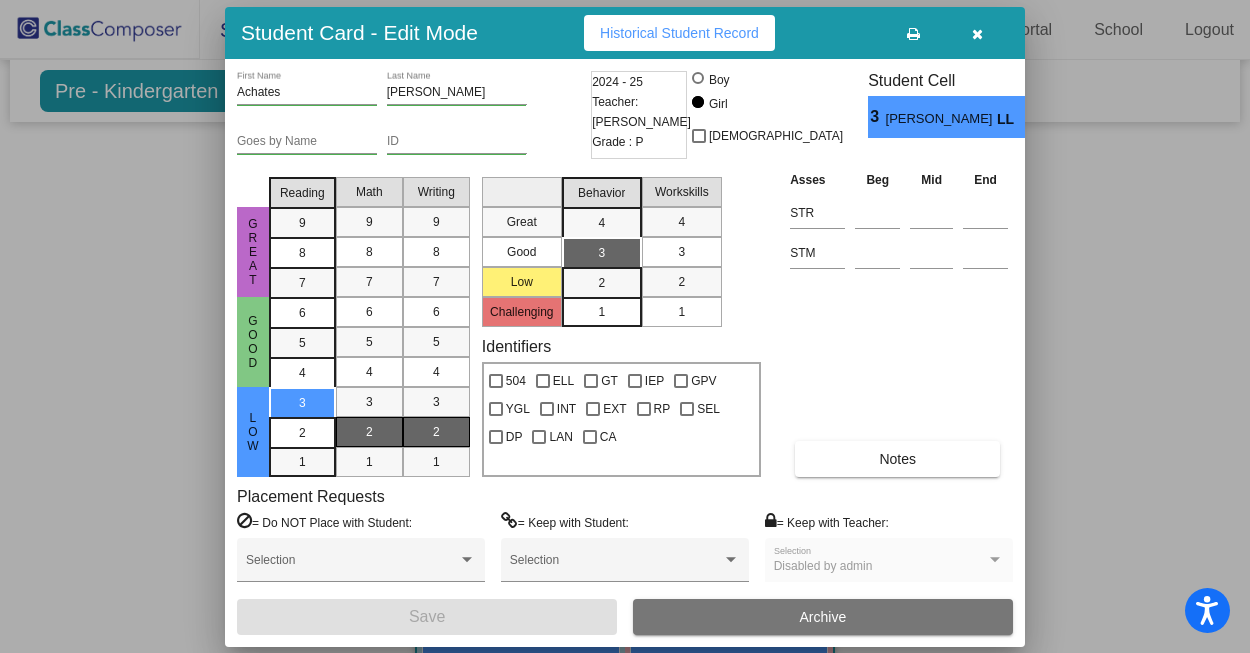 click on "3" at bounding box center (681, 252) 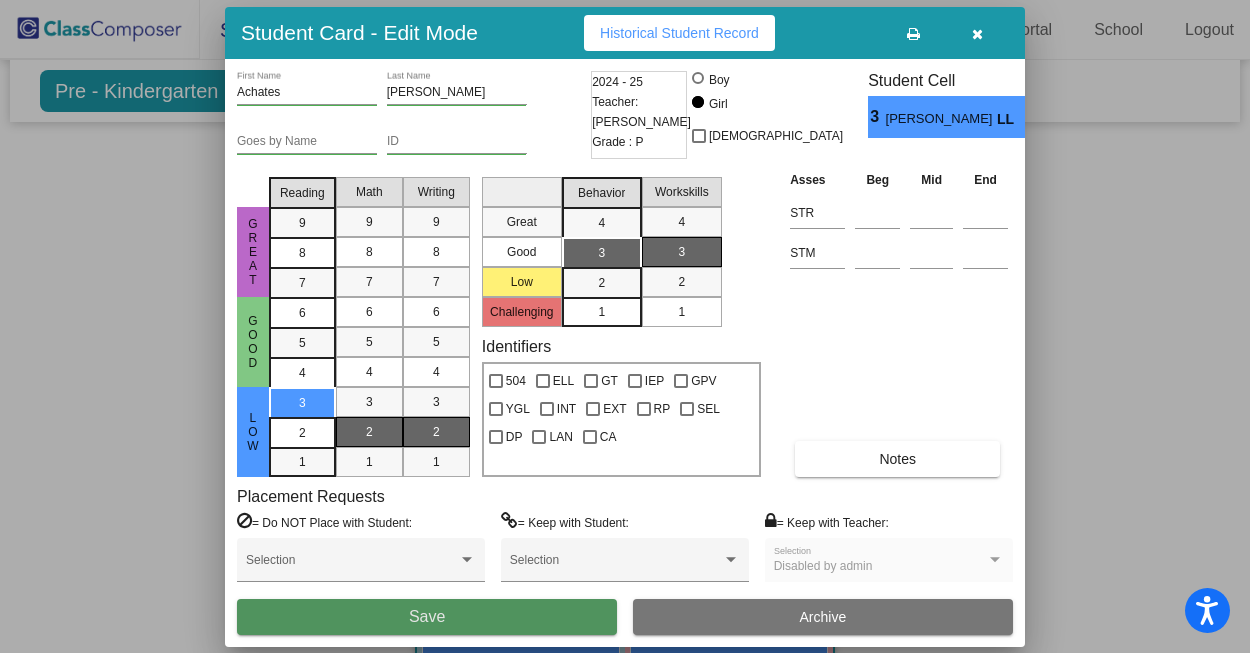 click on "Save" at bounding box center (427, 617) 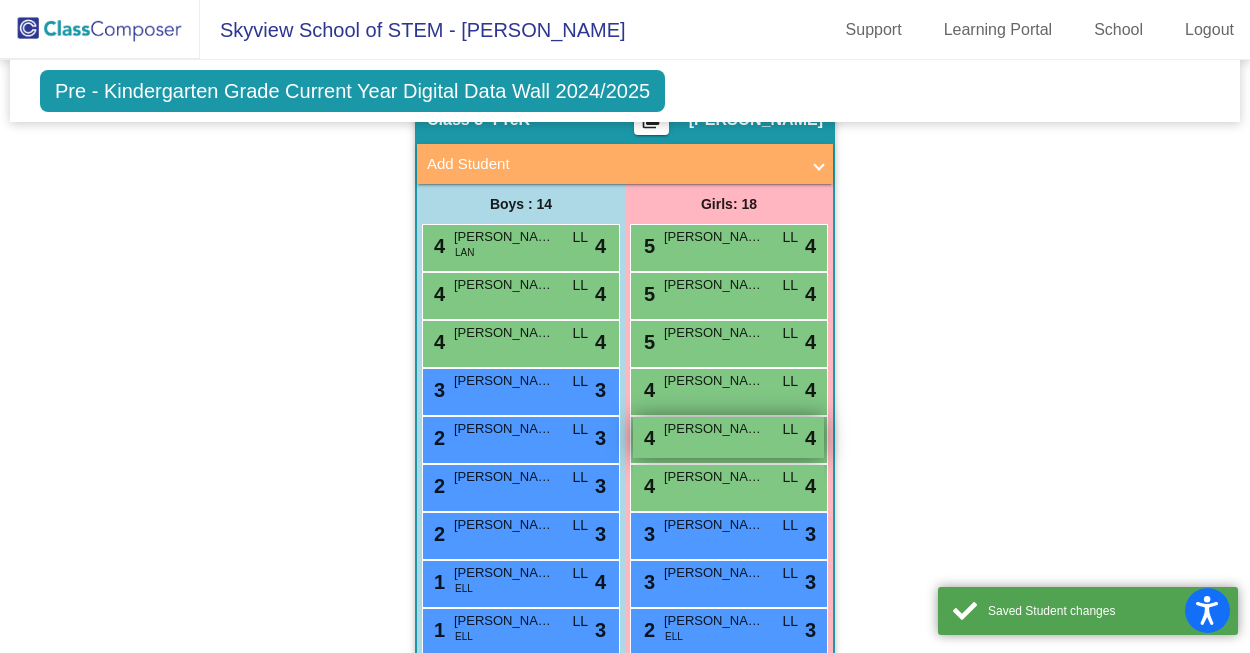 click on "[PERSON_NAME]" at bounding box center [714, 429] 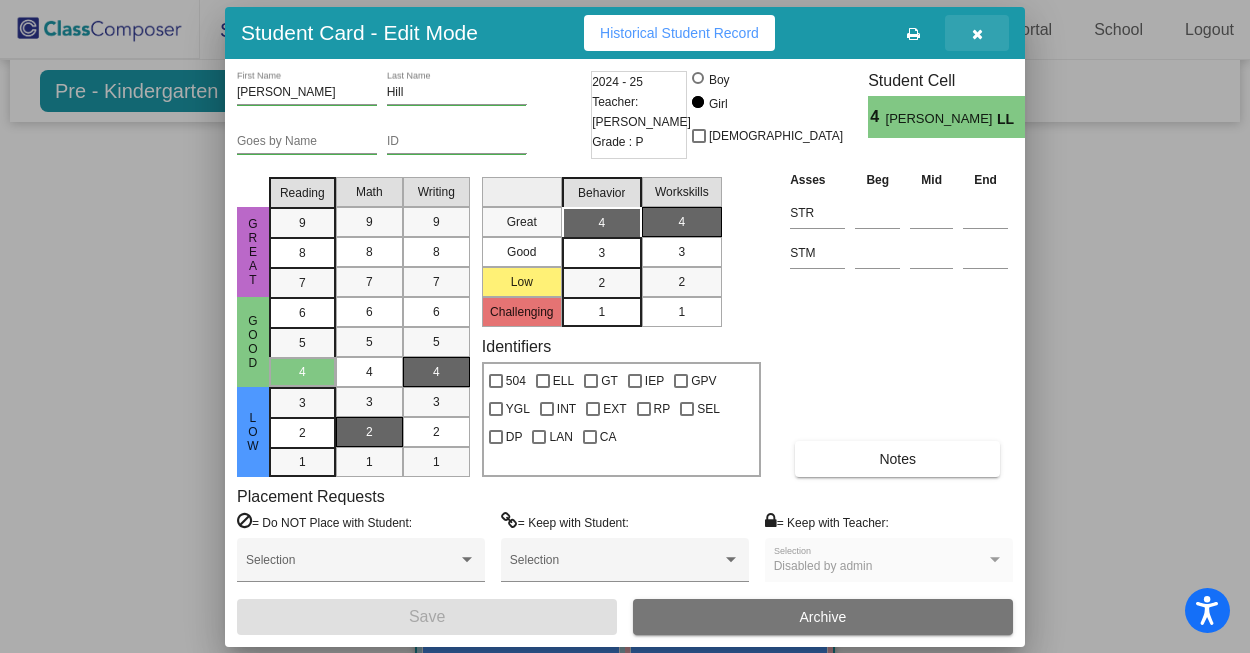 click at bounding box center [977, 33] 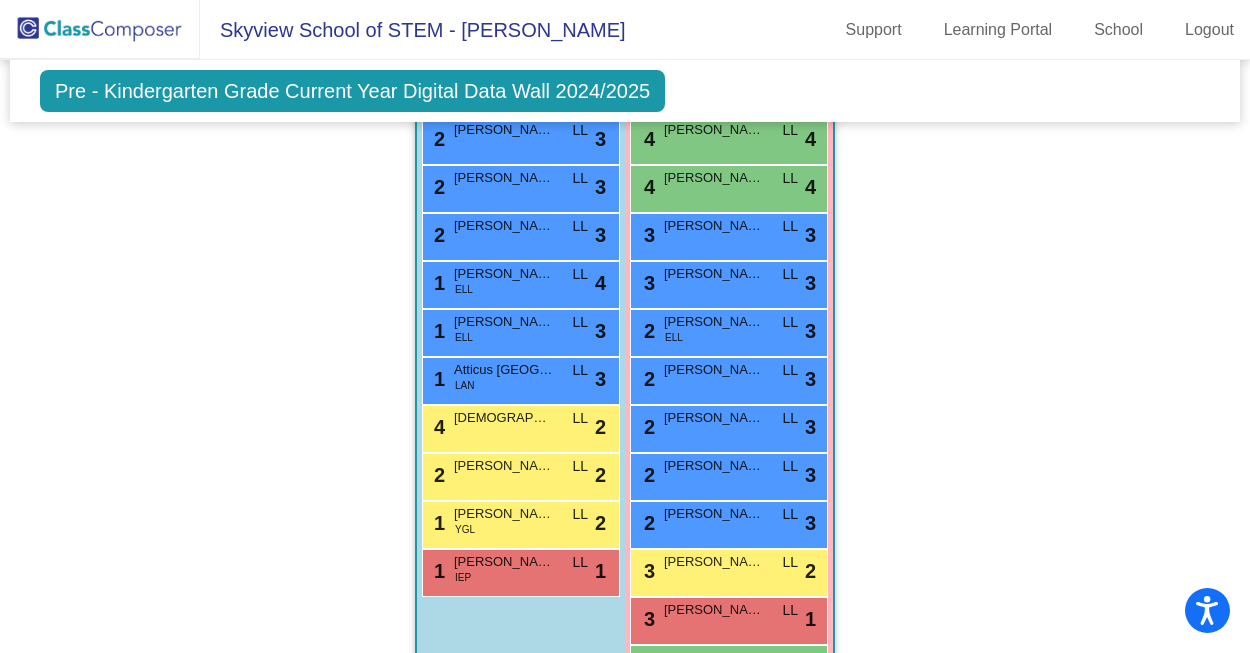 scroll, scrollTop: 1357, scrollLeft: 0, axis: vertical 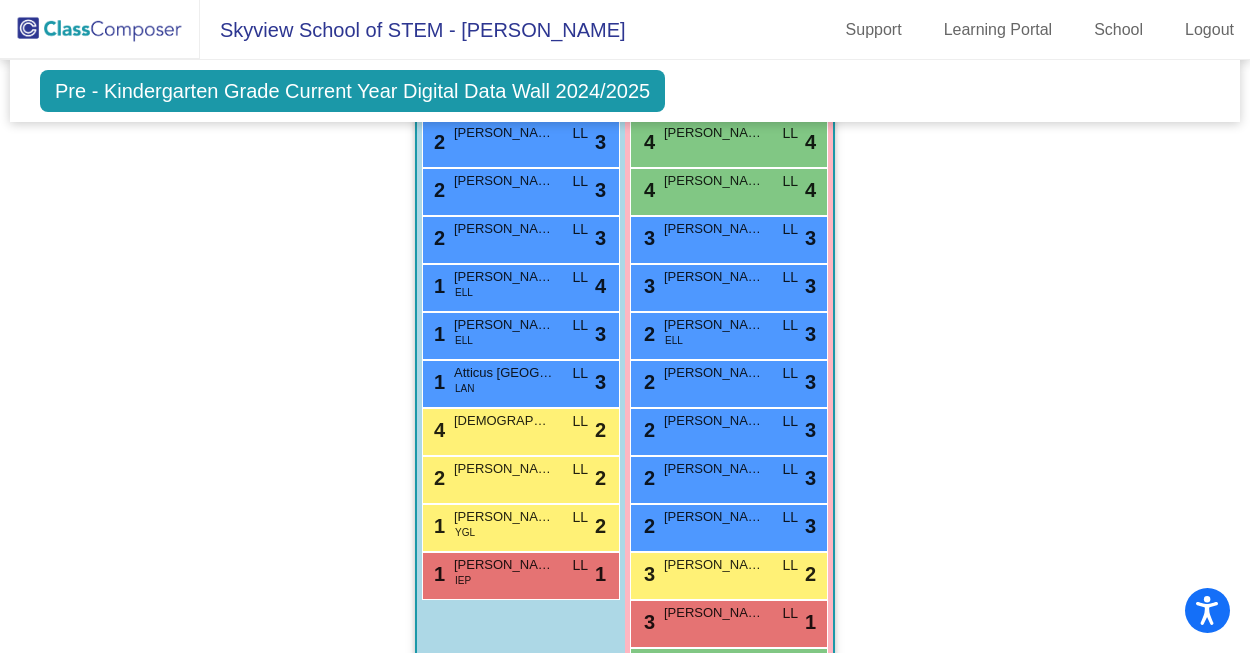 click on "Hallway   - Hallway Class  picture_as_pdf  Add Student  First Name Last Name Student Id  (Recommended)   Boy   Girl   Non Binary Add Close  Boys : 0    No Students   Girls: 0   No Students   Class 1    picture_as_pdf JoAnn Bowman  Add Student  First Name Last Name Student Id  (Recommended)   Boy   Girl   Non Binary Add Close  Boys : 9  9 Barrett S Zimmerman GPV JB lock do_not_disturb_alt 4 9 Ace Tellez JB lock do_not_disturb_alt 4 4 Roczen Cox SEL JB lock do_not_disturb_alt 3 3 Rowan McGylnn IEP GPV JB lock do_not_disturb_alt 3 2 Wyatt Evans GPV JB lock do_not_disturb_alt 3 1 Angel Sanchez Vasquez ELL IEP LAN JB lock do_not_disturb_alt 2 1 Jonathan Batista IEP JB lock do_not_disturb_alt 2 9 Ulises Villalobos Chairez JB lock do_not_disturb_alt 1 6 Everett Hein IEP SEL JB lock do_not_disturb_alt 1 Girls: 6 4 Melodie Dryer JB lock do_not_disturb_alt 4 4 Eveylnn Guzman IEP LAN JB lock do_not_disturb_alt 4 4 Karter Sandoval GPV JB lock do_not_disturb_alt 4 4 Nova Contreras JB lock do_not_disturb_alt 4 4 JB 4" 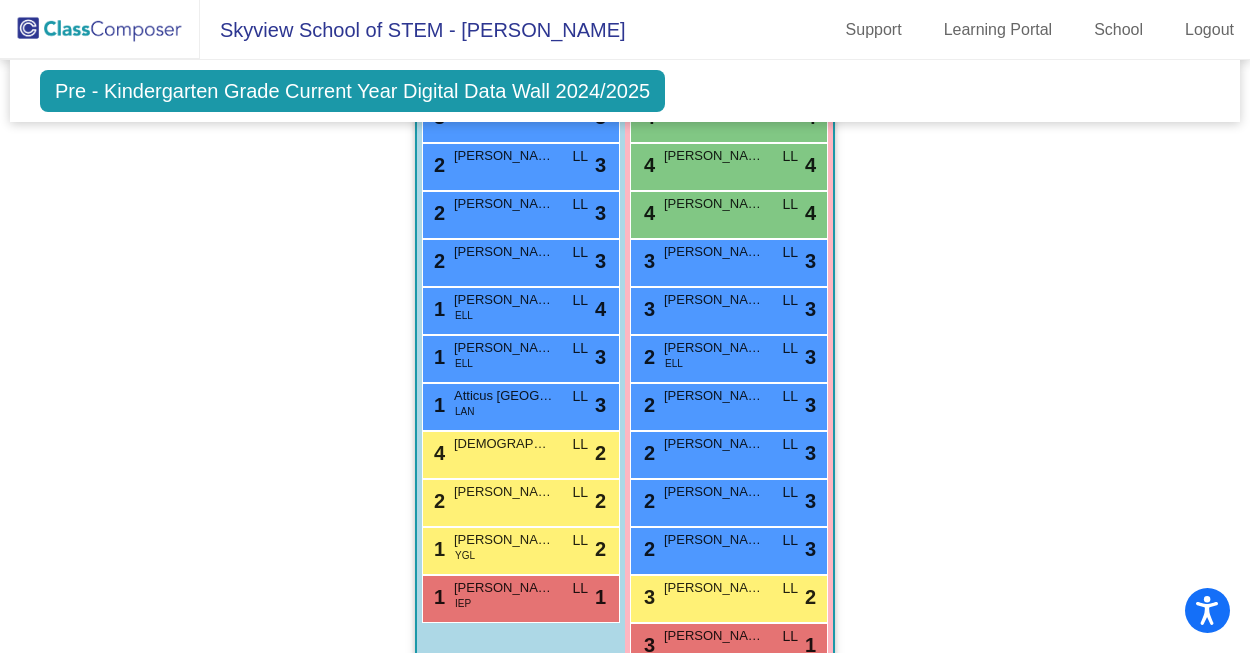 scroll, scrollTop: 1321, scrollLeft: 0, axis: vertical 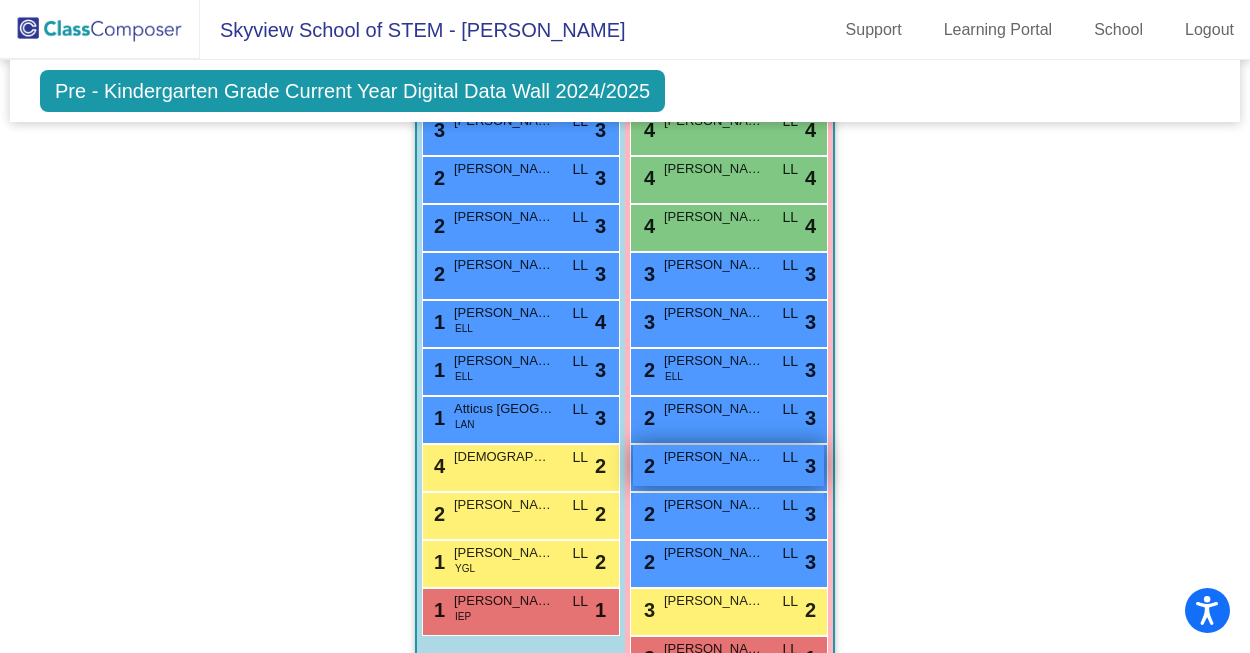 click on "[PERSON_NAME]" at bounding box center [714, 457] 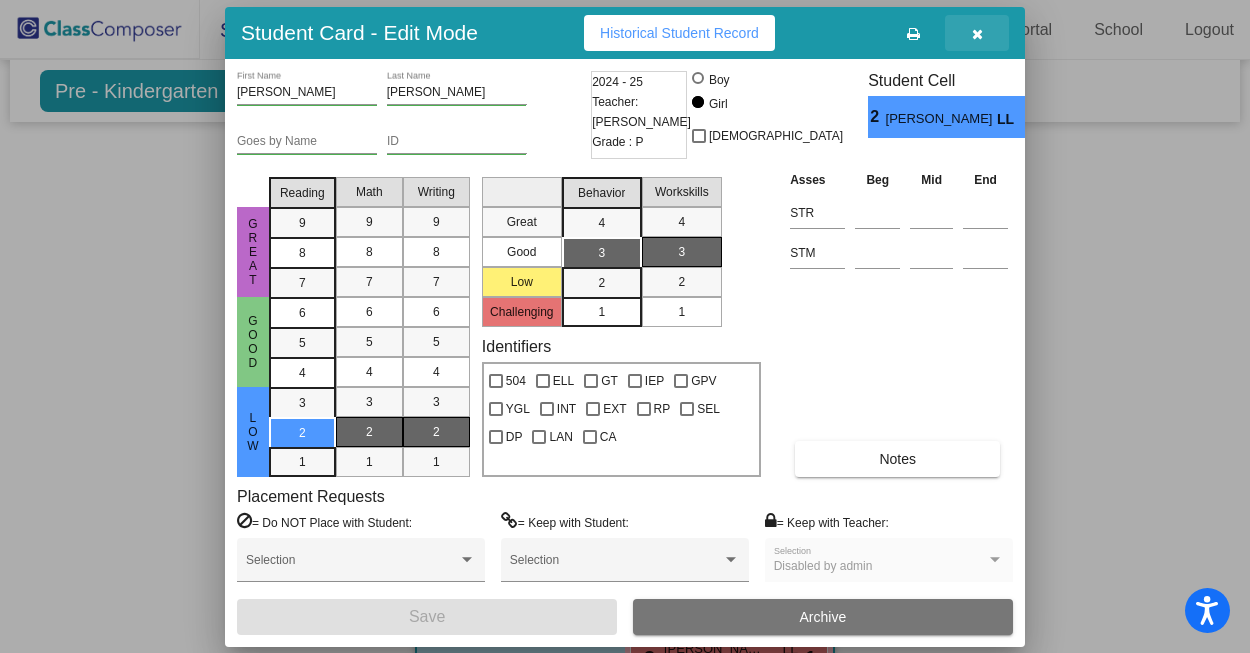 click at bounding box center [977, 34] 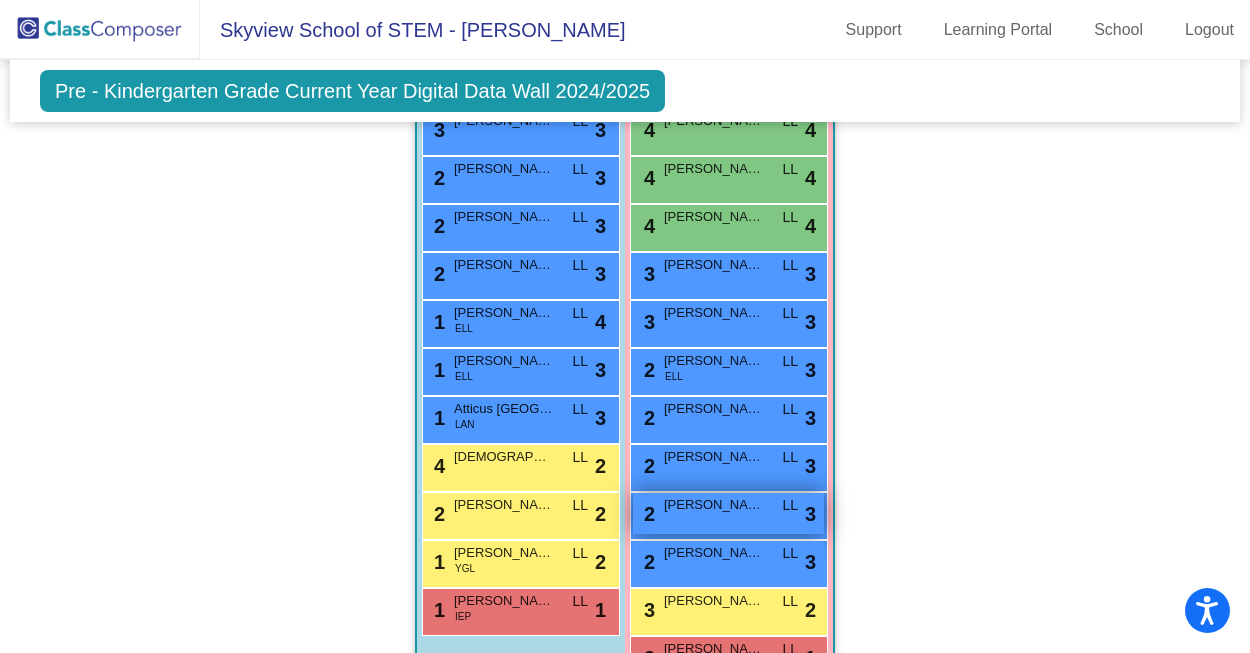 click on "2 Hayla Hammond LL lock do_not_disturb_alt 3" at bounding box center (728, 513) 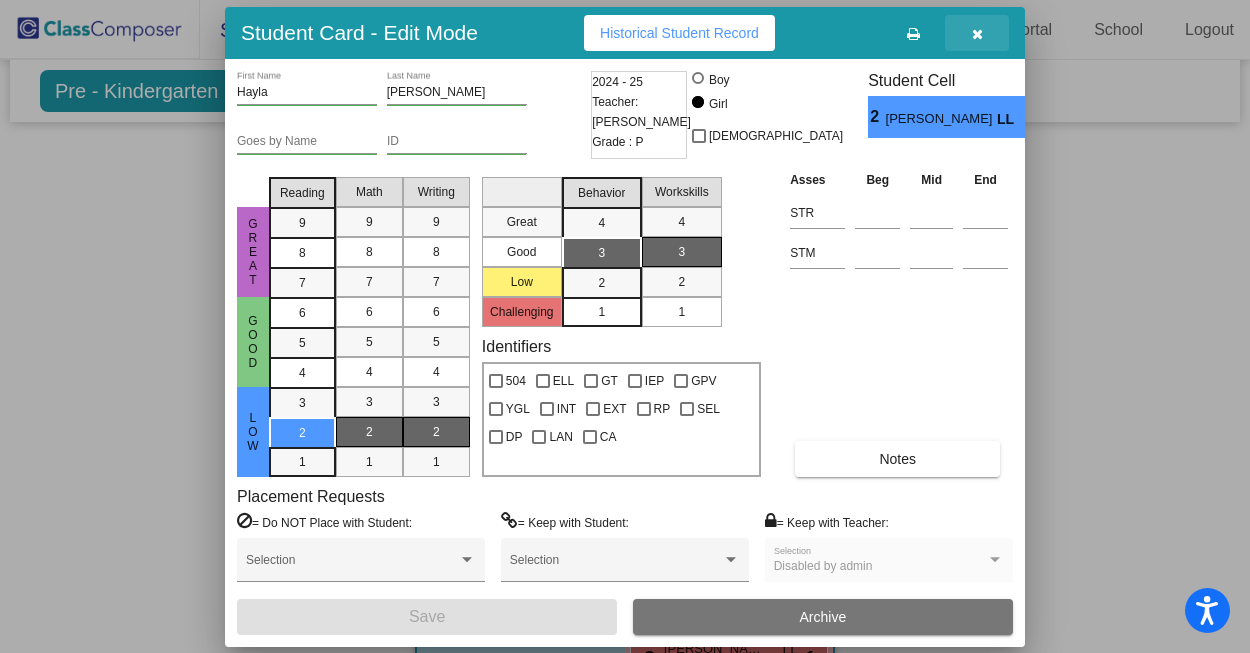 click at bounding box center [977, 33] 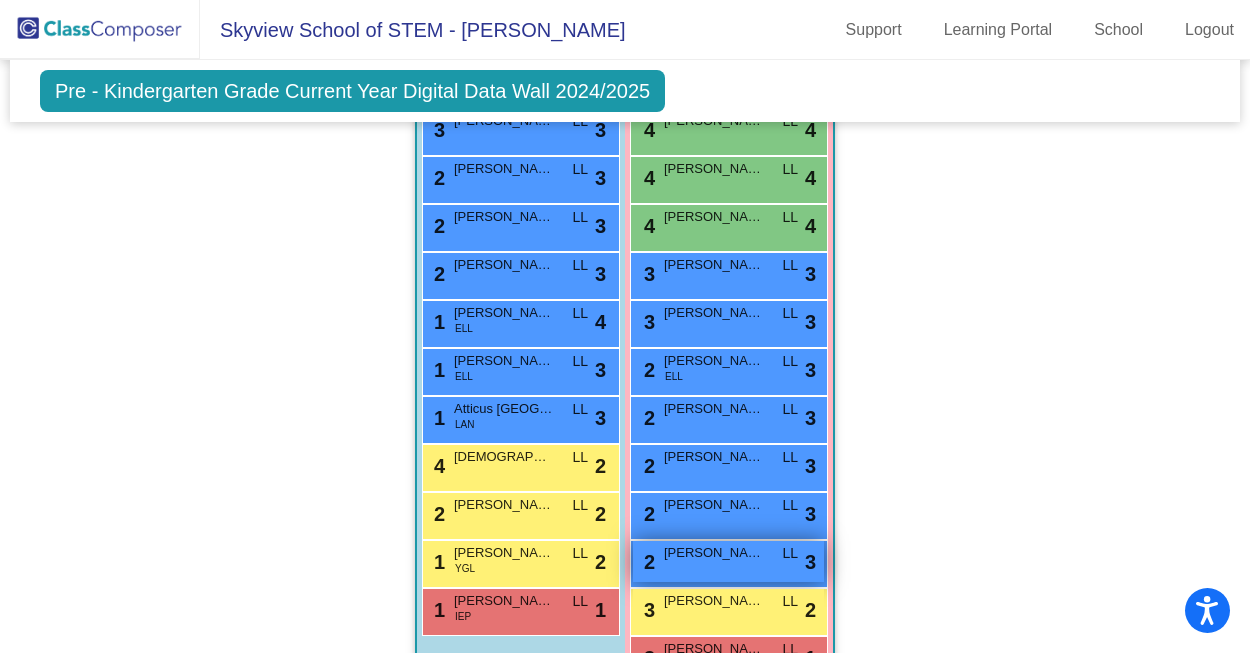 click on "2 Kayleeanna Ketz LL lock do_not_disturb_alt 3" at bounding box center (728, 561) 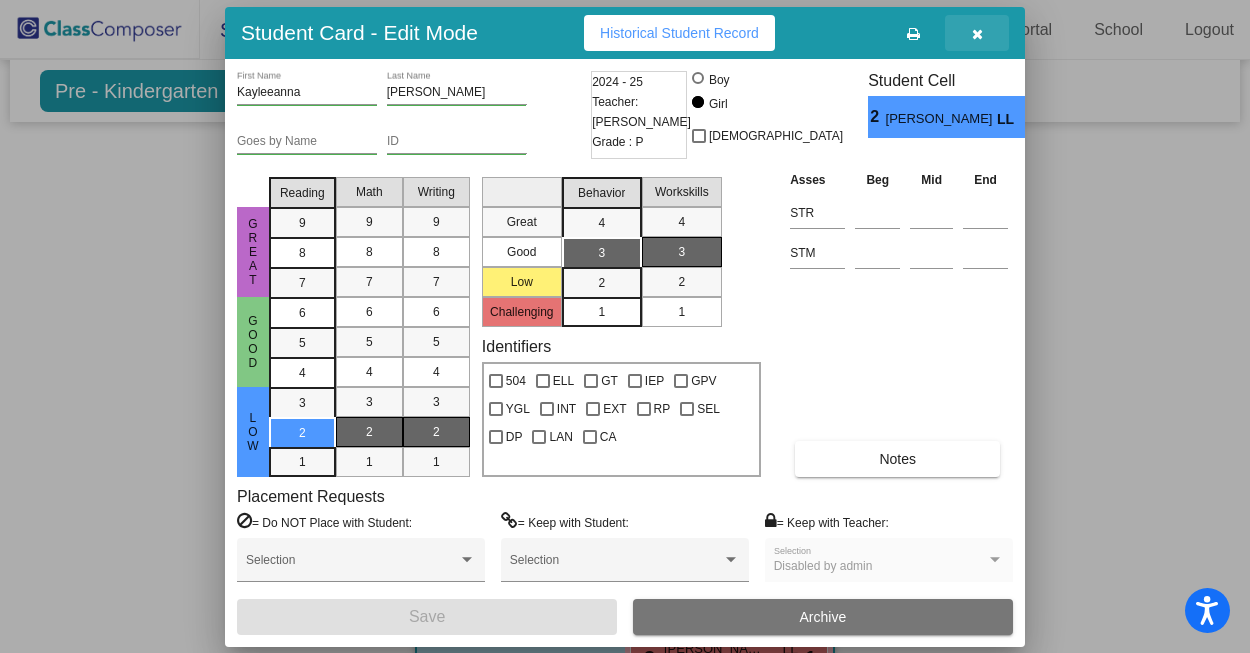 click at bounding box center [977, 33] 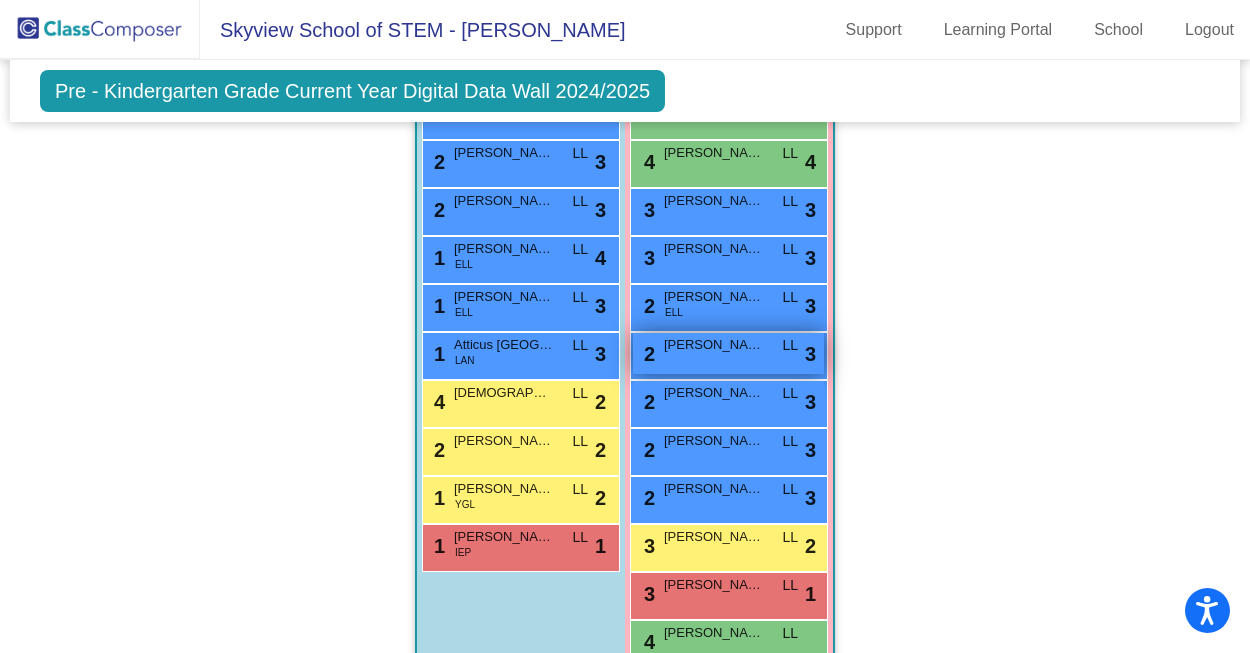 scroll, scrollTop: 1408, scrollLeft: 0, axis: vertical 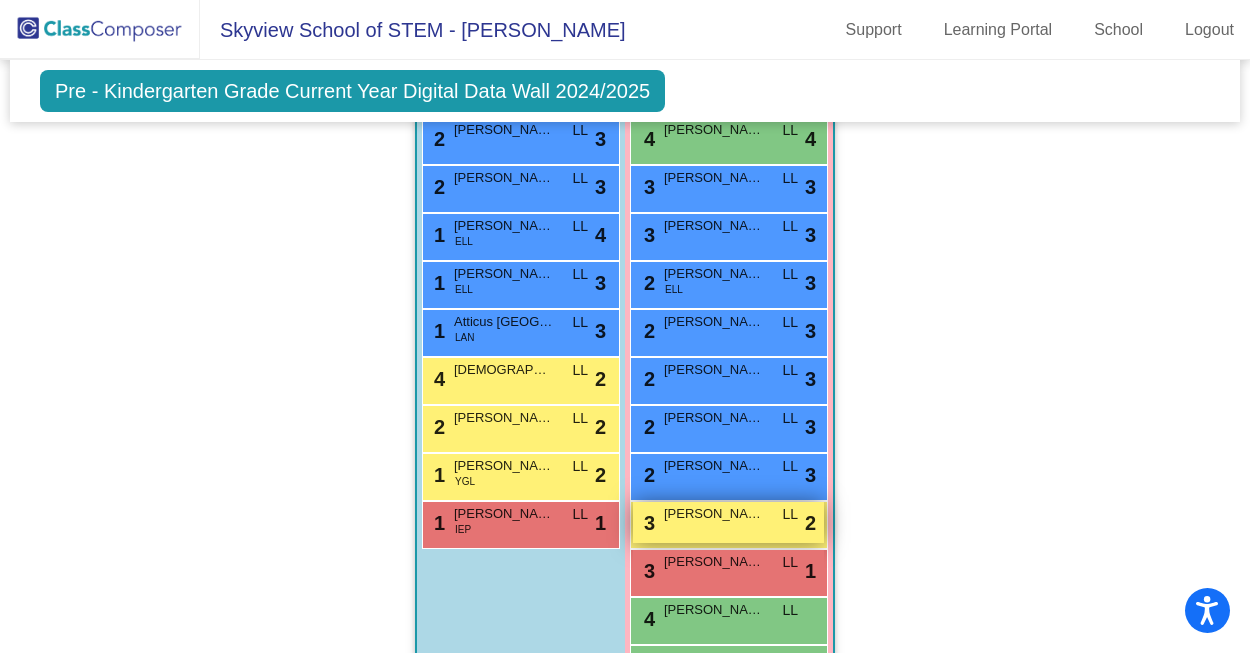 click on "3 Maizey Lemer LL lock do_not_disturb_alt 2" at bounding box center (728, 522) 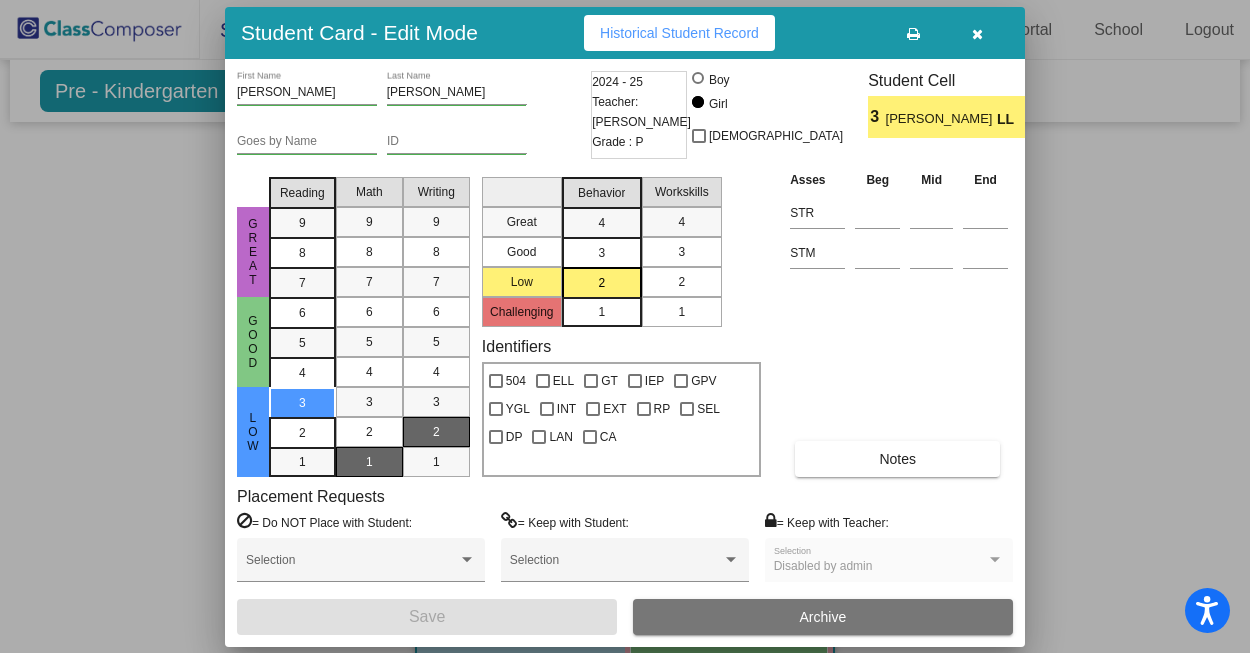 click on "2" at bounding box center (681, 282) 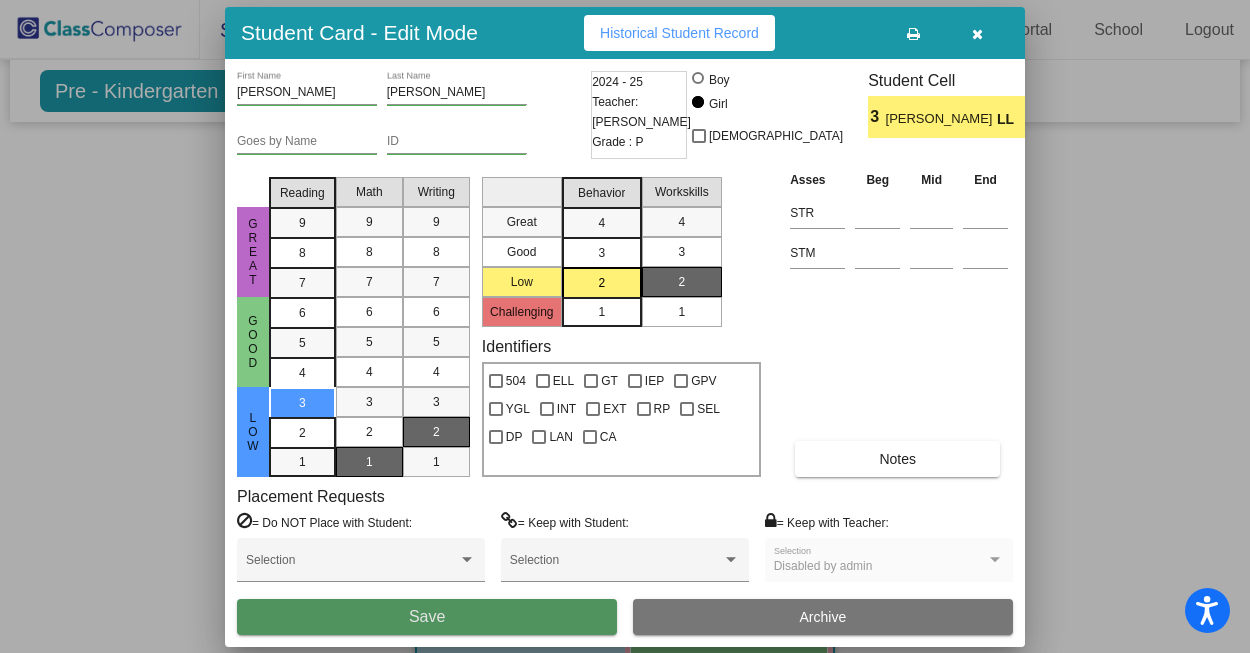 click on "Save" at bounding box center [427, 617] 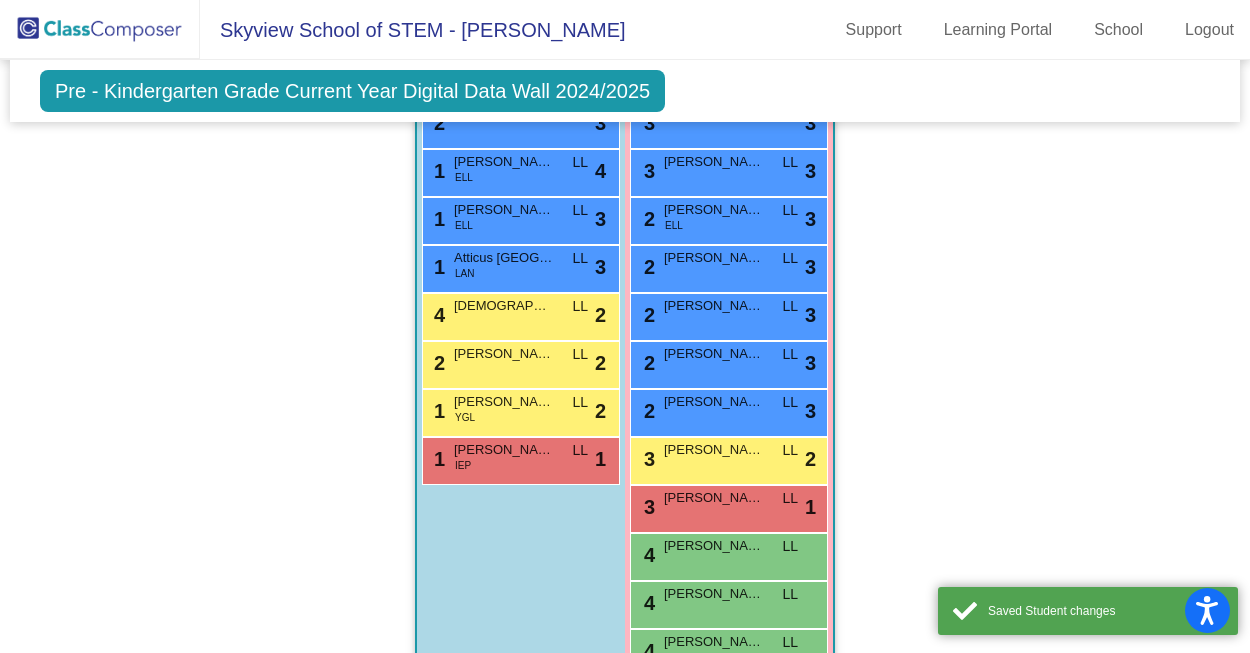 scroll, scrollTop: 1474, scrollLeft: 0, axis: vertical 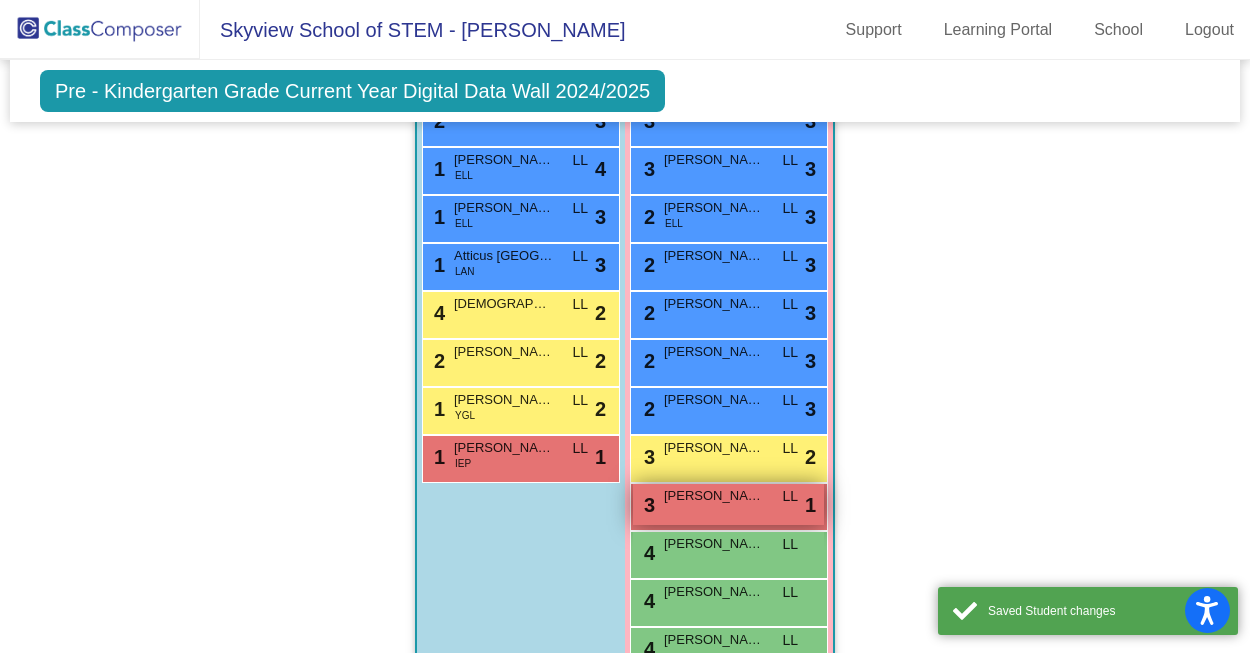 click on "3 Savannah Krammer LL lock do_not_disturb_alt 1" at bounding box center (728, 504) 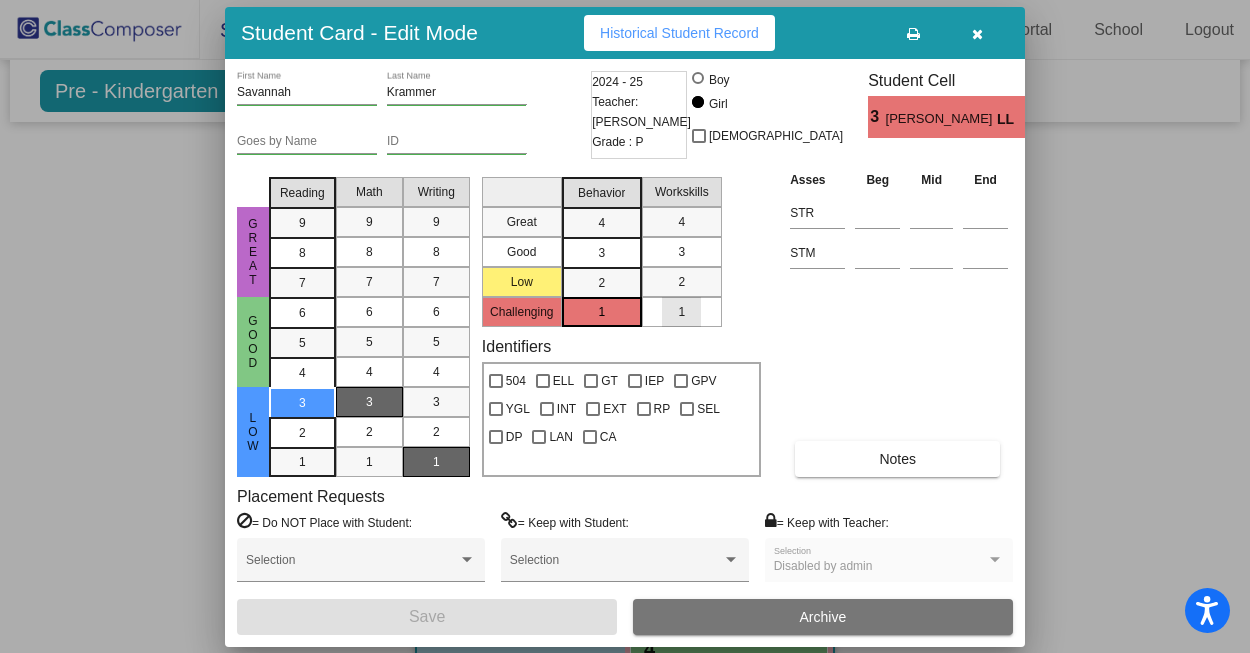 click on "1" at bounding box center [681, 312] 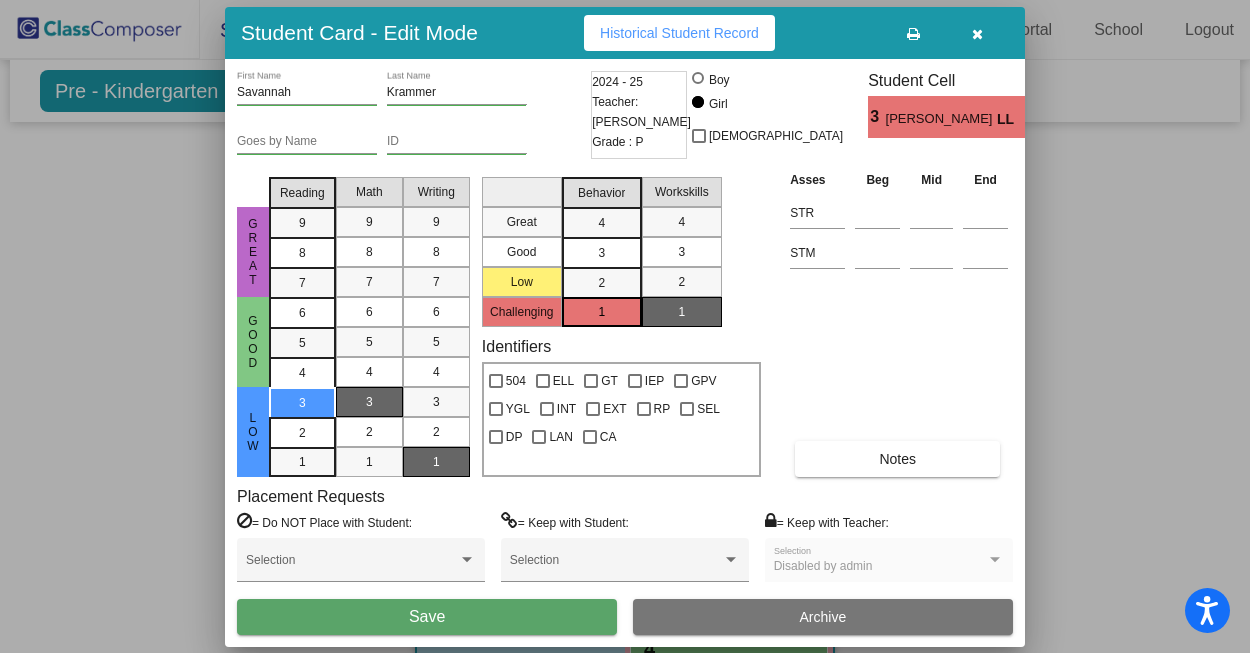 click on "Save" at bounding box center (427, 617) 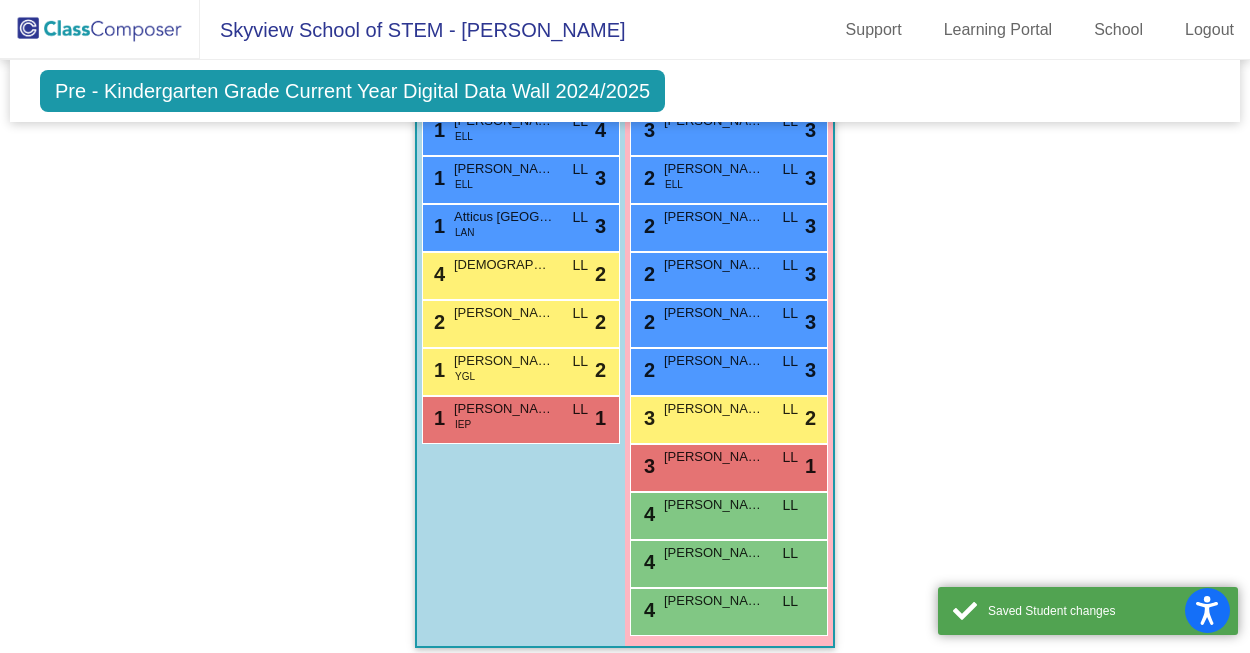 scroll, scrollTop: 1527, scrollLeft: 0, axis: vertical 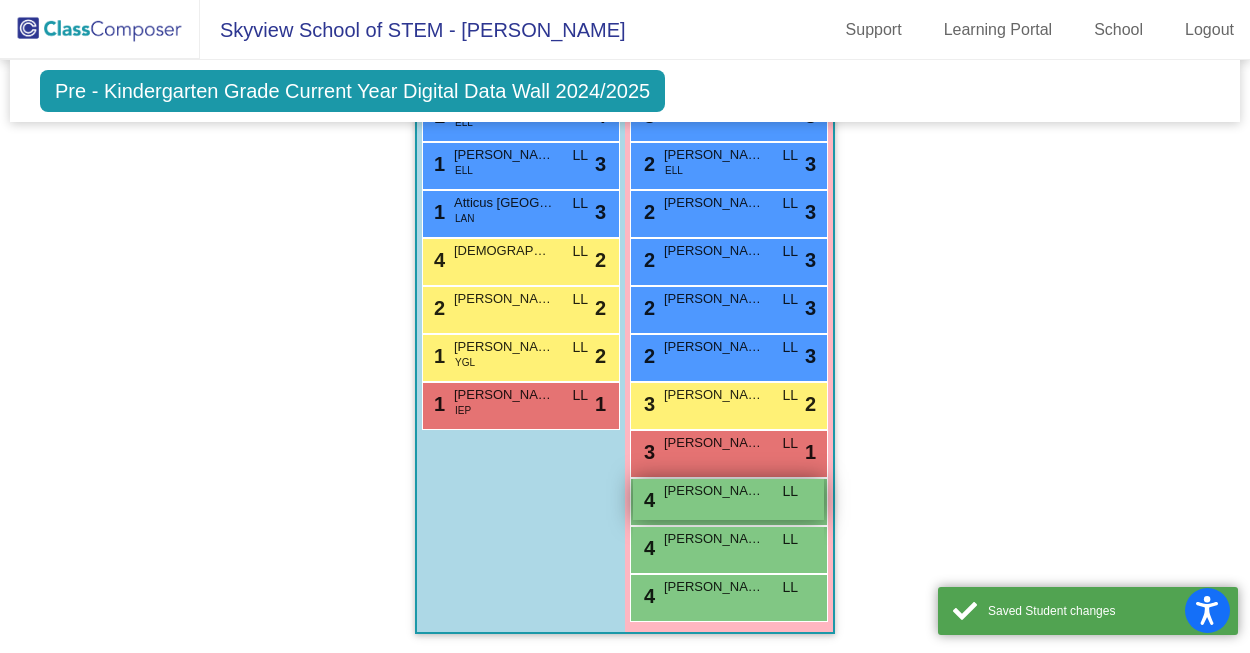 click on "4 Scarlett Allen LL lock do_not_disturb_alt" at bounding box center [728, 499] 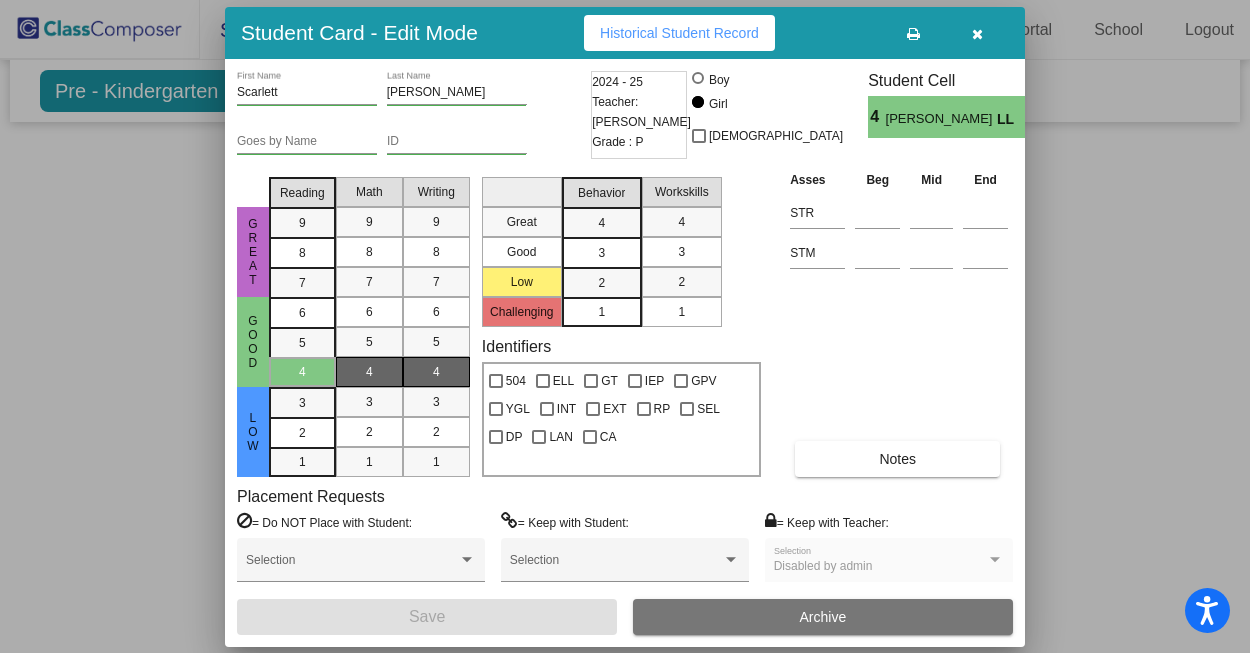 click on "3" at bounding box center (601, 223) 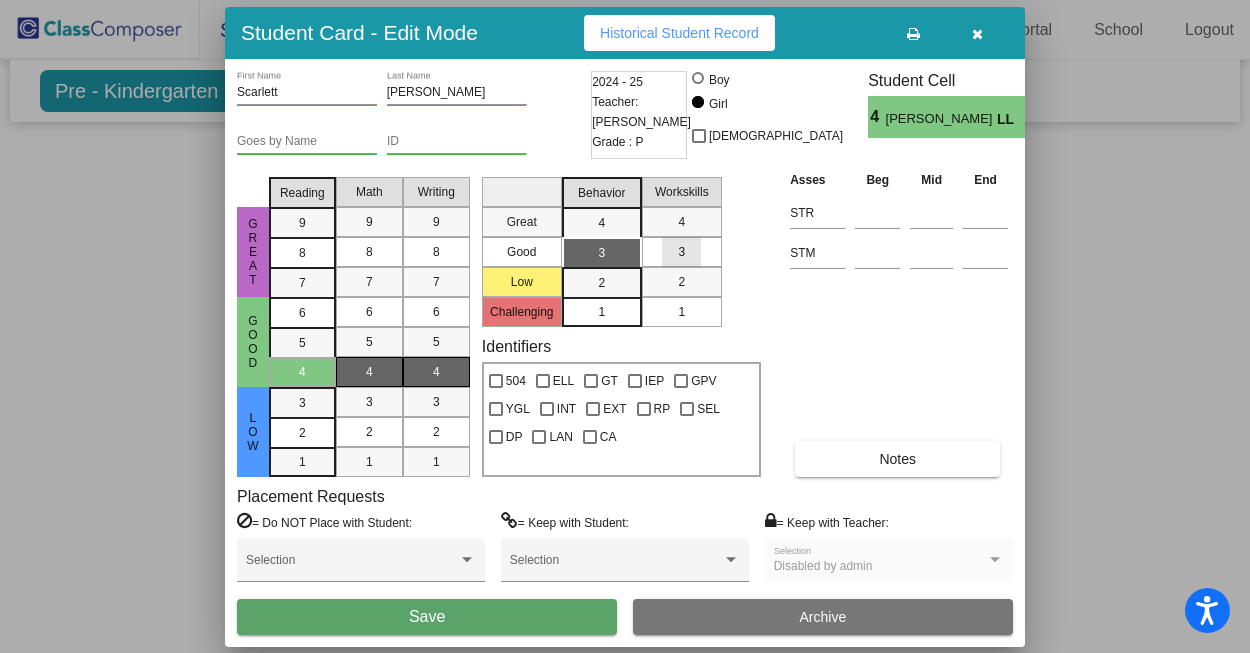 click on "3" at bounding box center (682, 252) 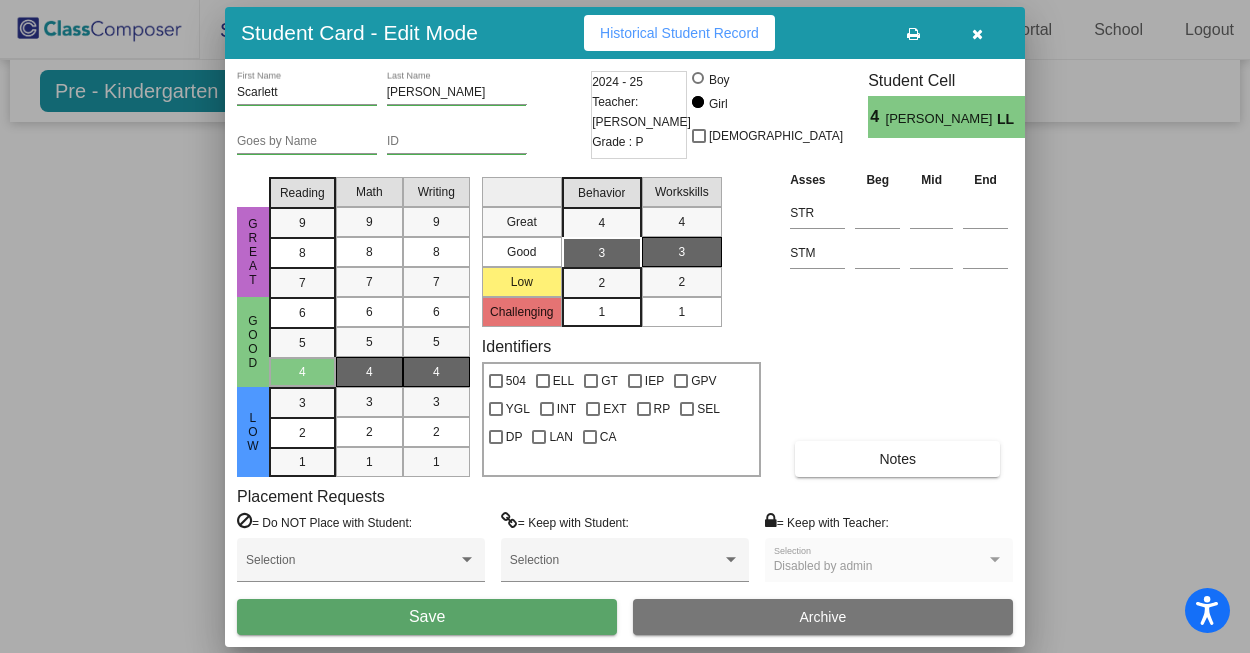 click on "Save" at bounding box center [427, 617] 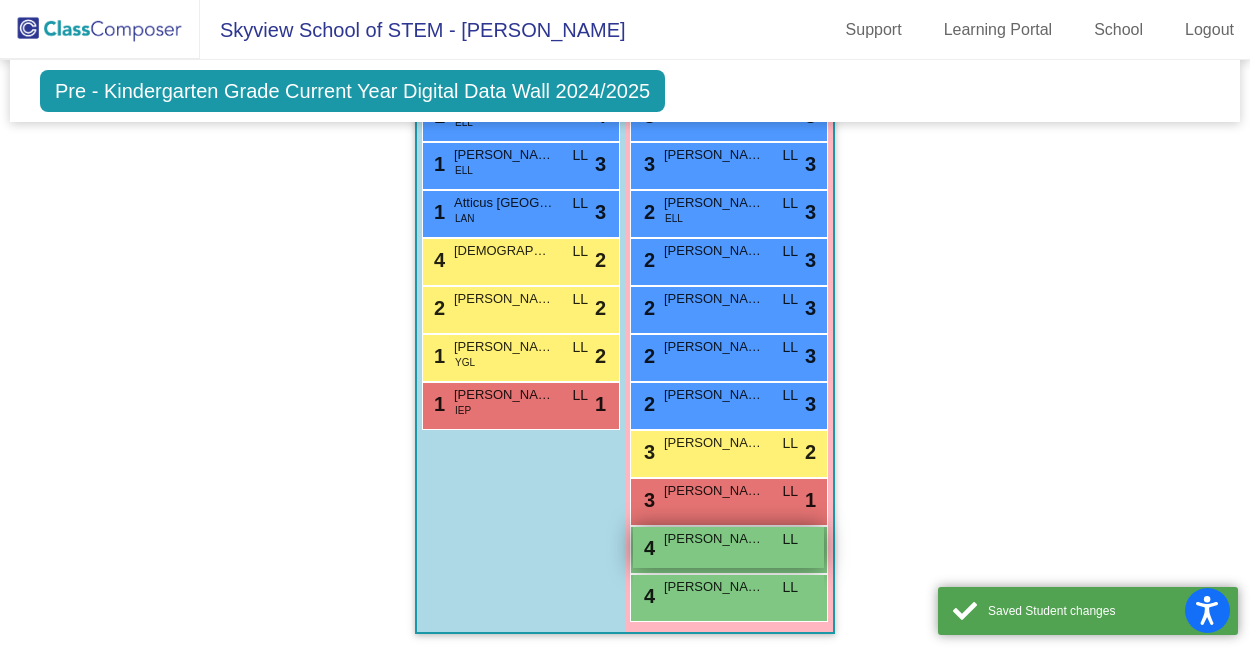click on "[PERSON_NAME]" at bounding box center (714, 539) 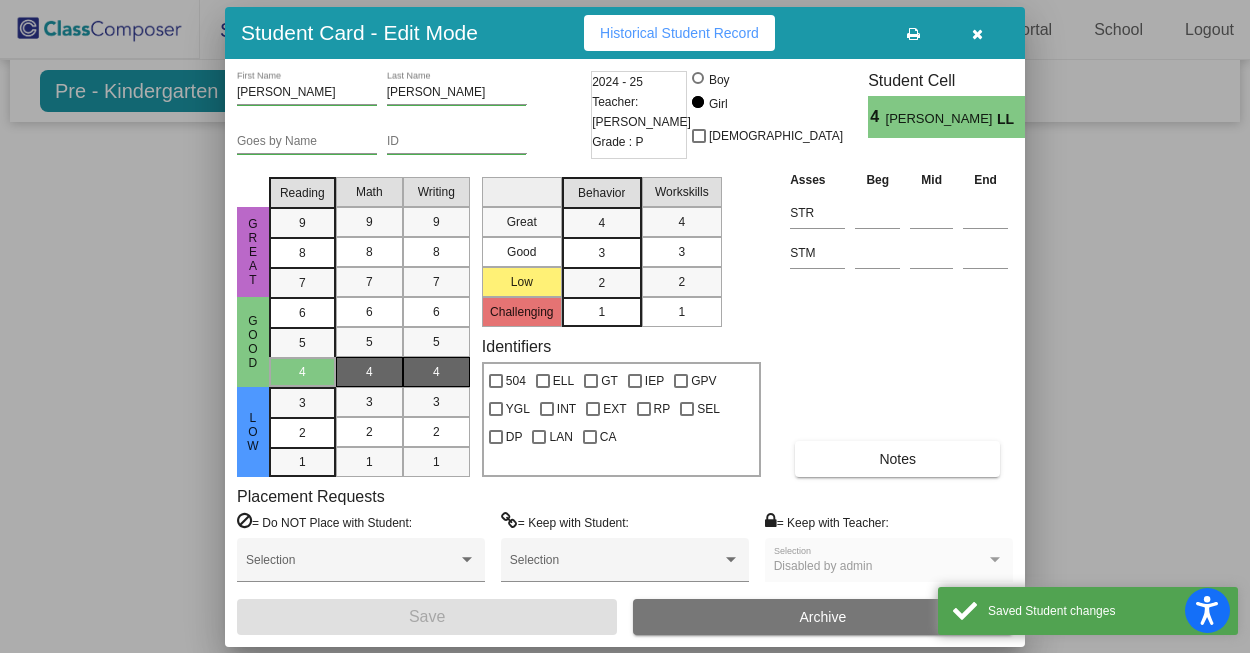 click on "3" at bounding box center [601, 223] 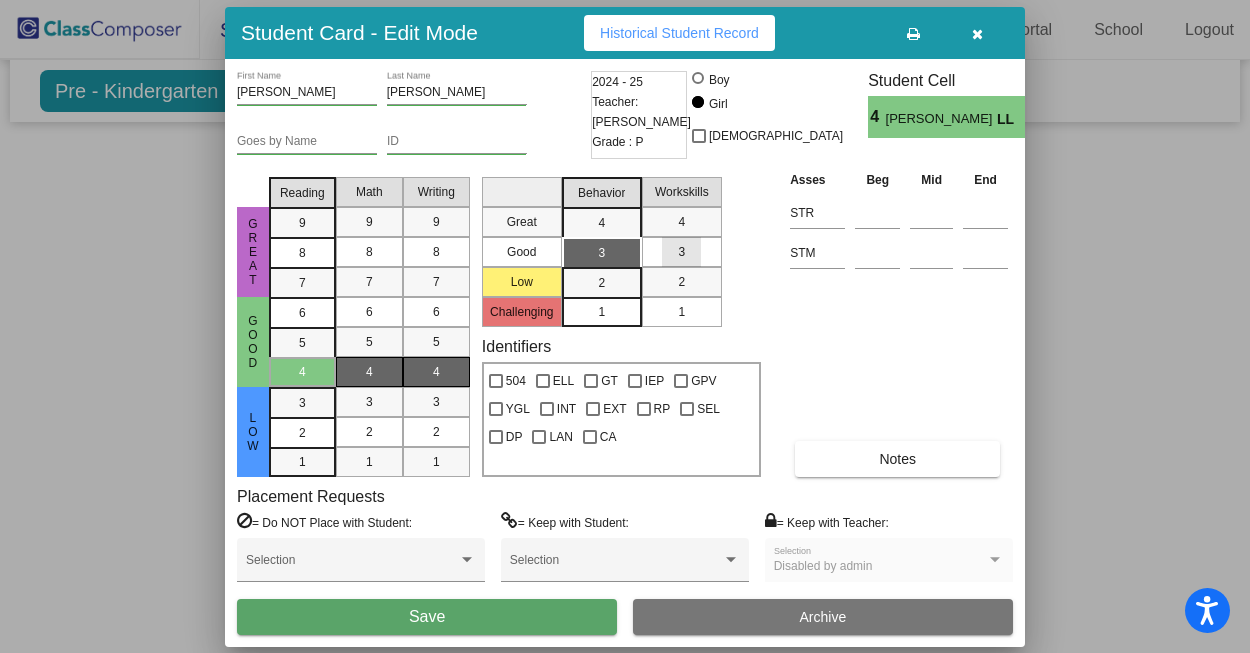 click on "3" at bounding box center [681, 252] 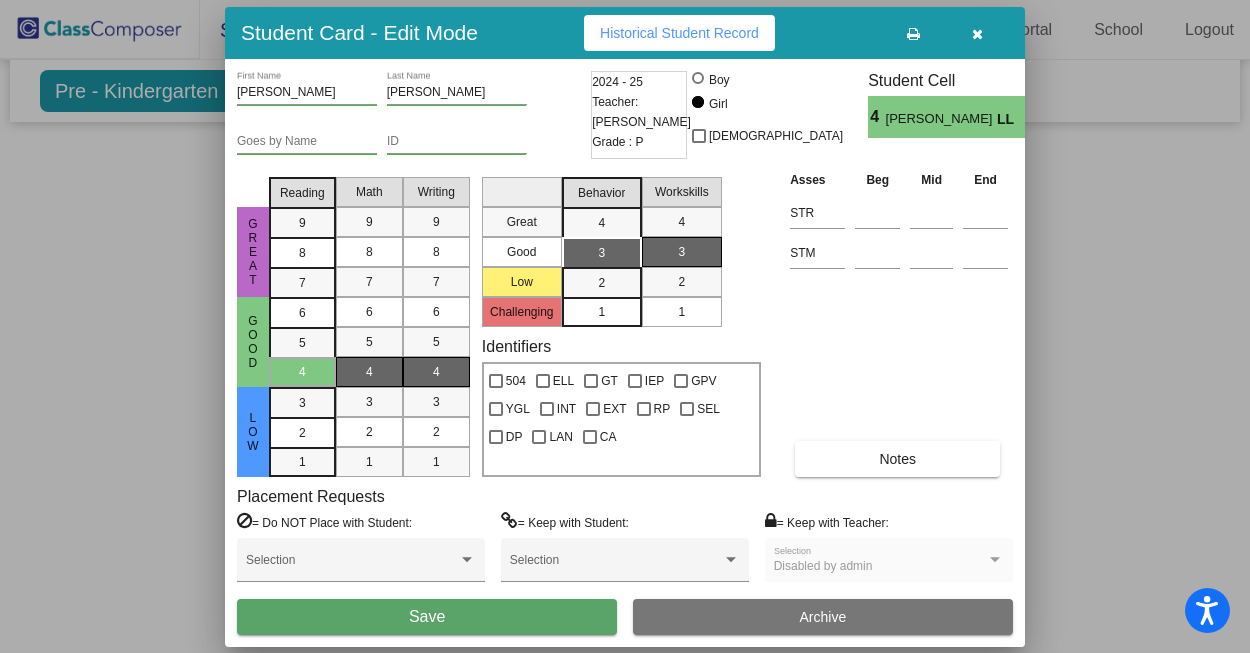 click on "Save" at bounding box center [427, 617] 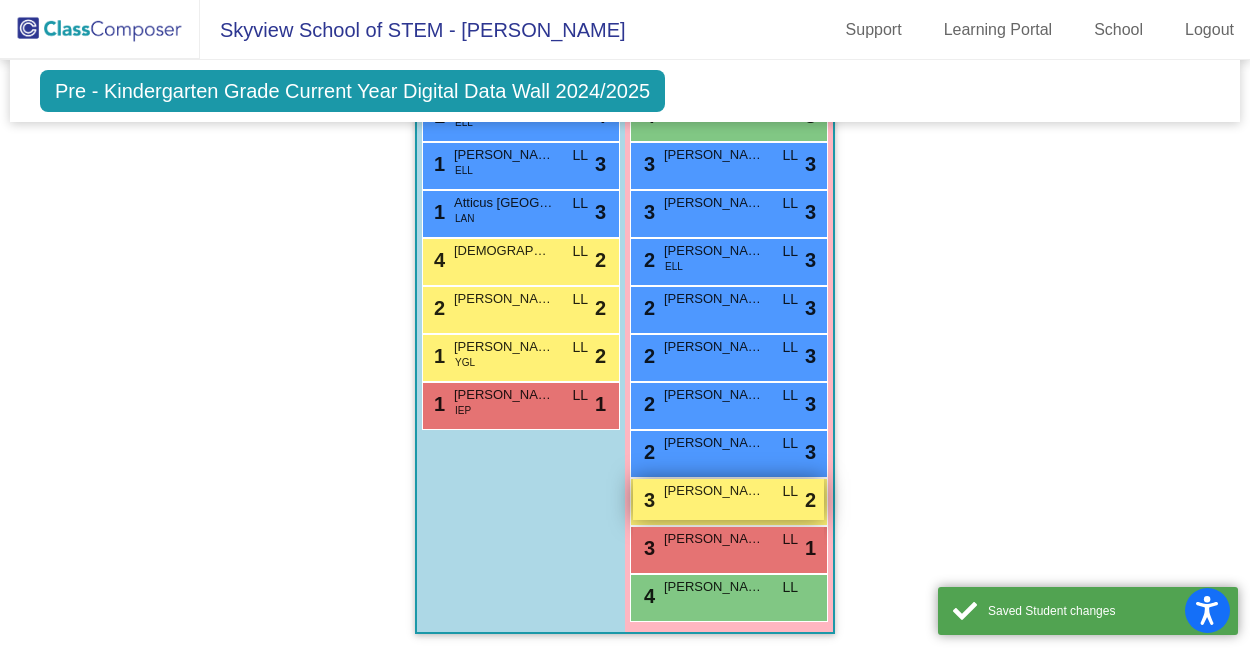 click on "3 Maizey Lemer LL lock do_not_disturb_alt 2" at bounding box center (728, 499) 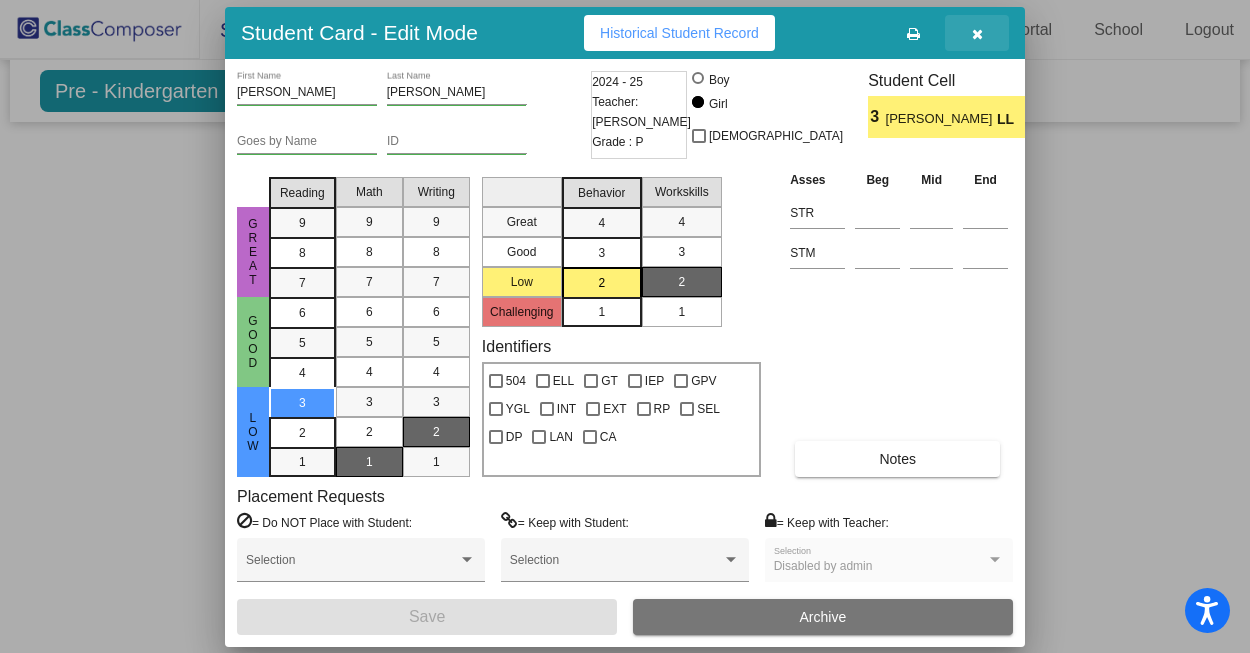click at bounding box center [977, 33] 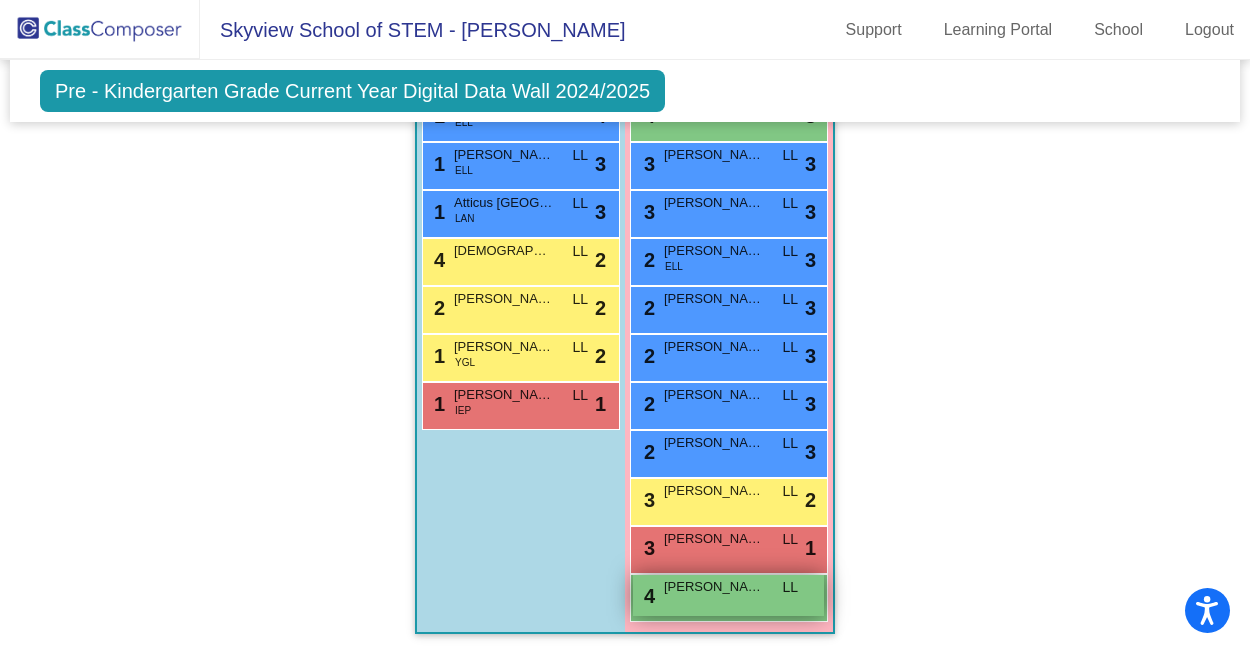 click on "[PERSON_NAME]" at bounding box center (714, 587) 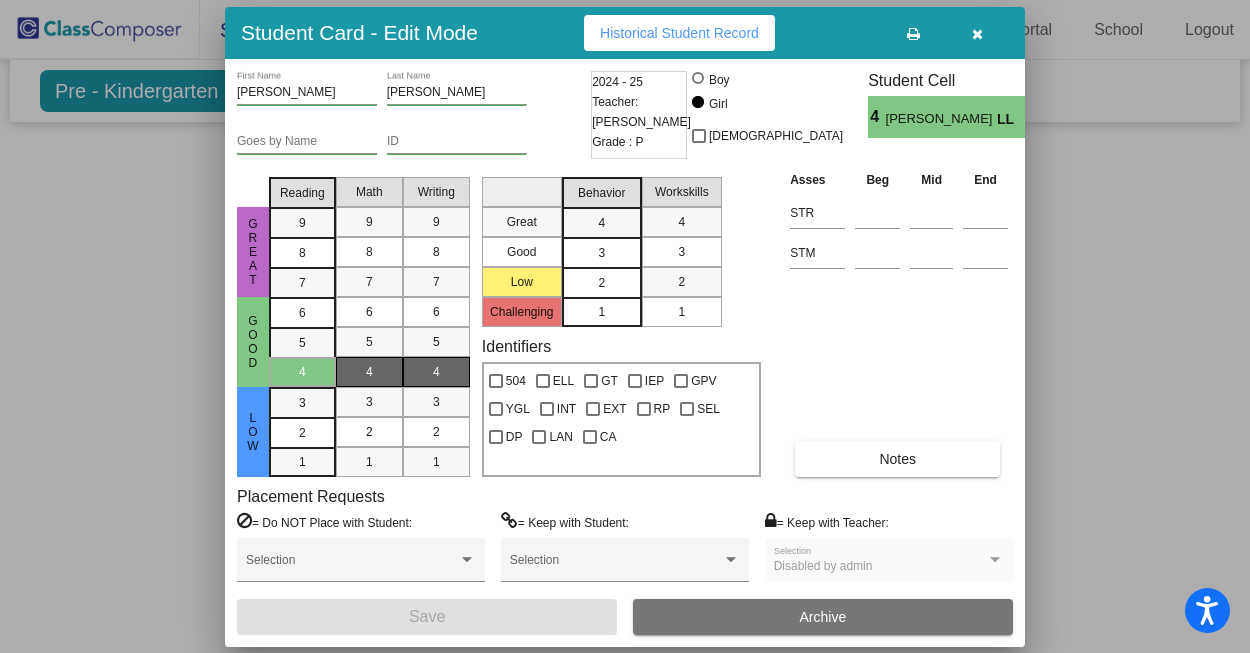 click on "2" at bounding box center [601, 283] 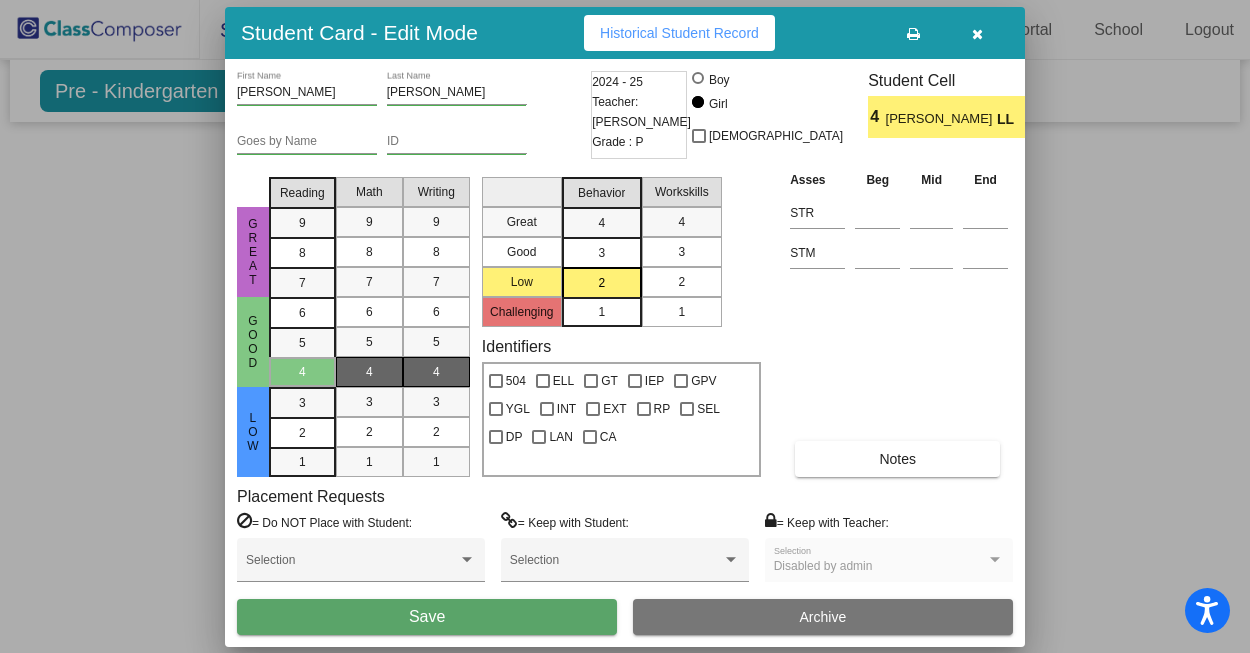 click on "2" at bounding box center (681, 282) 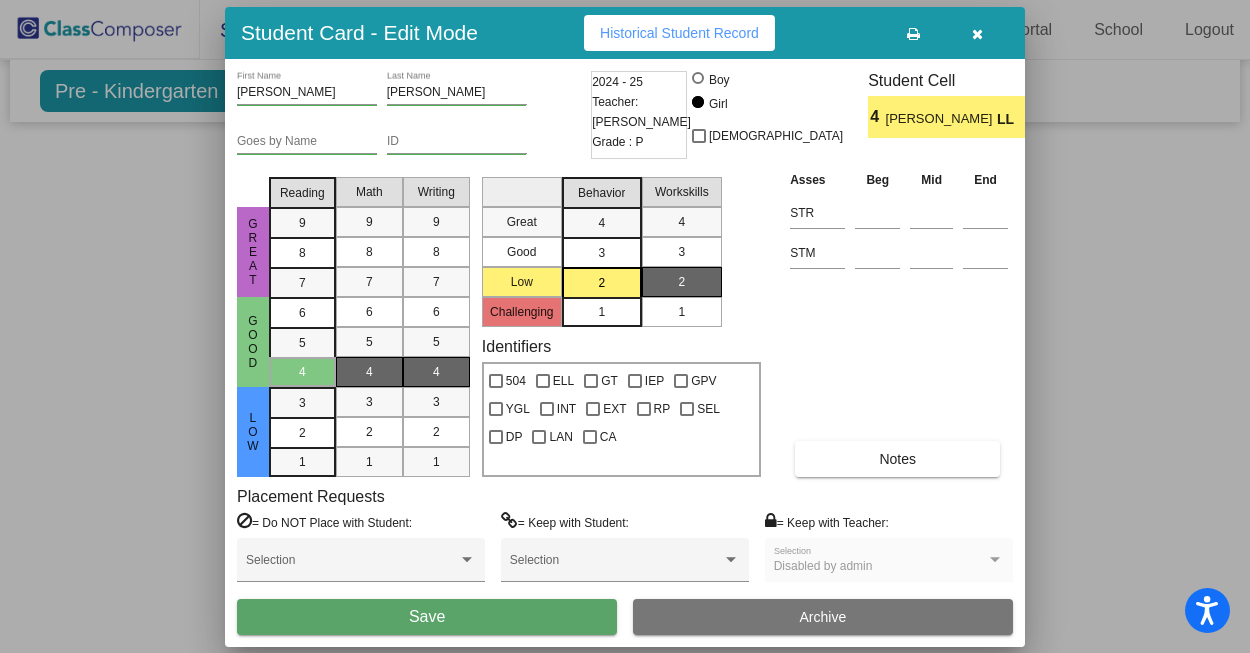 click on "Save" at bounding box center (427, 617) 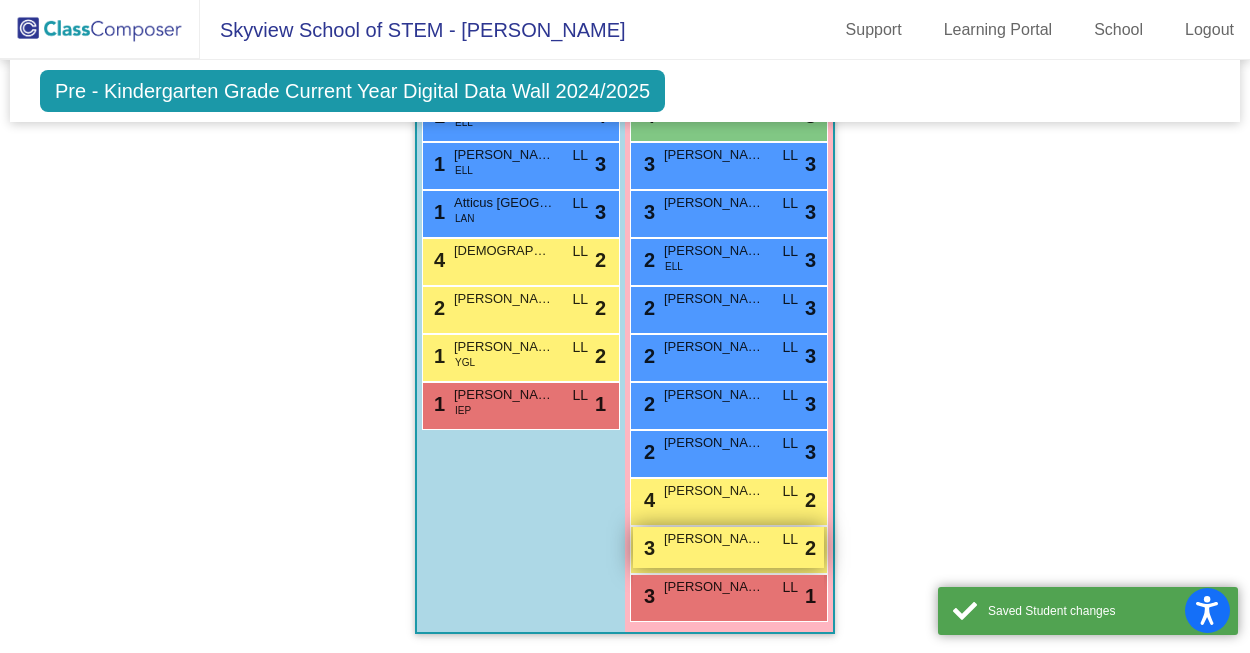click on "3 Maizey Lemer LL lock do_not_disturb_alt 2" at bounding box center [728, 547] 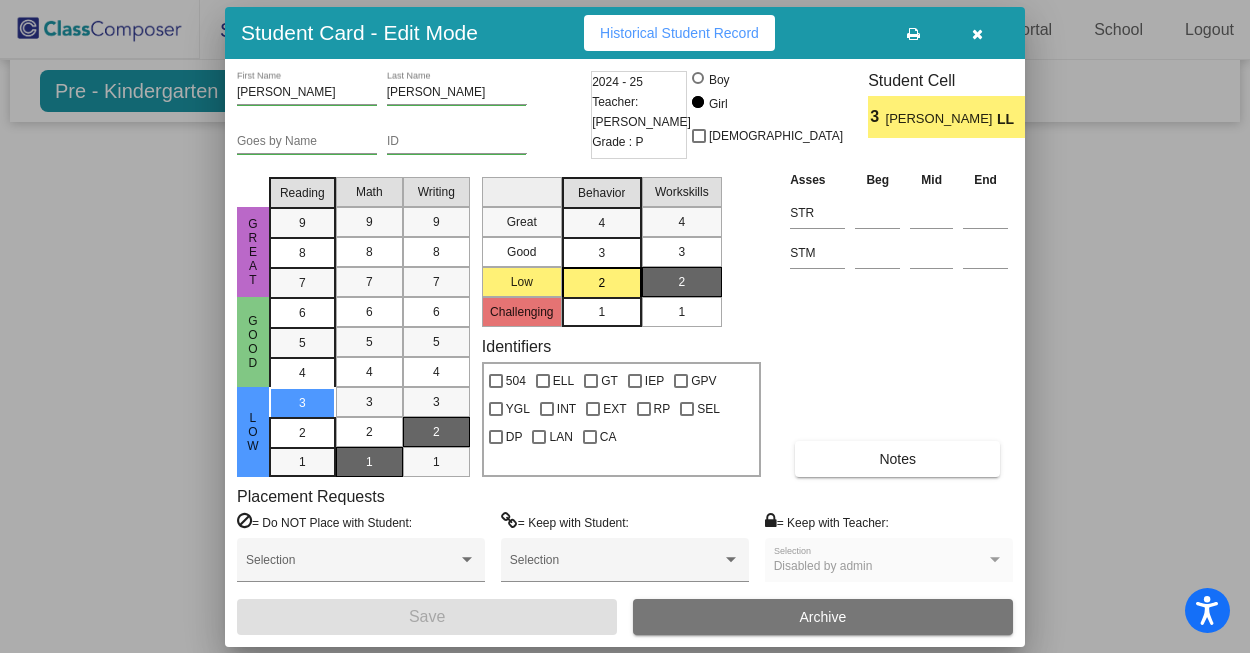 click at bounding box center [977, 33] 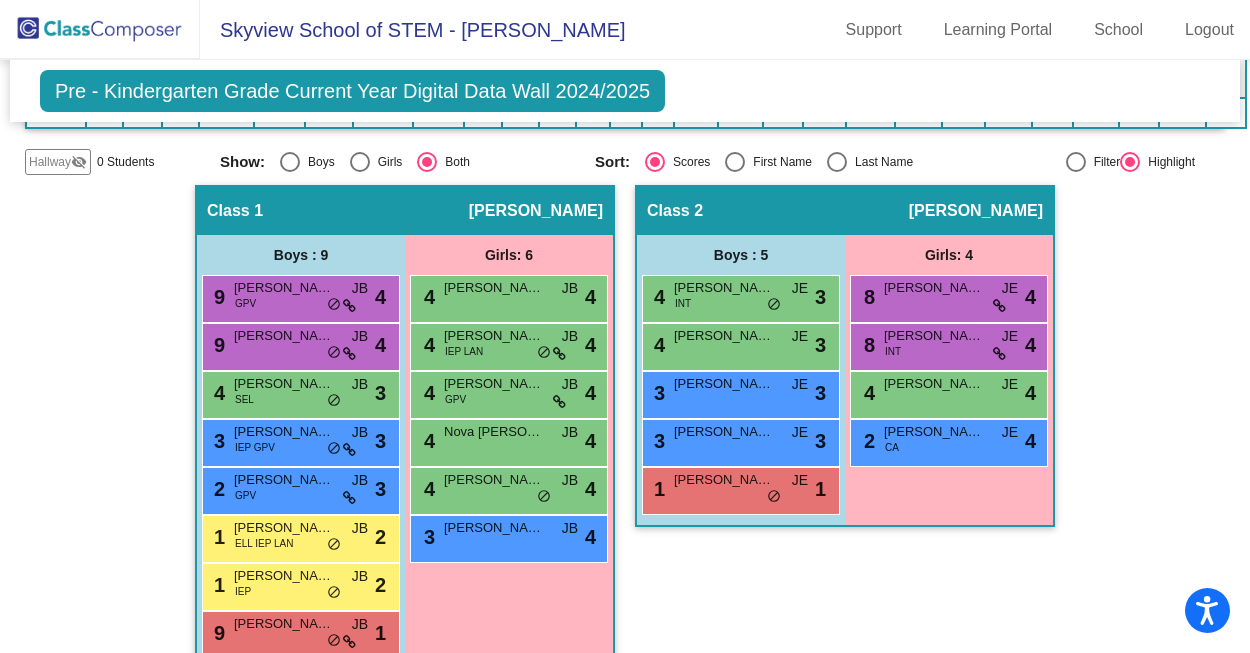 scroll, scrollTop: 417, scrollLeft: 0, axis: vertical 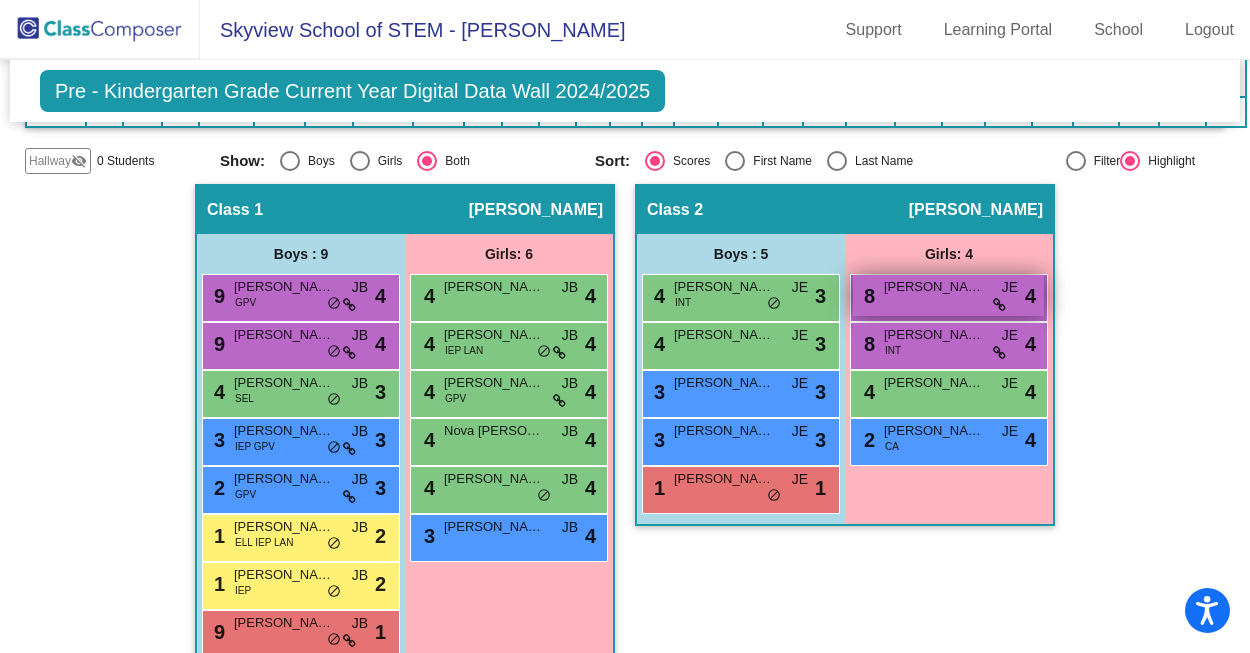 click on "8 Charlotte Romer JE lock do_not_disturb_alt 4" at bounding box center (948, 295) 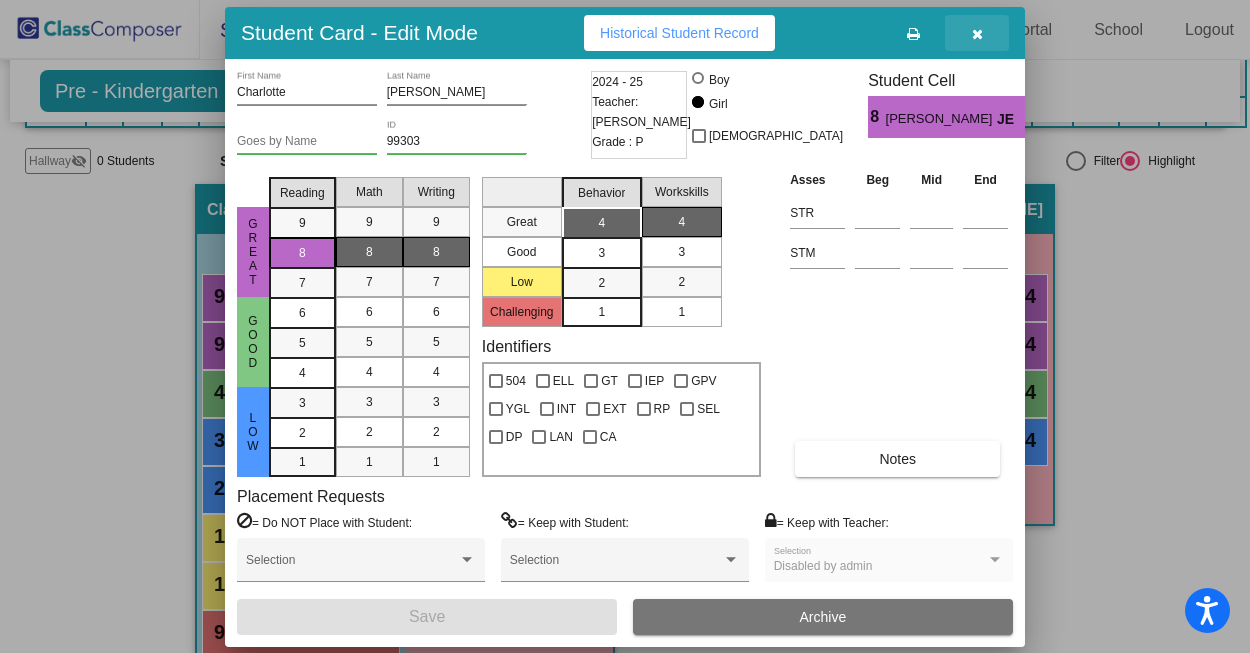 click at bounding box center [977, 33] 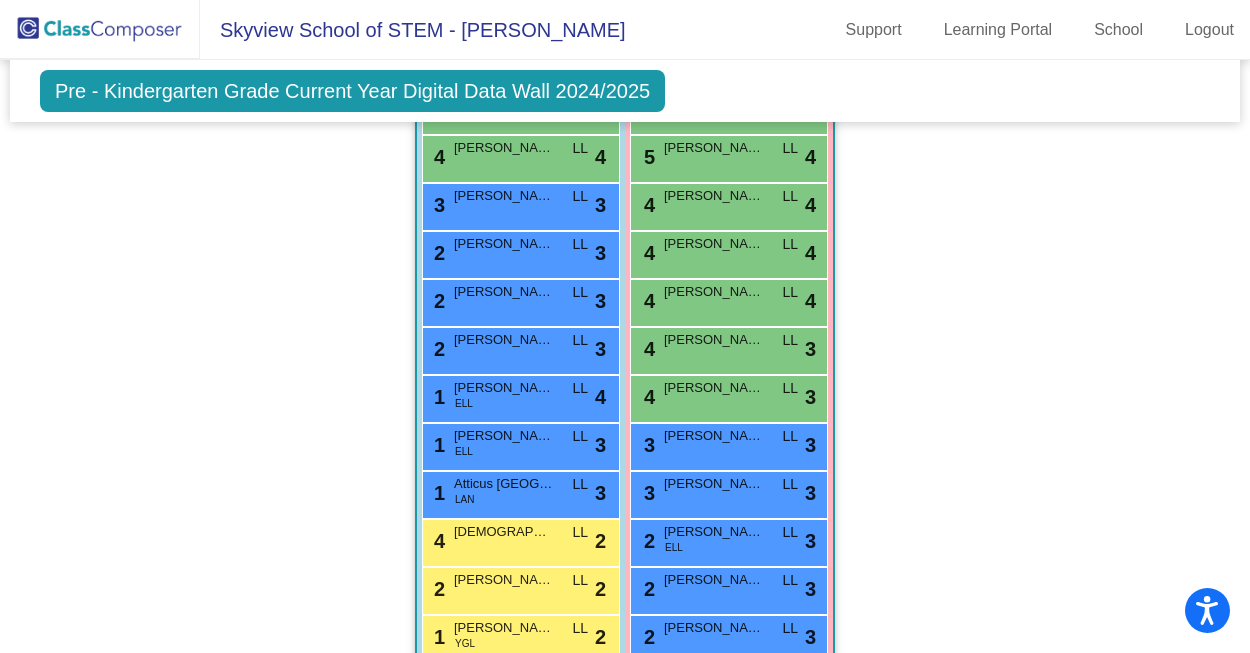 scroll, scrollTop: 1286, scrollLeft: 0, axis: vertical 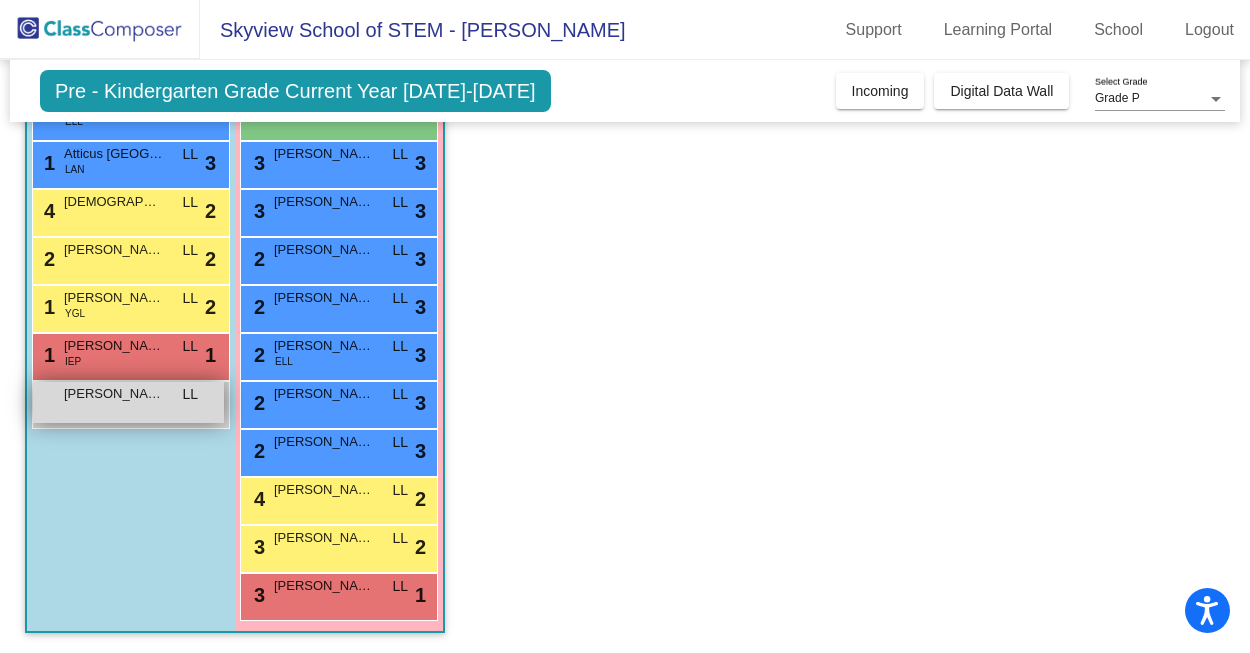 click on "Braydon Vichkon LL lock do_not_disturb_alt" at bounding box center [128, 402] 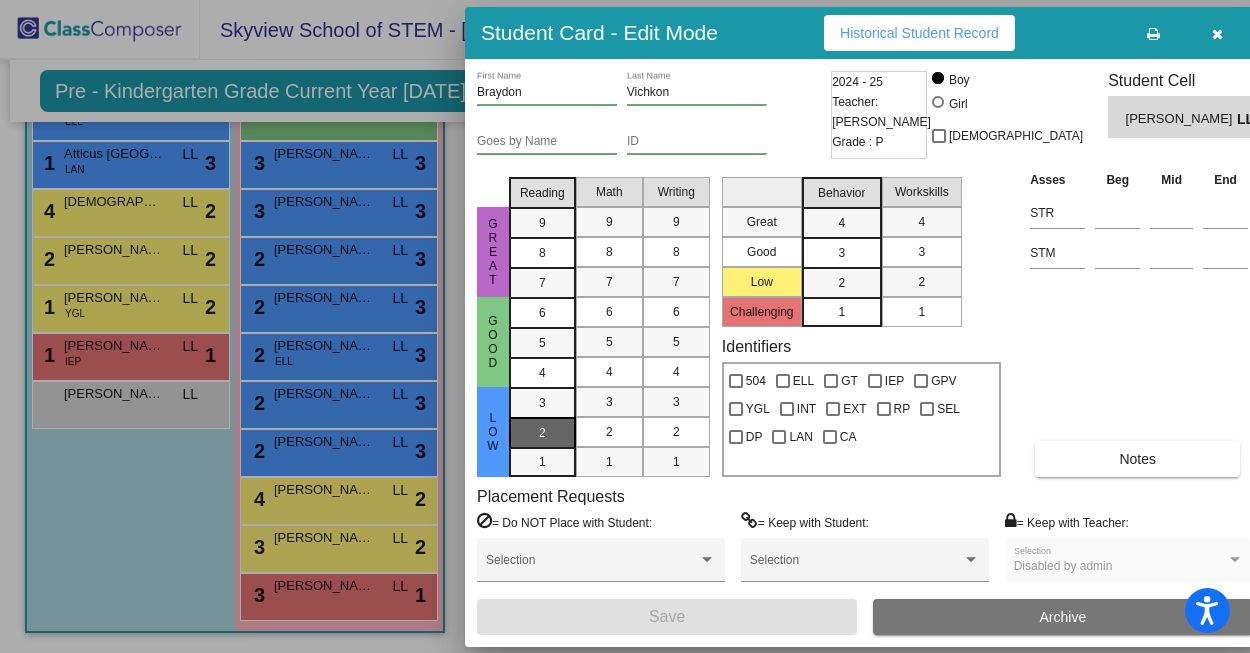 click on "2" at bounding box center (542, 403) 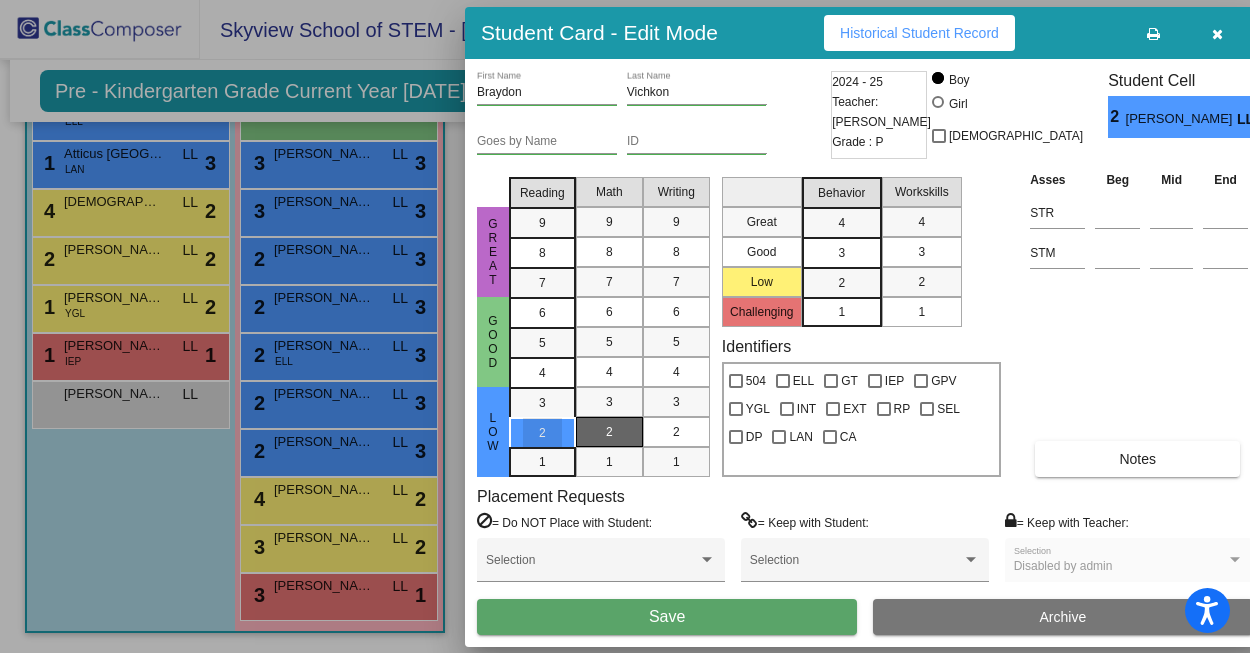 click on "2" at bounding box center (609, 432) 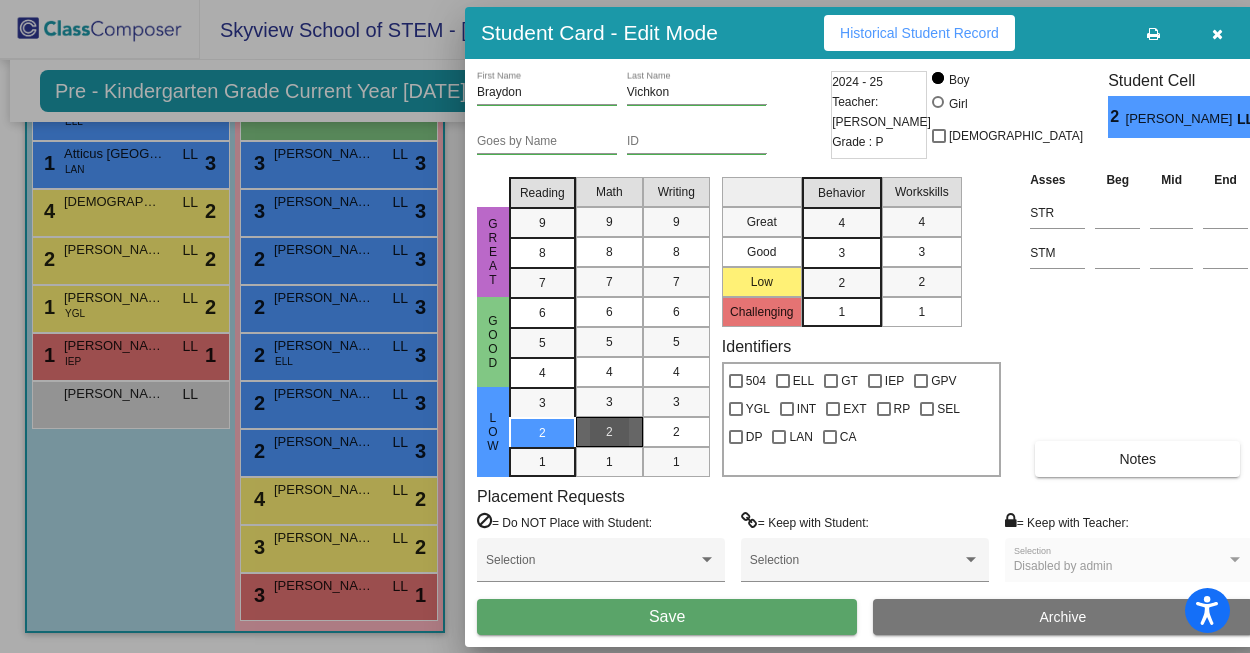click on "2" at bounding box center [609, 432] 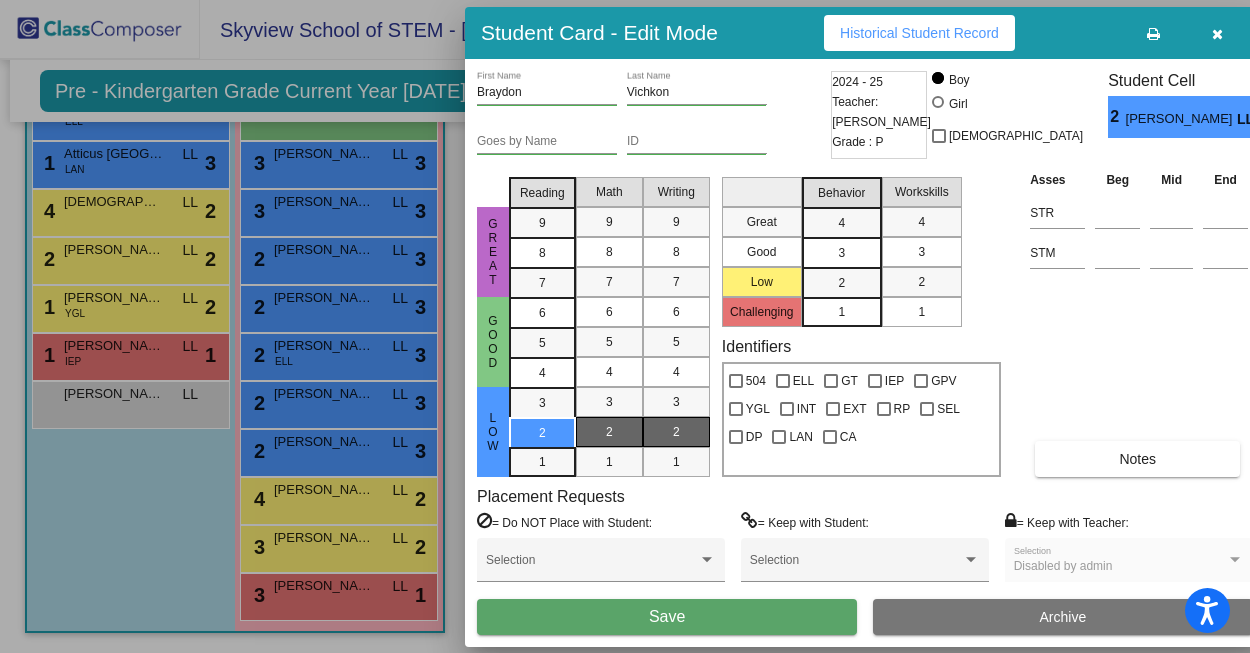 click on "2" at bounding box center [676, 432] 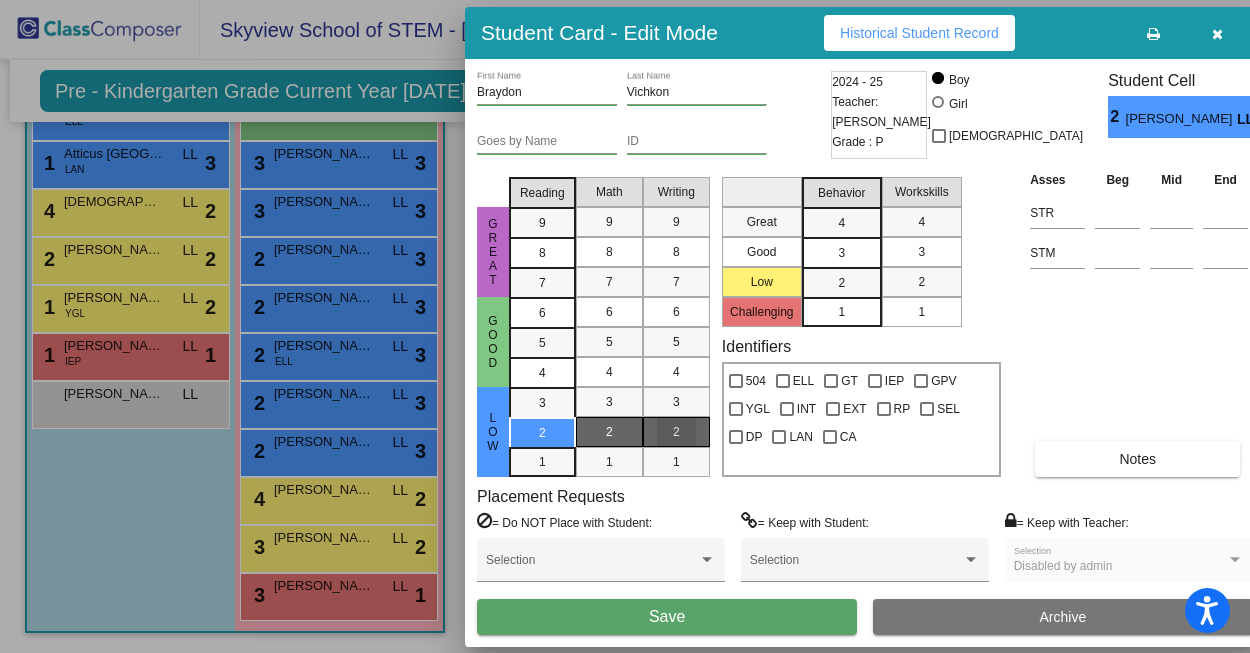 click on "2" at bounding box center [609, 432] 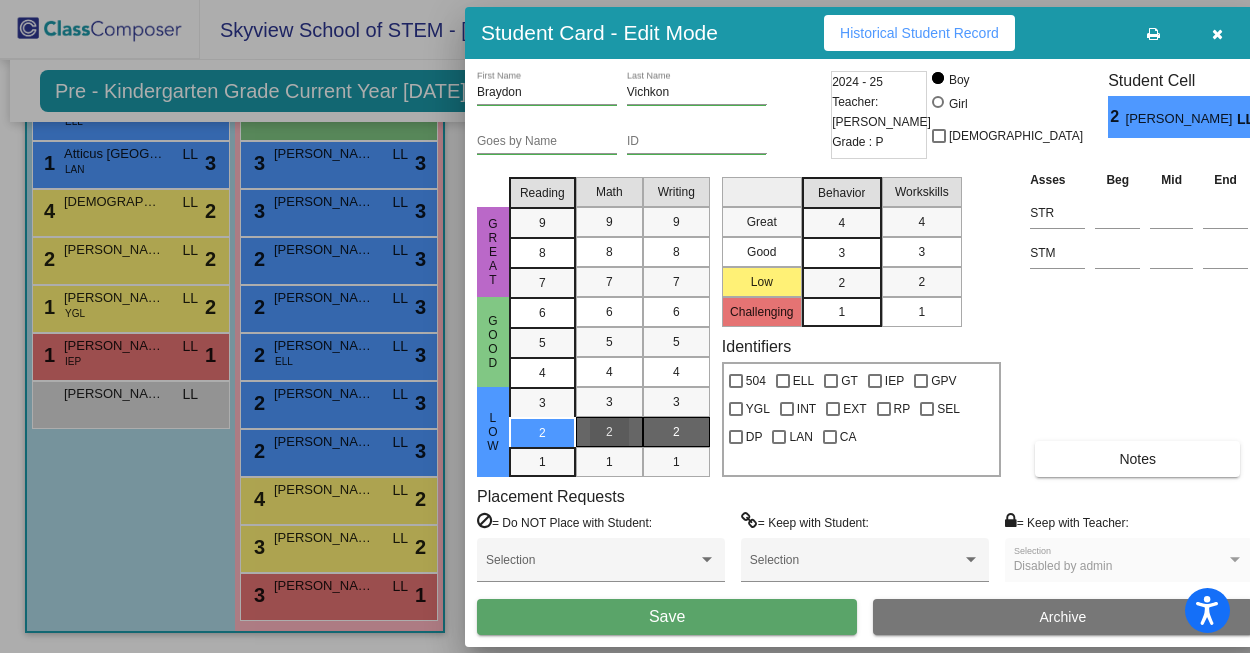 click on "2" at bounding box center (676, 432) 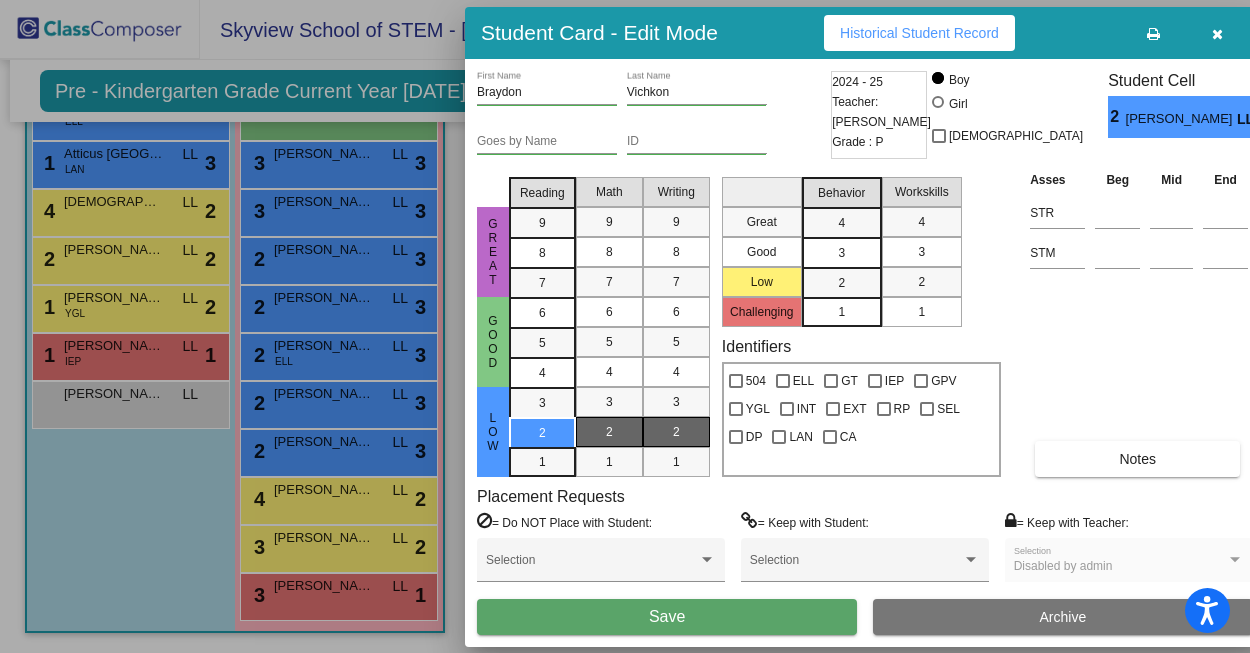 click on "3" at bounding box center (841, 223) 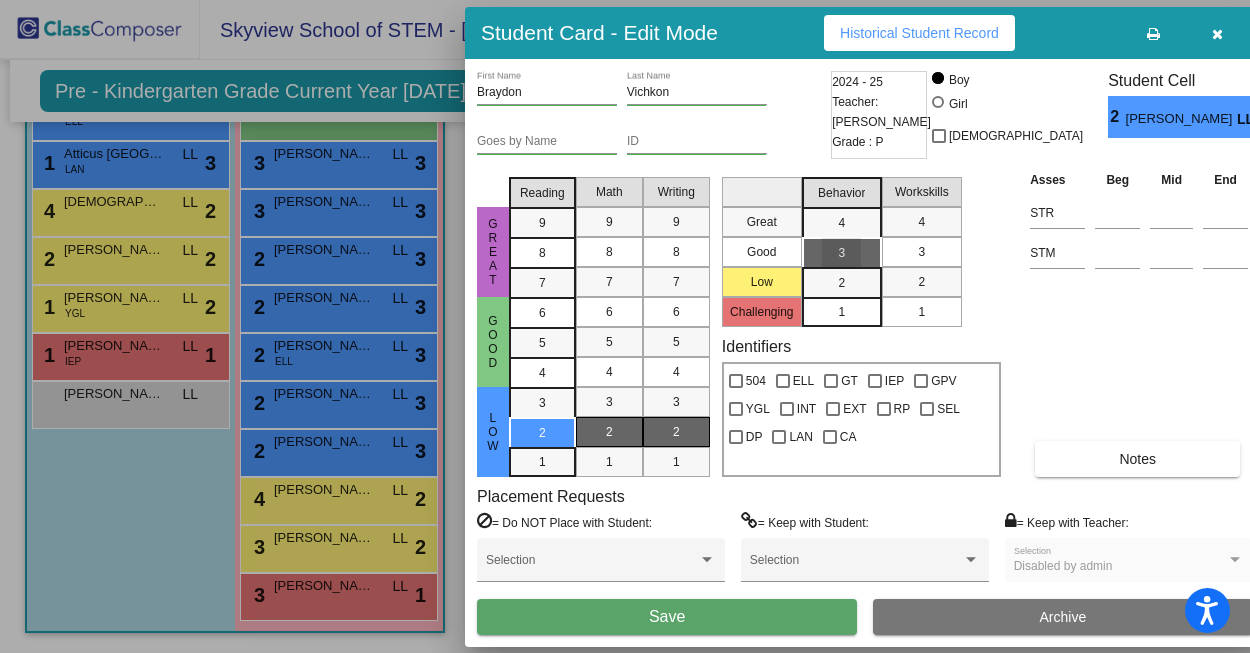 click on "3" at bounding box center [921, 252] 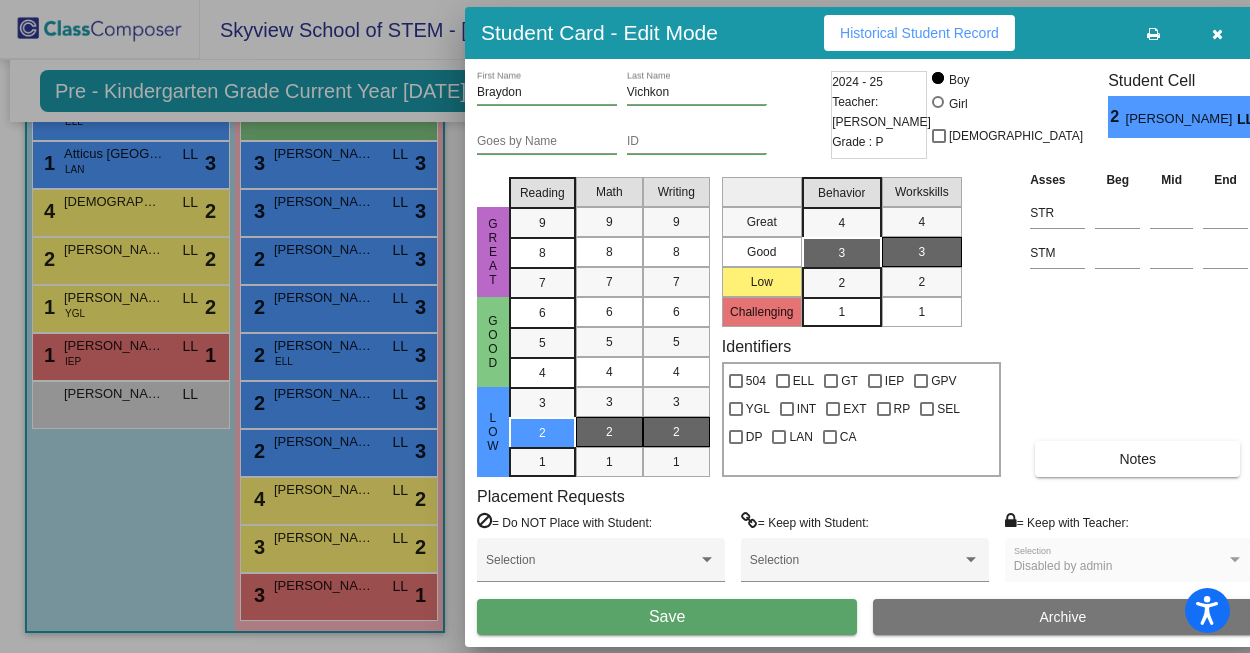 click on "Save" at bounding box center (667, 616) 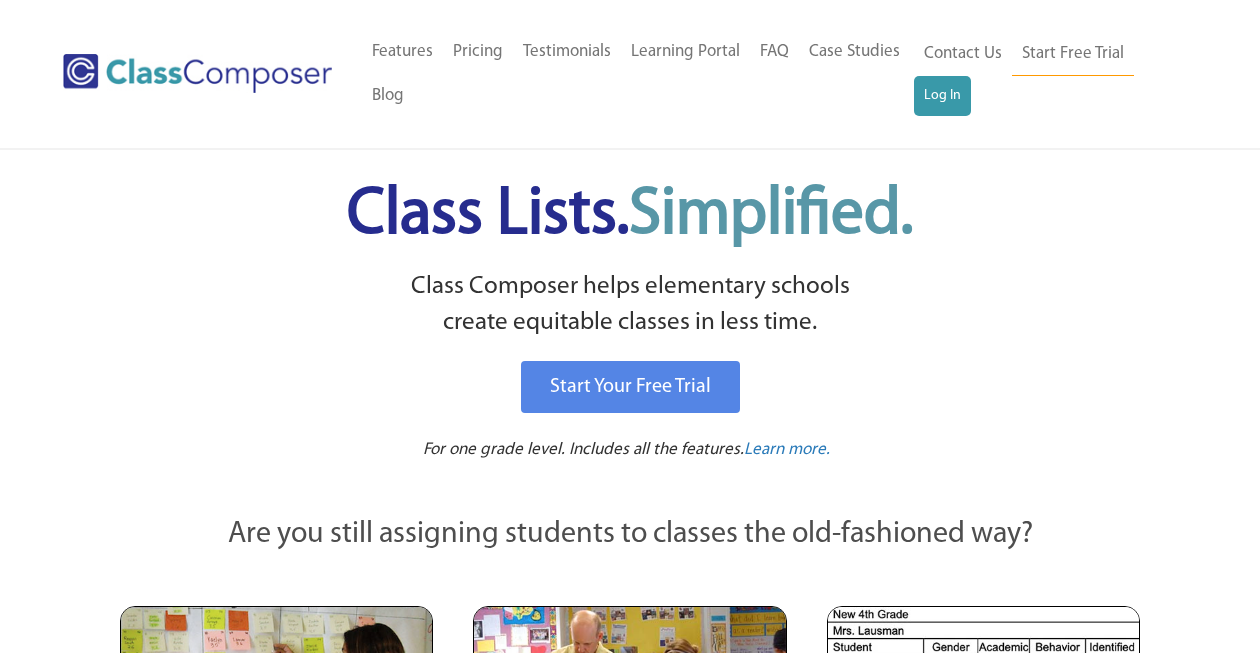 scroll, scrollTop: 0, scrollLeft: 0, axis: both 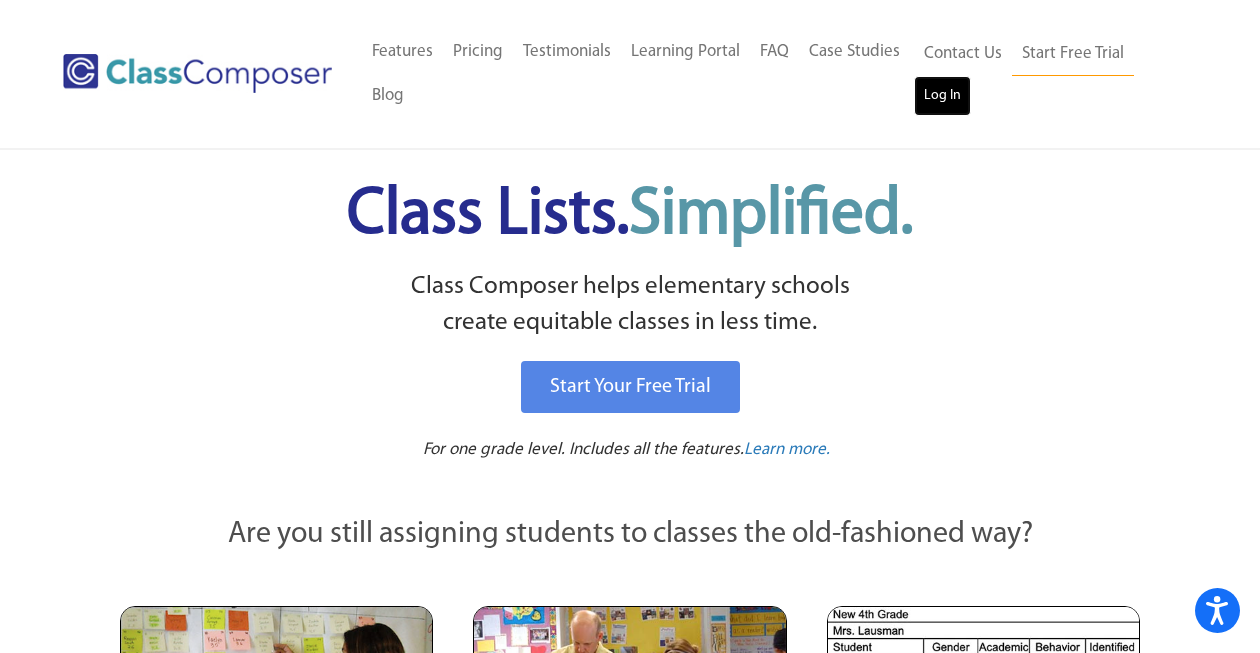 click on "Log In" at bounding box center [942, 96] 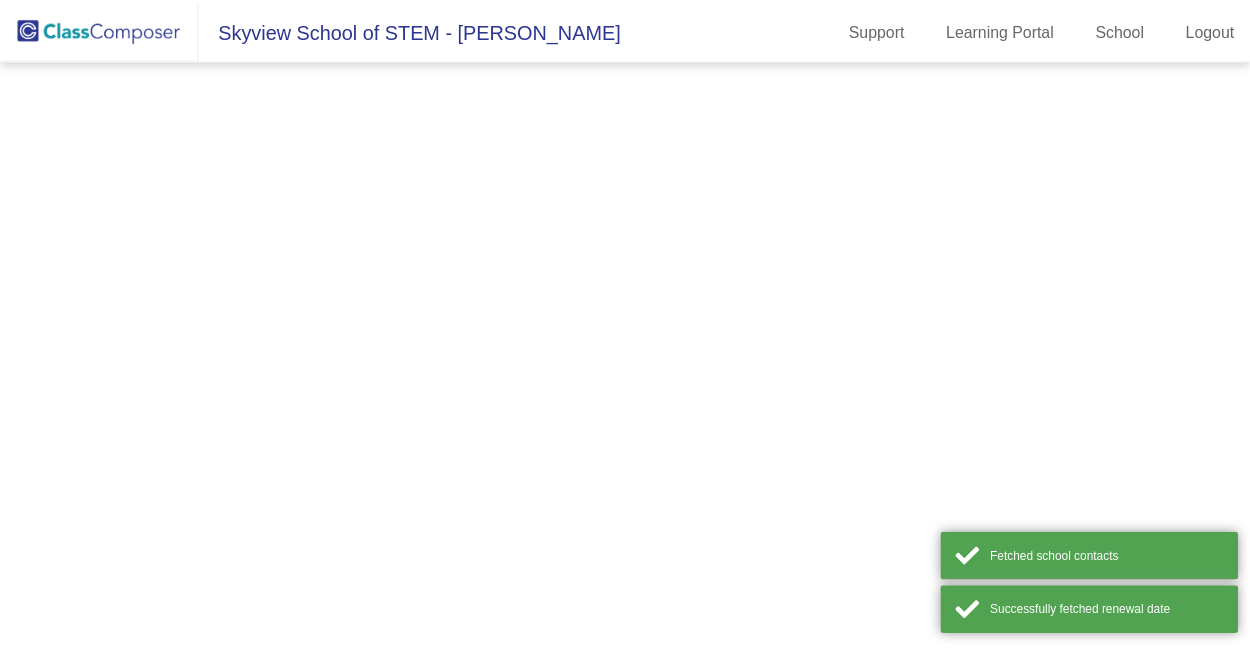 scroll, scrollTop: 0, scrollLeft: 0, axis: both 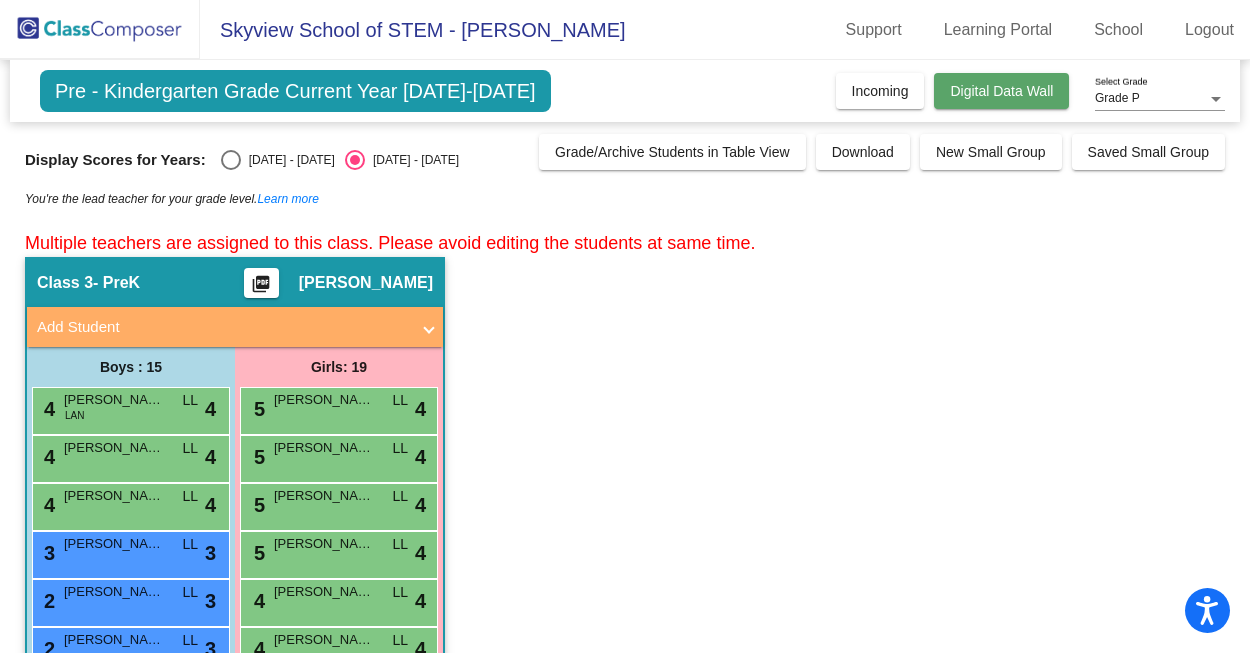 click on "Digital Data Wall" 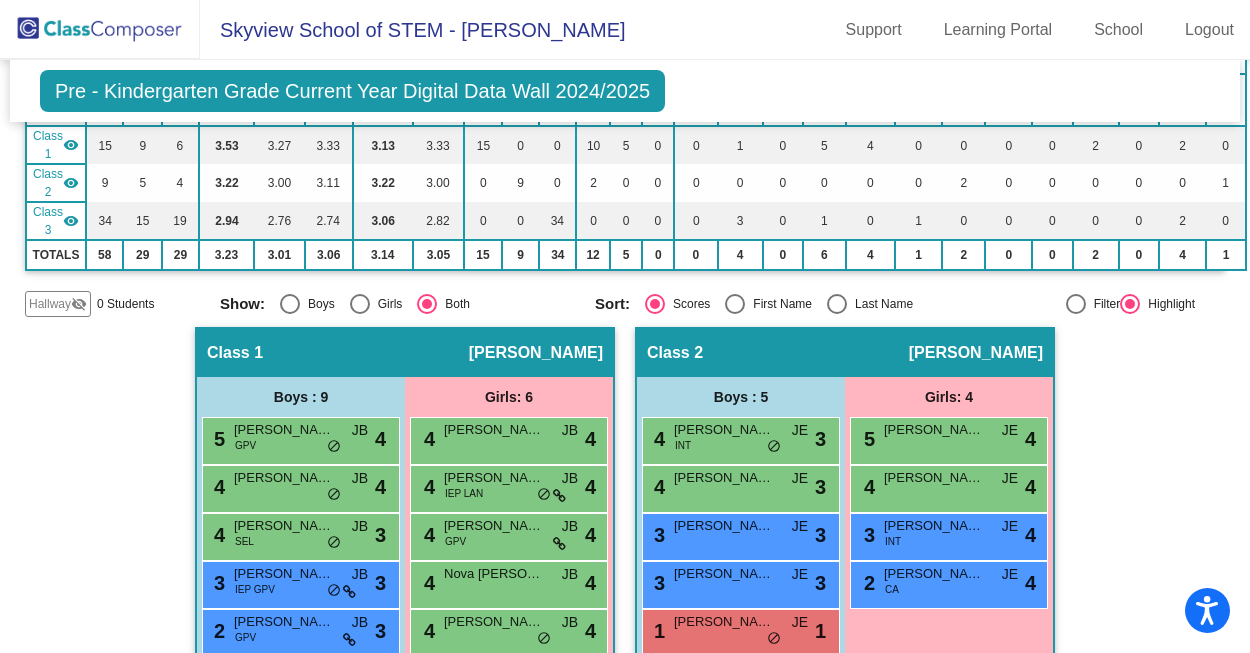 scroll, scrollTop: 0, scrollLeft: 0, axis: both 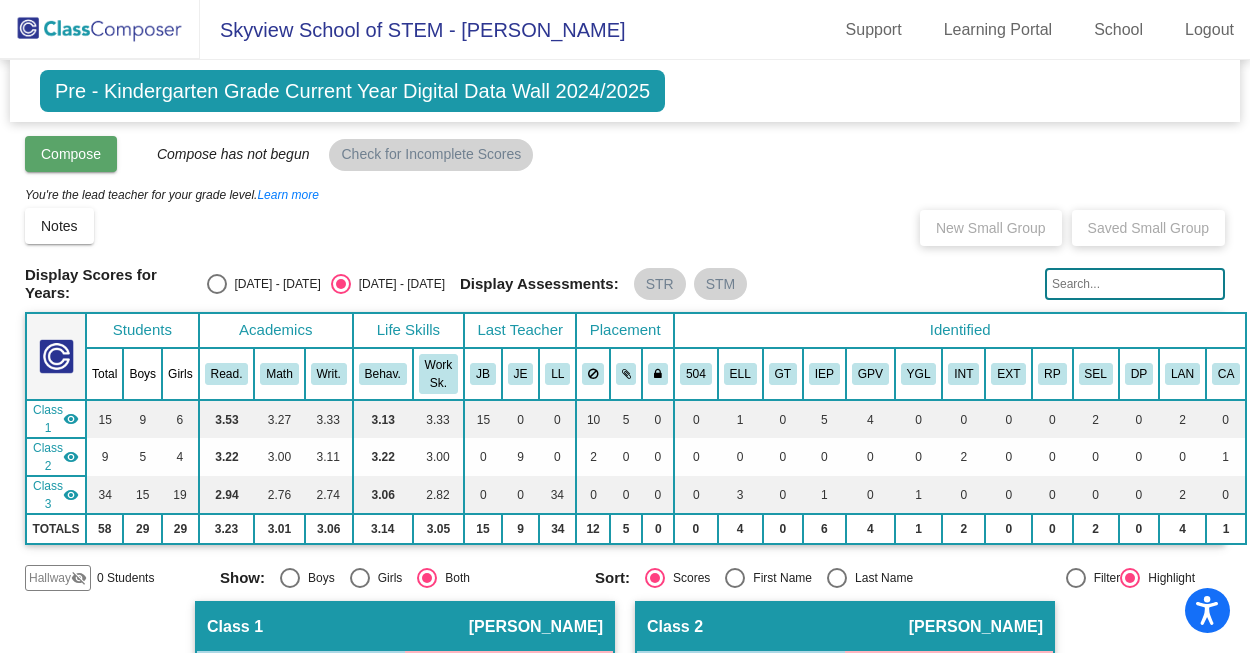 click on "Compose" 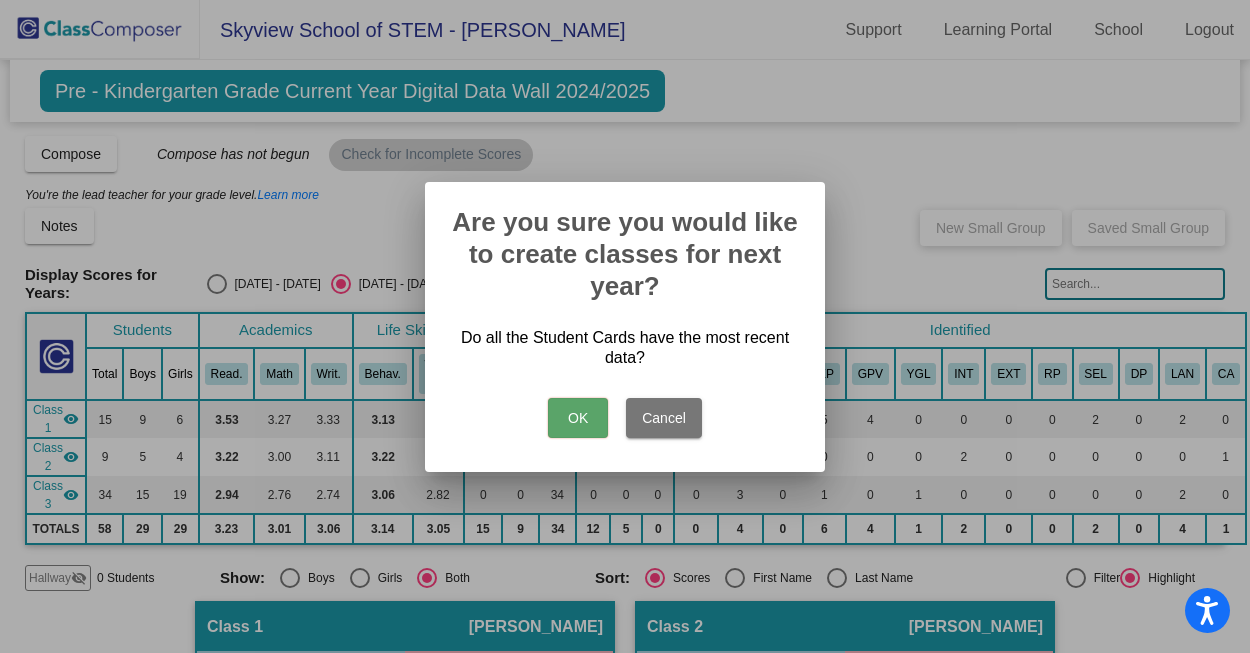 click on "OK" at bounding box center (578, 418) 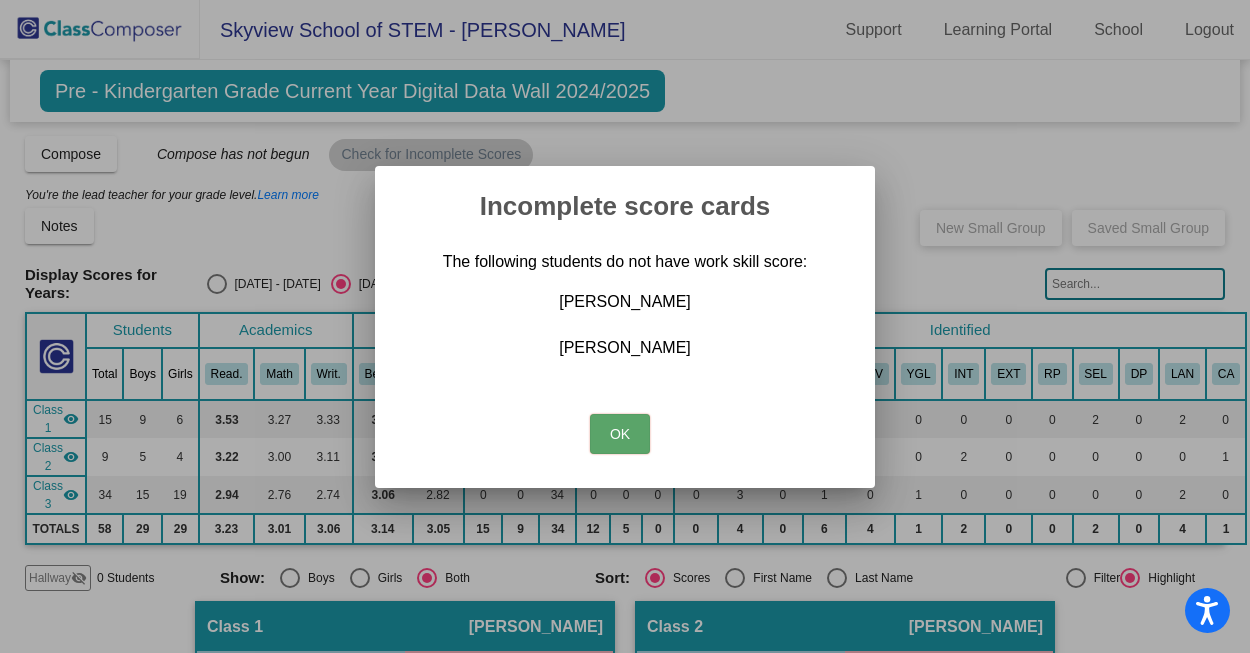 click on "OK" at bounding box center (620, 434) 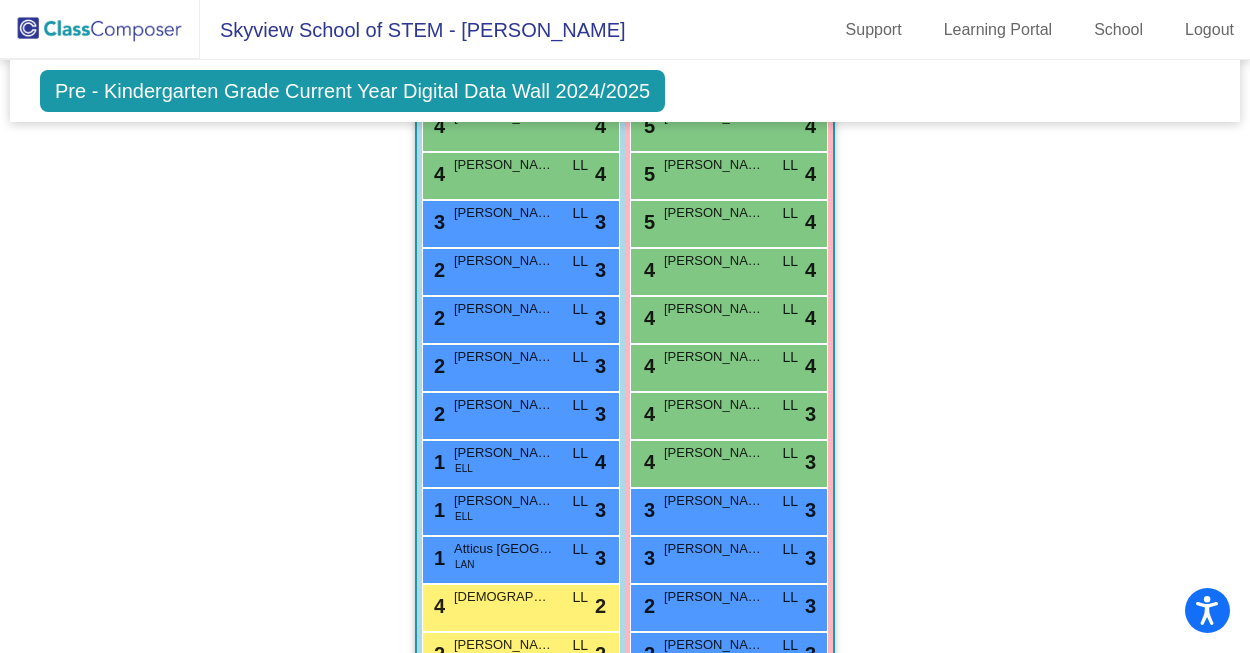 scroll, scrollTop: 1230, scrollLeft: 0, axis: vertical 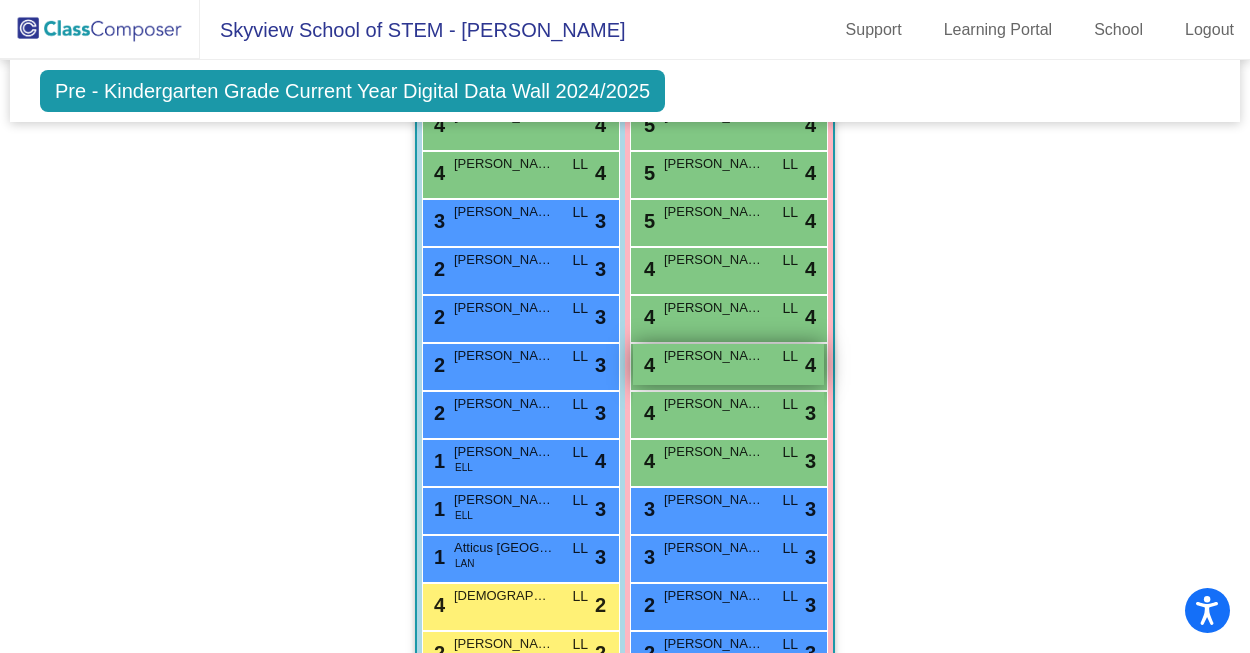 click on "[PERSON_NAME]" at bounding box center (714, 356) 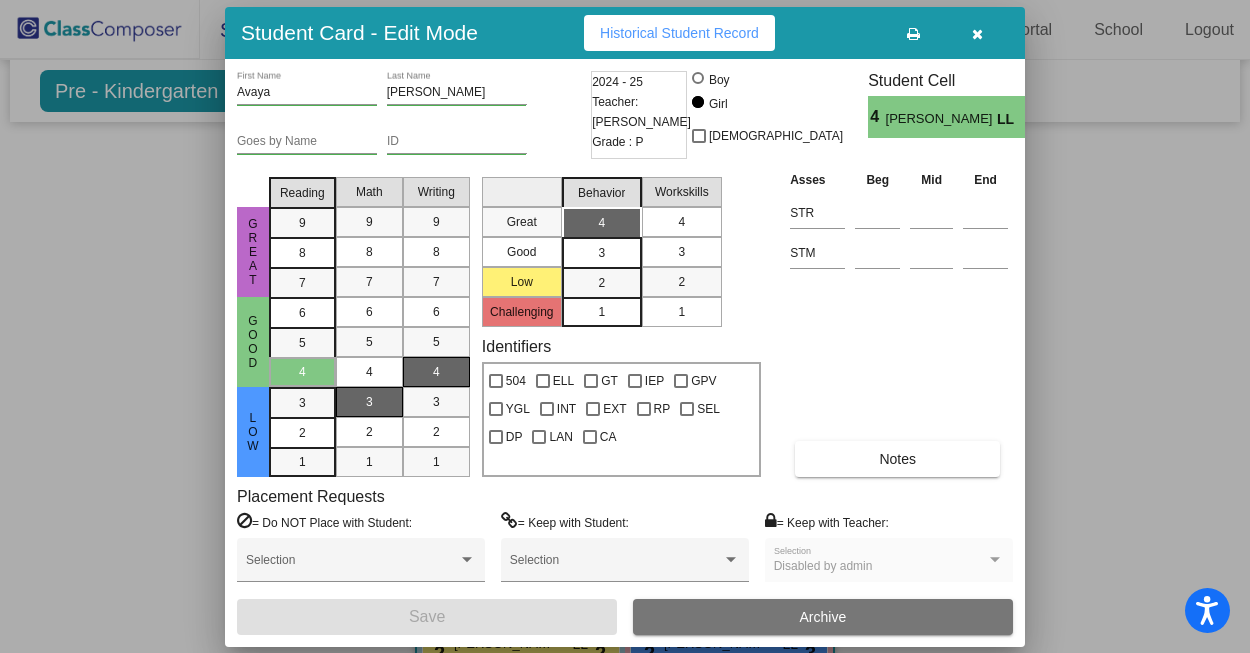 click on "4" at bounding box center [681, 222] 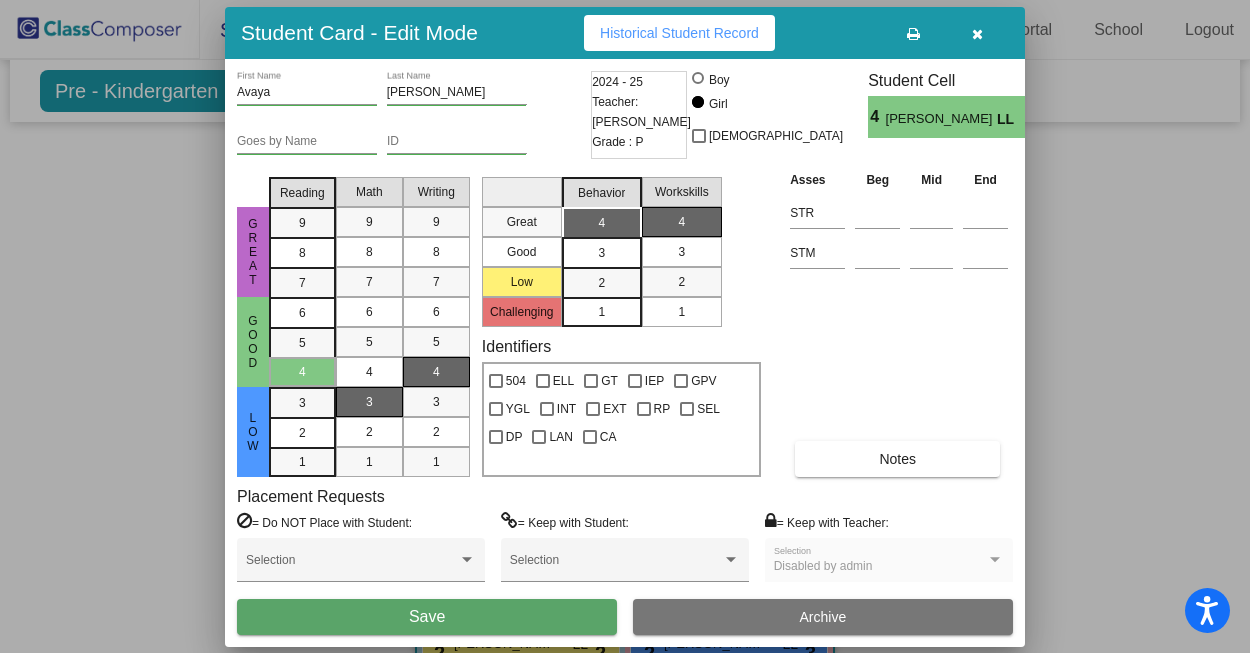 click on "Save" at bounding box center (427, 617) 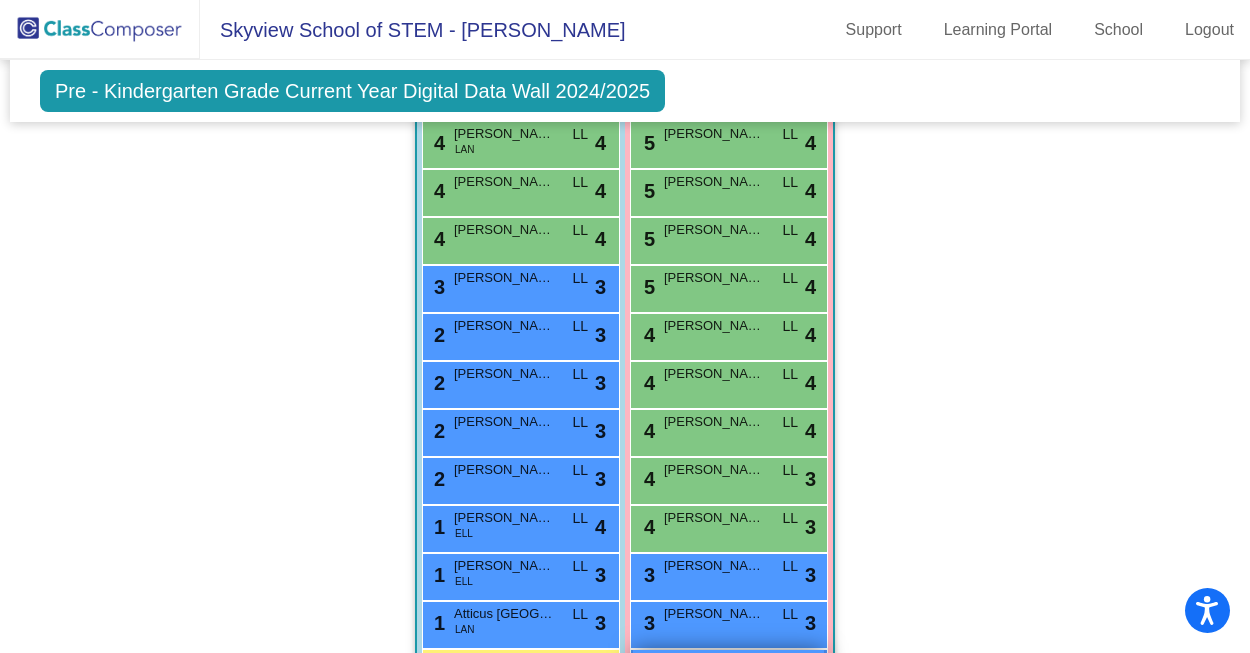 scroll, scrollTop: 1146, scrollLeft: 0, axis: vertical 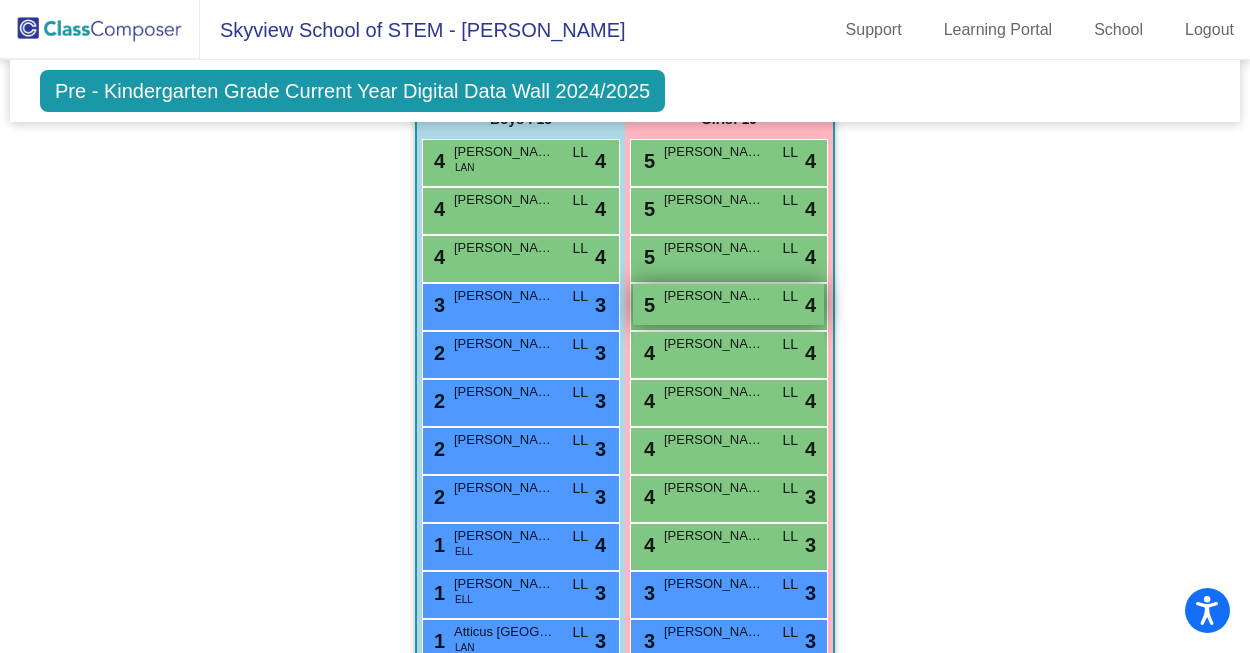 click on "[PERSON_NAME]" at bounding box center [714, 296] 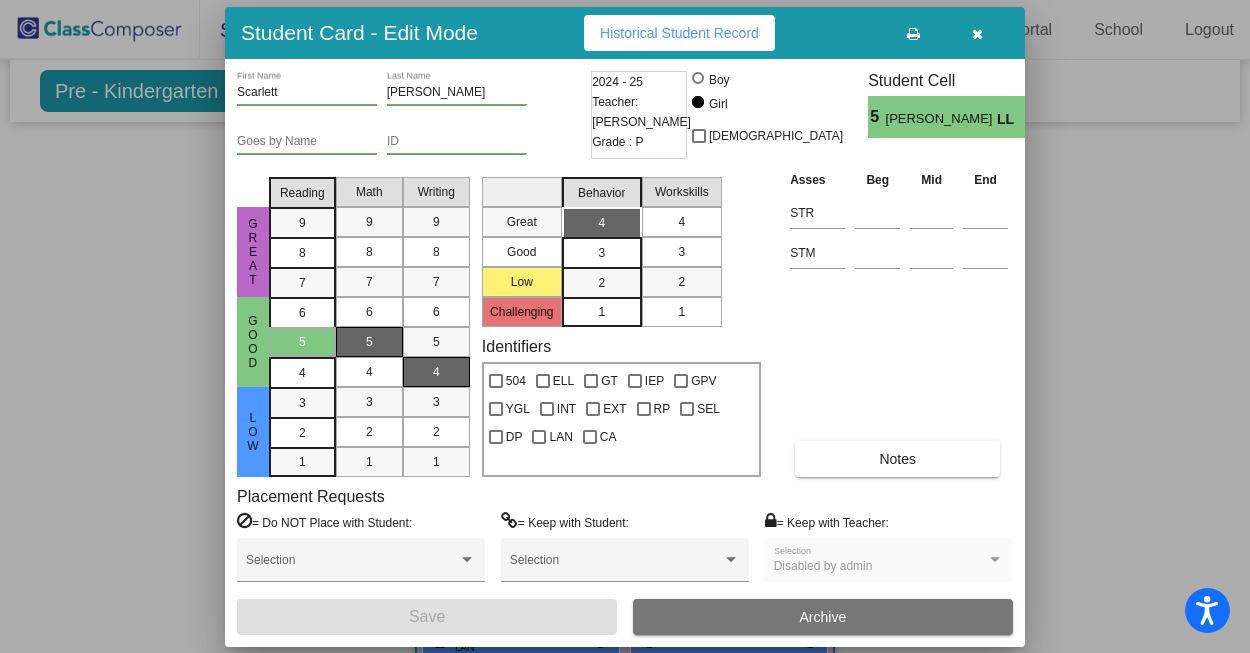 click on "4" at bounding box center [682, 222] 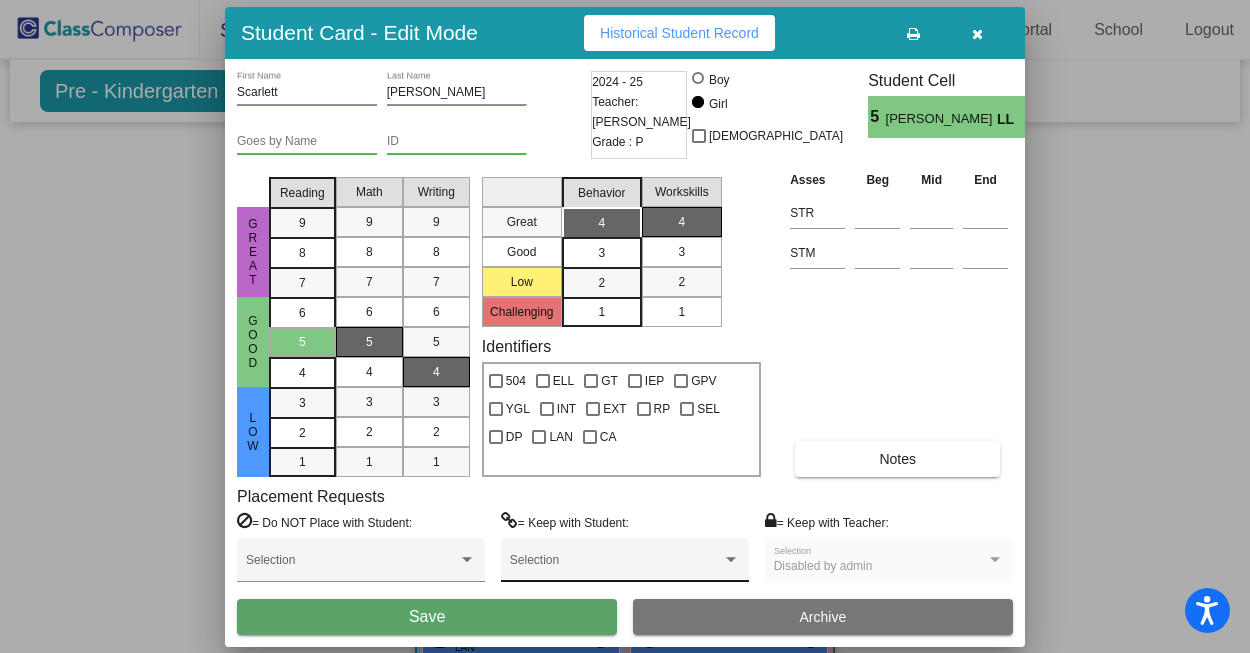 click on "Selection" at bounding box center (625, 560) 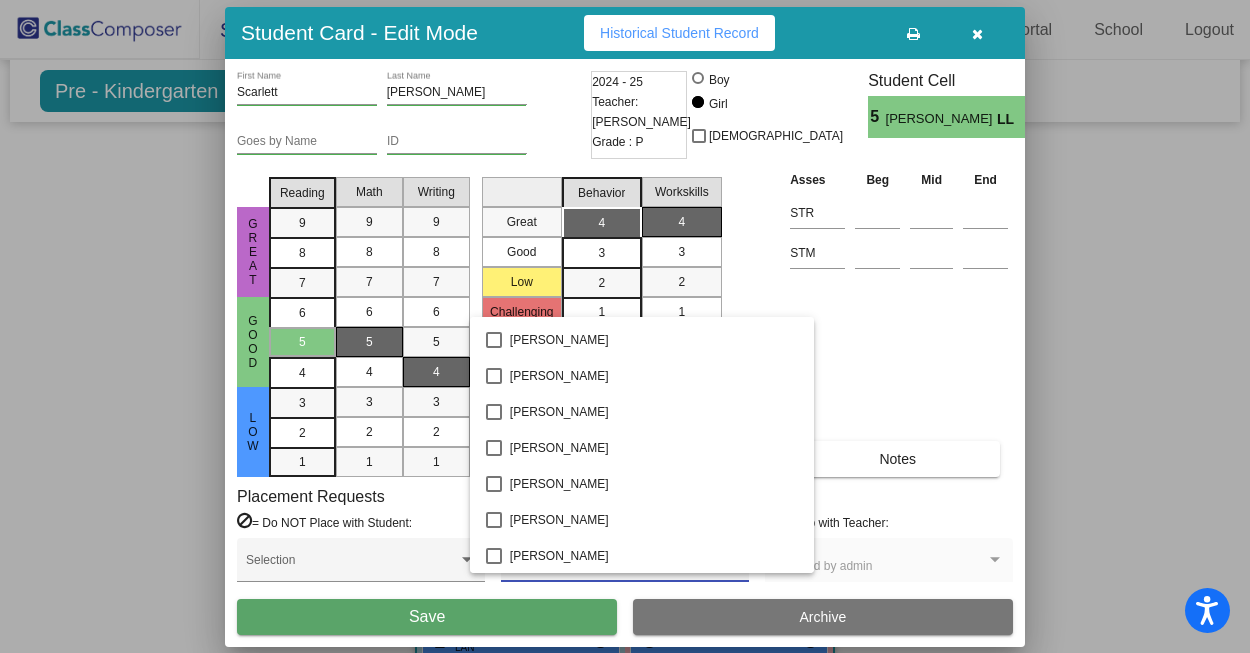 scroll, scrollTop: 1796, scrollLeft: 0, axis: vertical 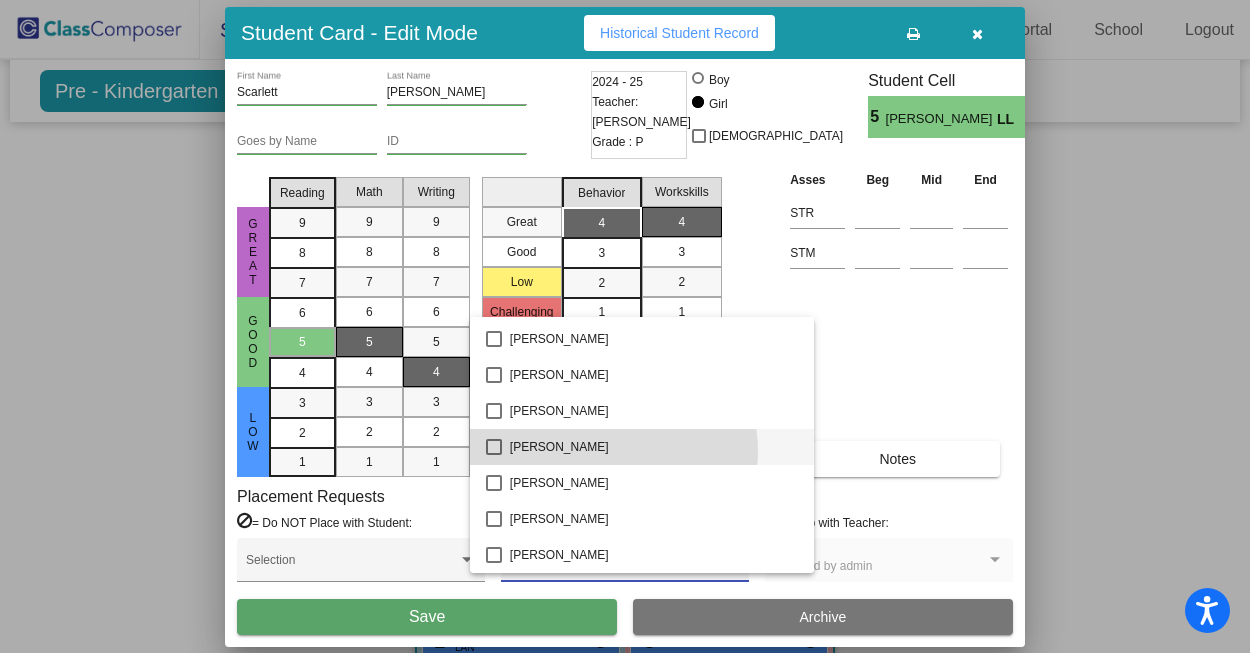click on "[PERSON_NAME]" at bounding box center (654, 447) 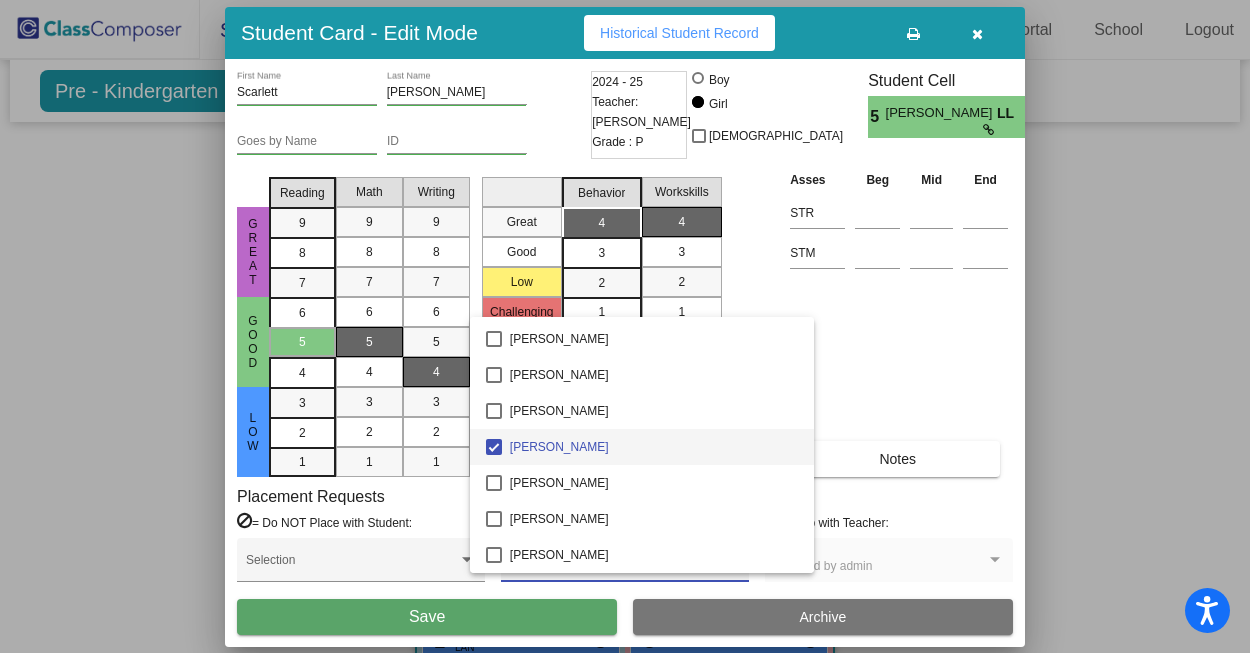 click at bounding box center [625, 326] 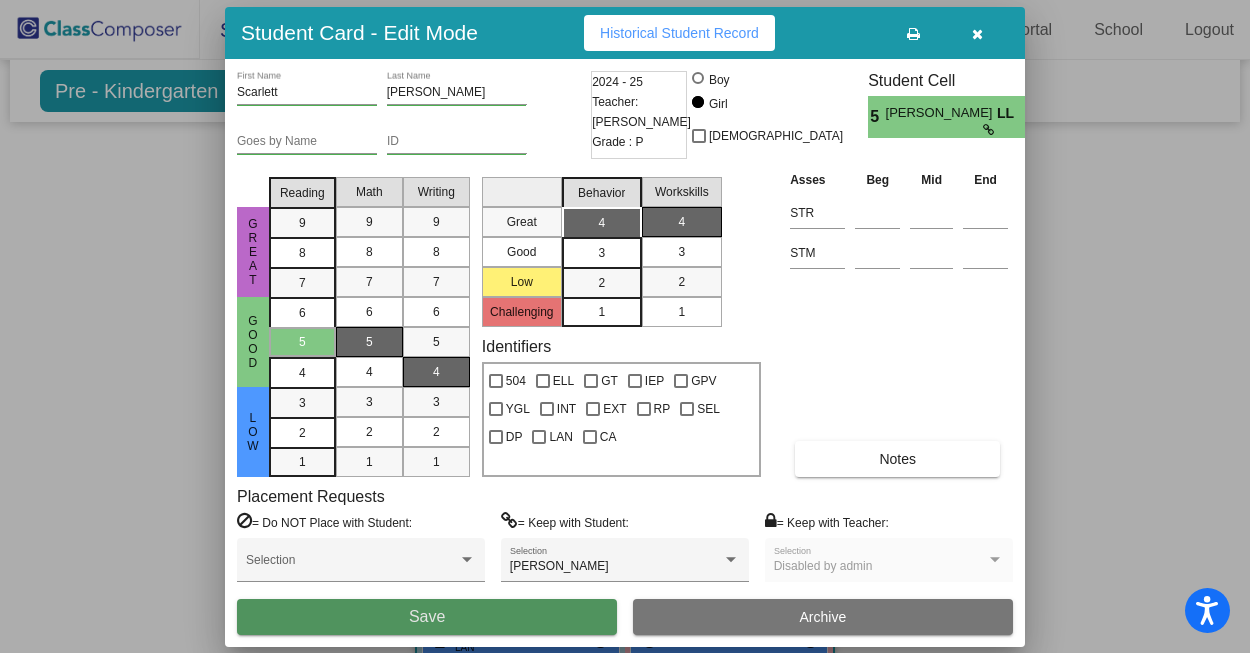 click on "Save" at bounding box center (427, 617) 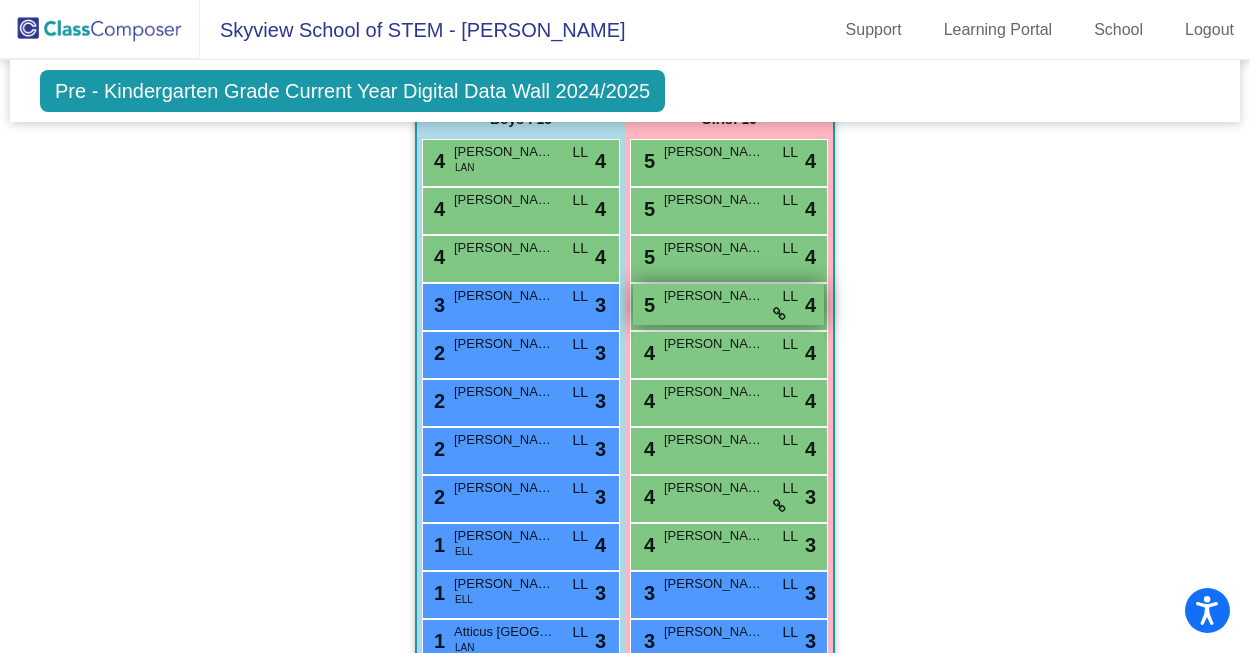 click on "[PERSON_NAME]" at bounding box center [714, 296] 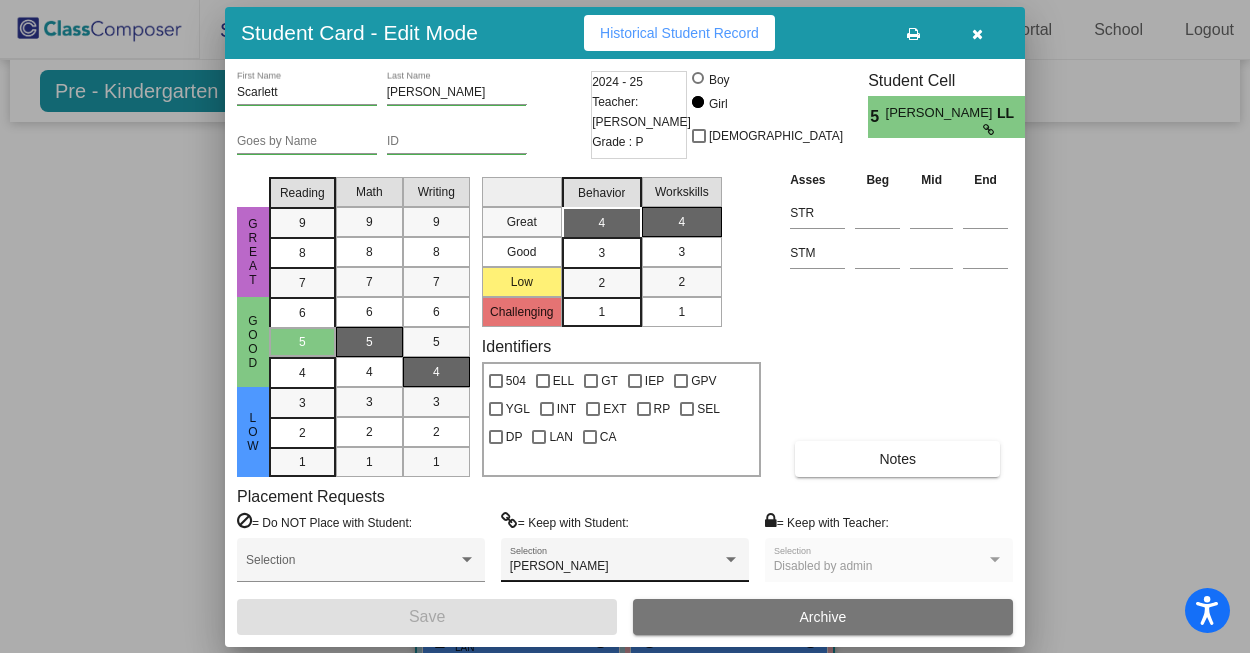 click on "[PERSON_NAME] Selection" at bounding box center (625, 565) 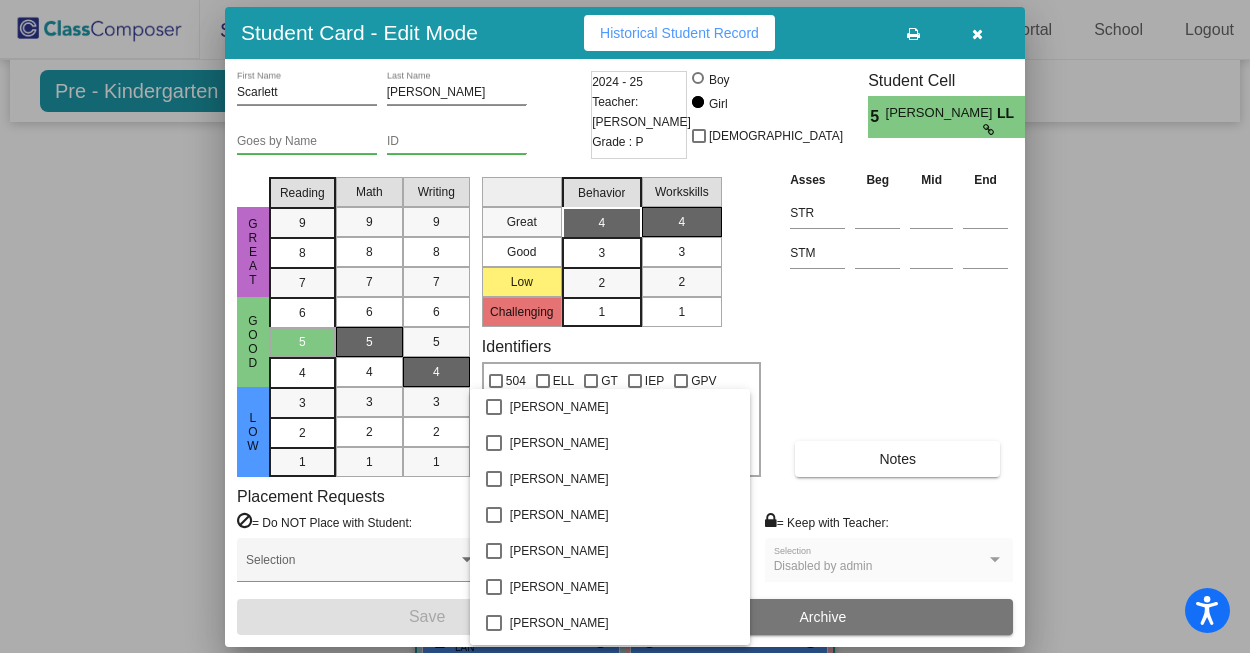 scroll, scrollTop: 1748, scrollLeft: 0, axis: vertical 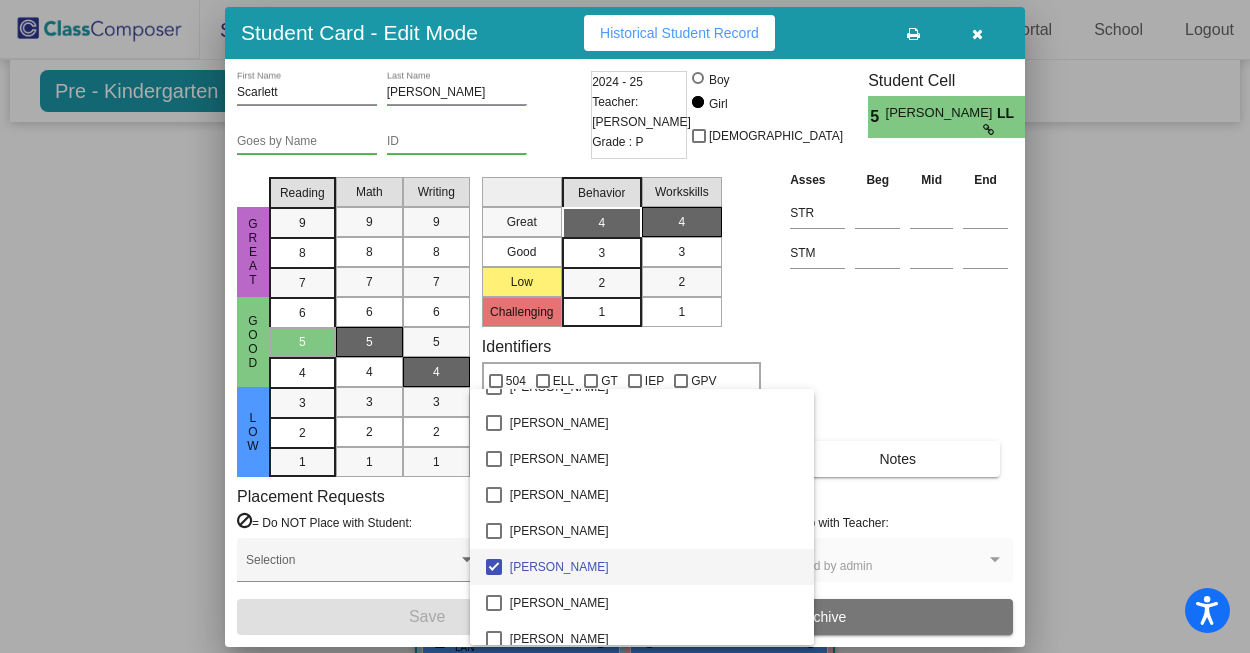 click at bounding box center [494, 567] 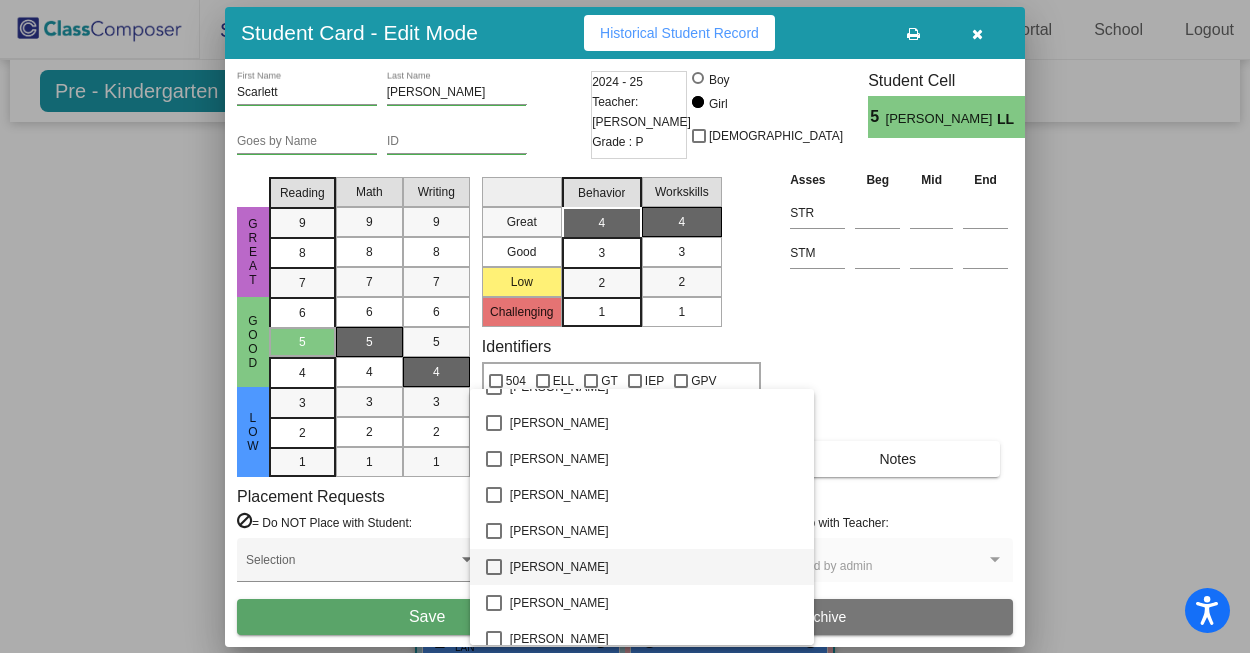 click at bounding box center [625, 326] 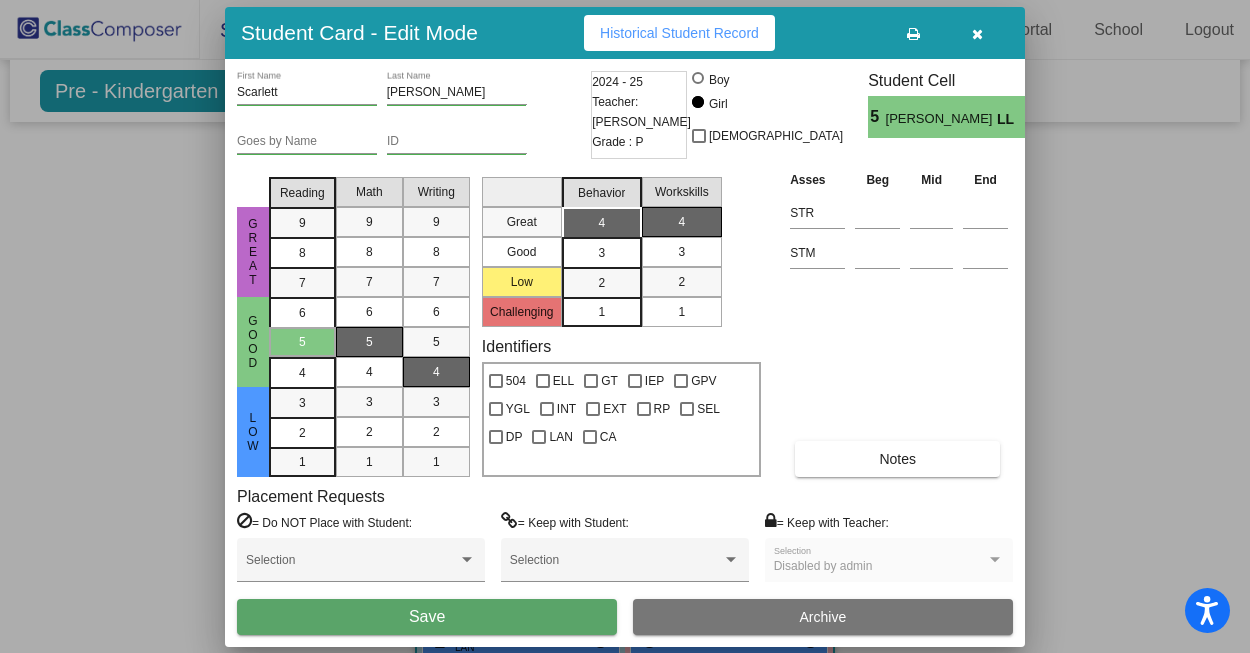click at bounding box center [352, 567] 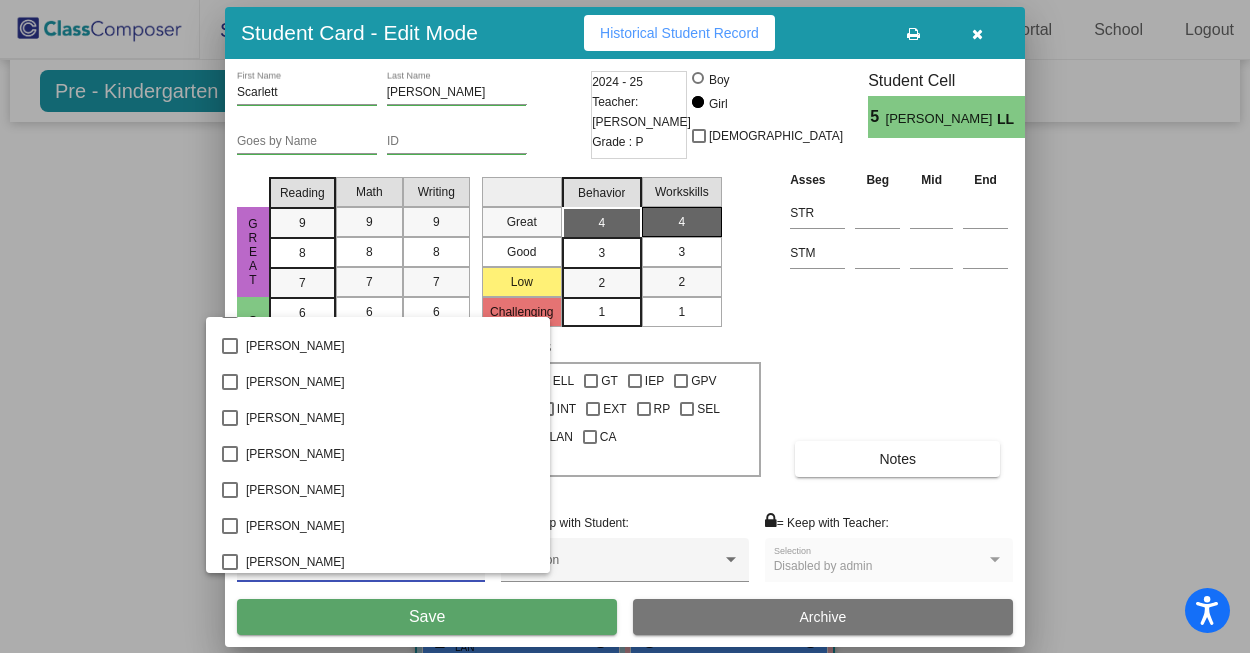 scroll, scrollTop: 1796, scrollLeft: 0, axis: vertical 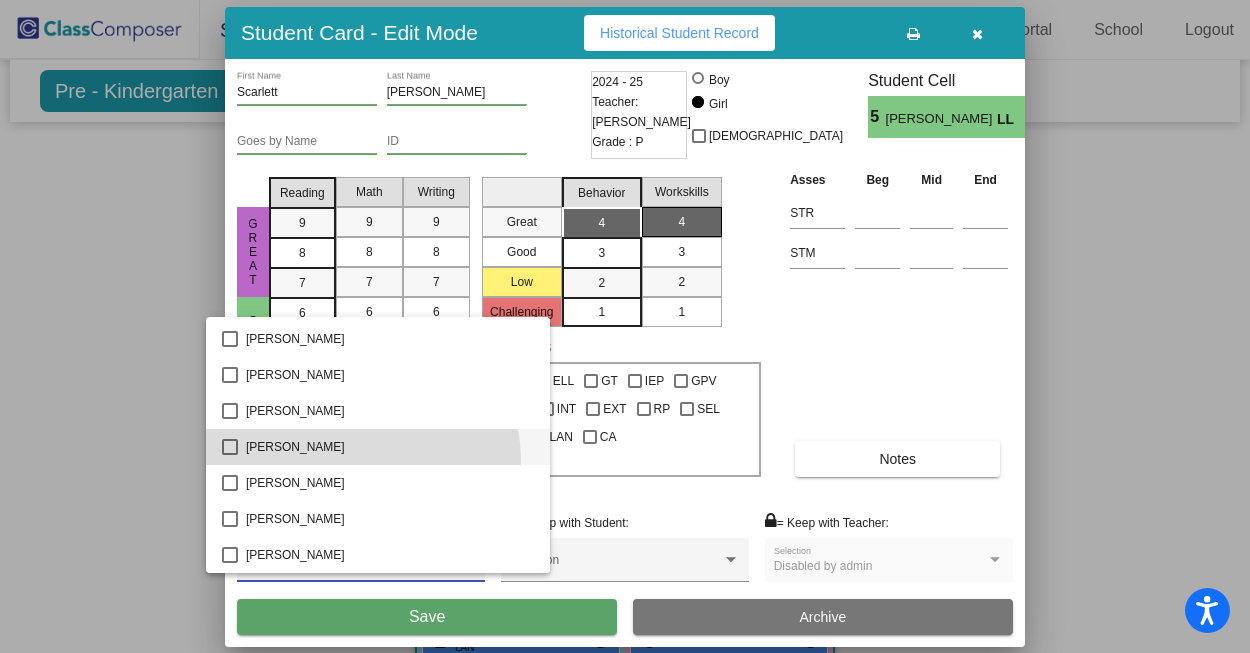 click on "[PERSON_NAME]" at bounding box center [390, 447] 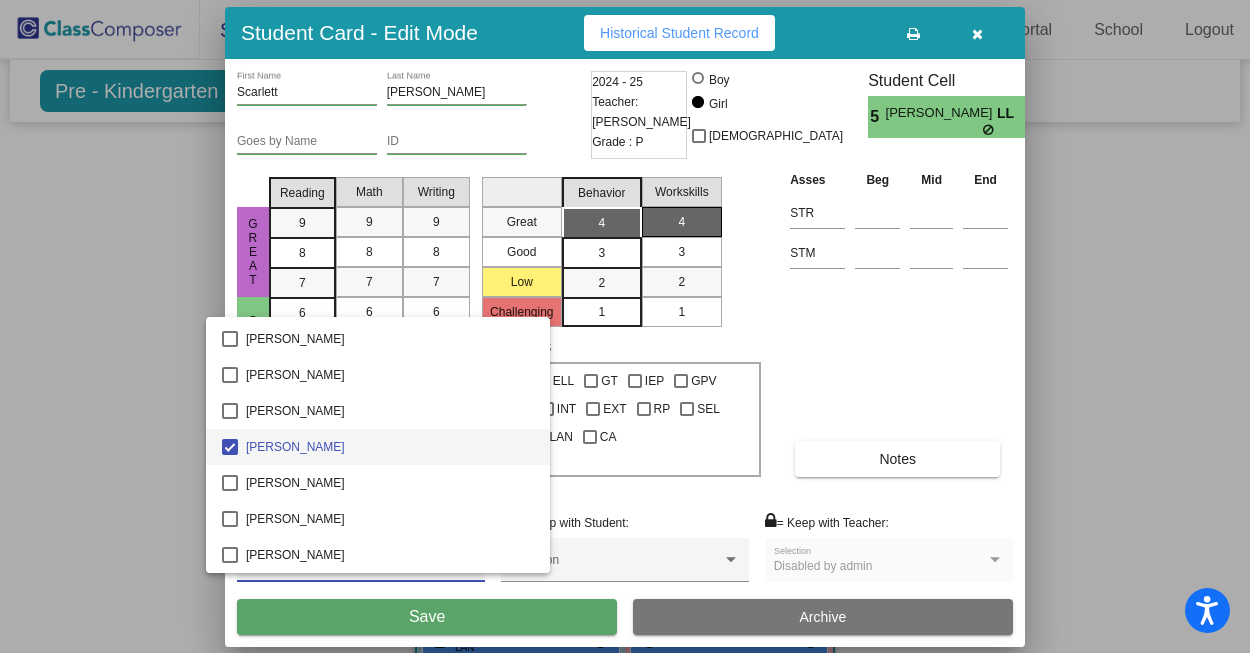 click at bounding box center (625, 326) 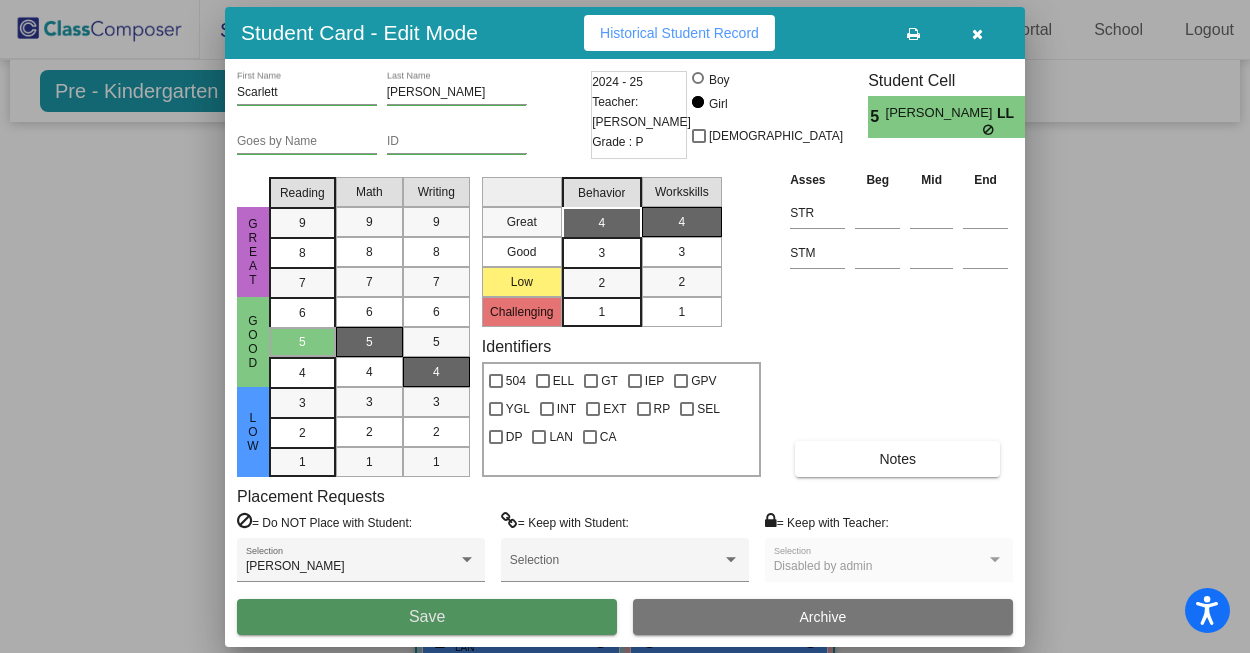 click on "Save" at bounding box center (427, 617) 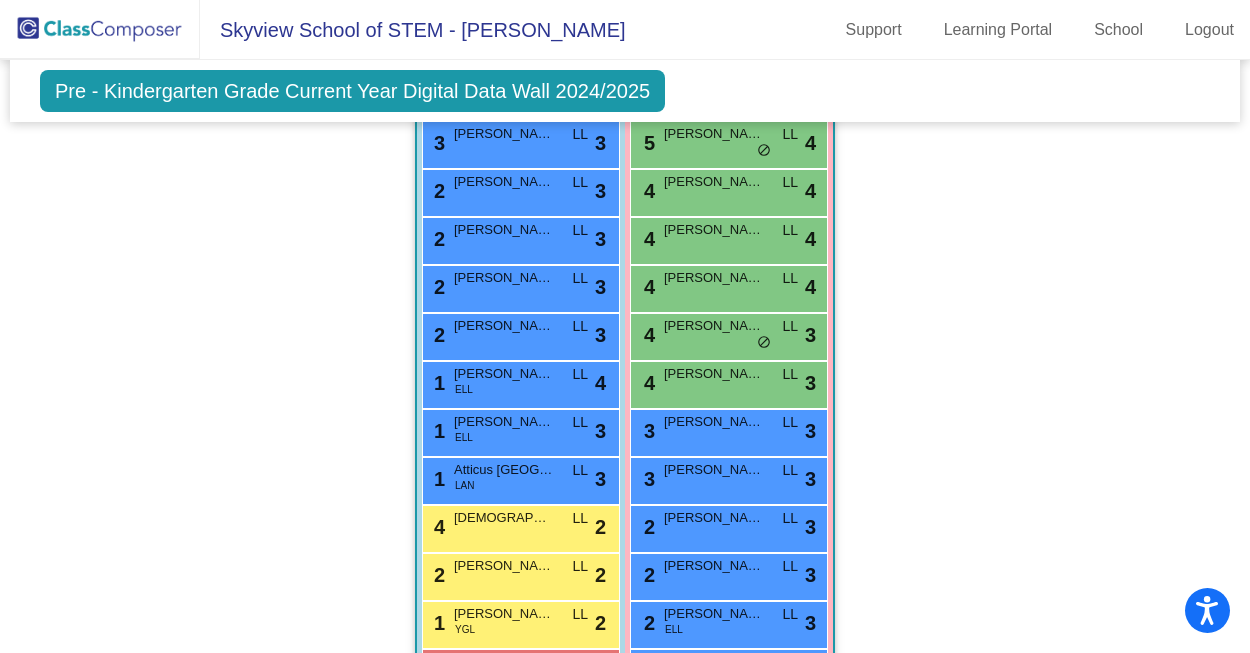 scroll, scrollTop: 1296, scrollLeft: 0, axis: vertical 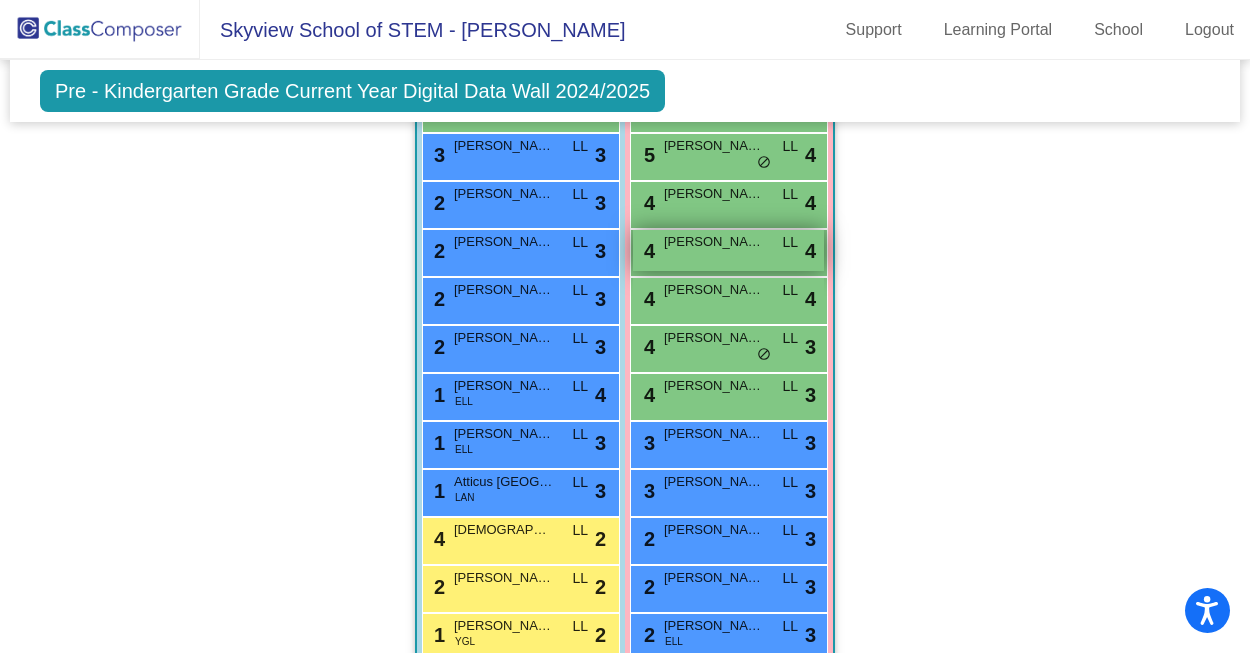 click on "[PERSON_NAME]" at bounding box center [714, 242] 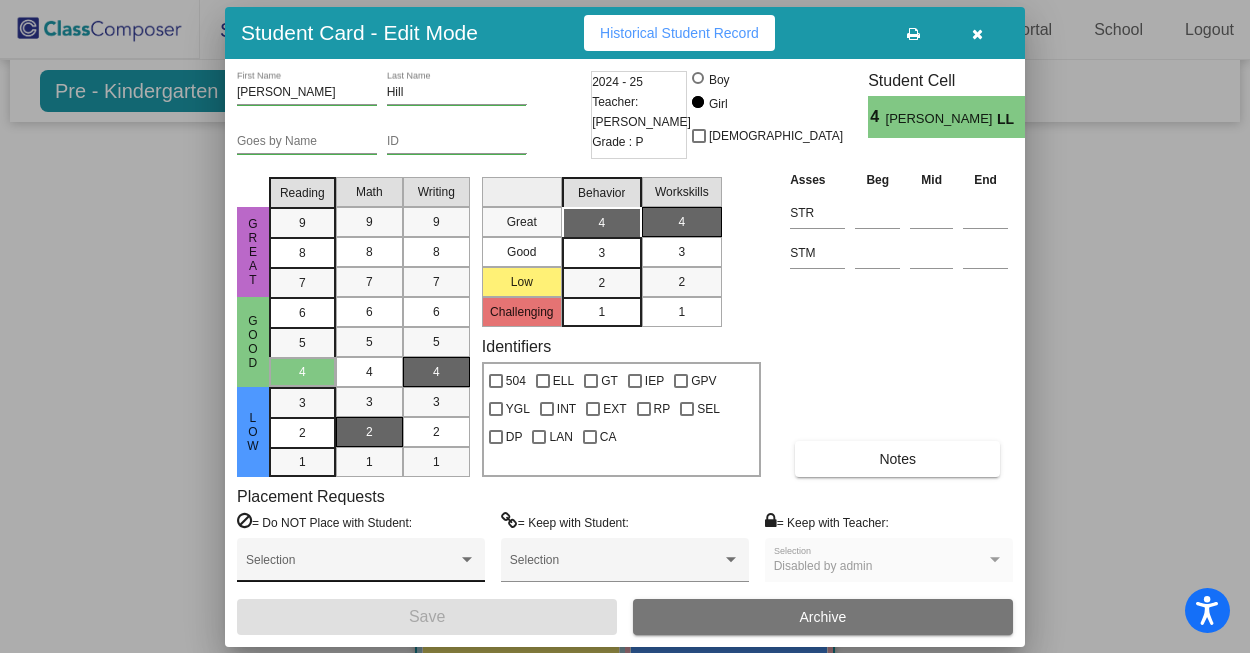 click on "Selection" at bounding box center (361, 565) 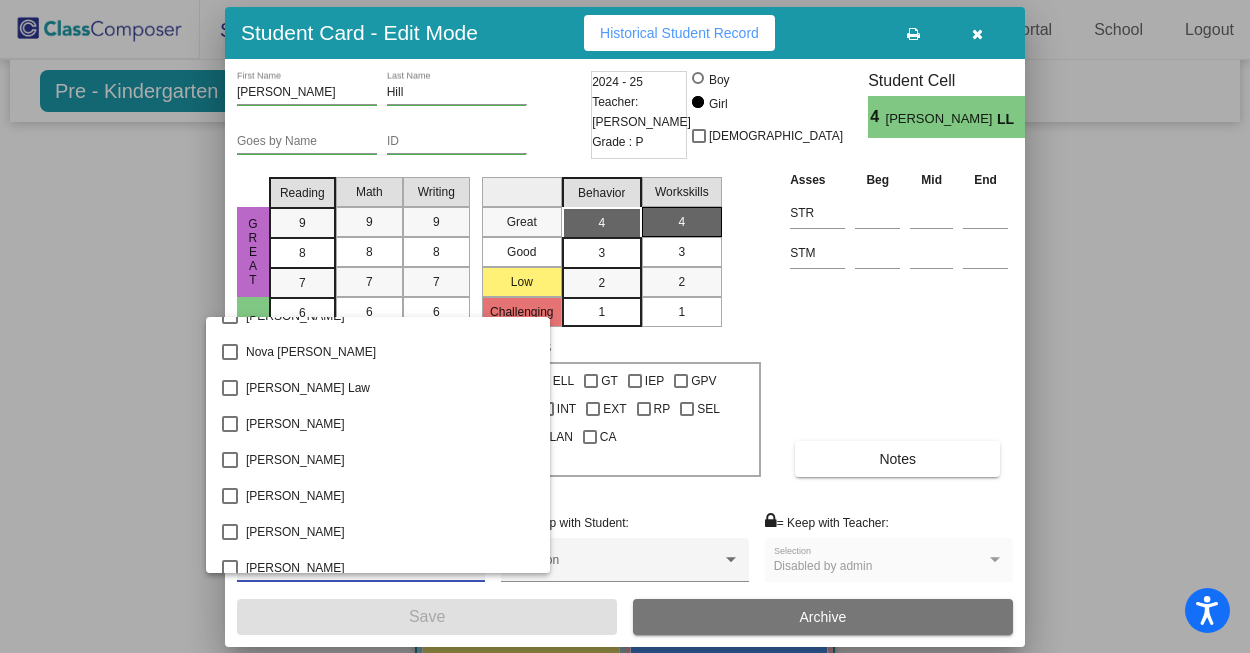 scroll, scrollTop: 1604, scrollLeft: 0, axis: vertical 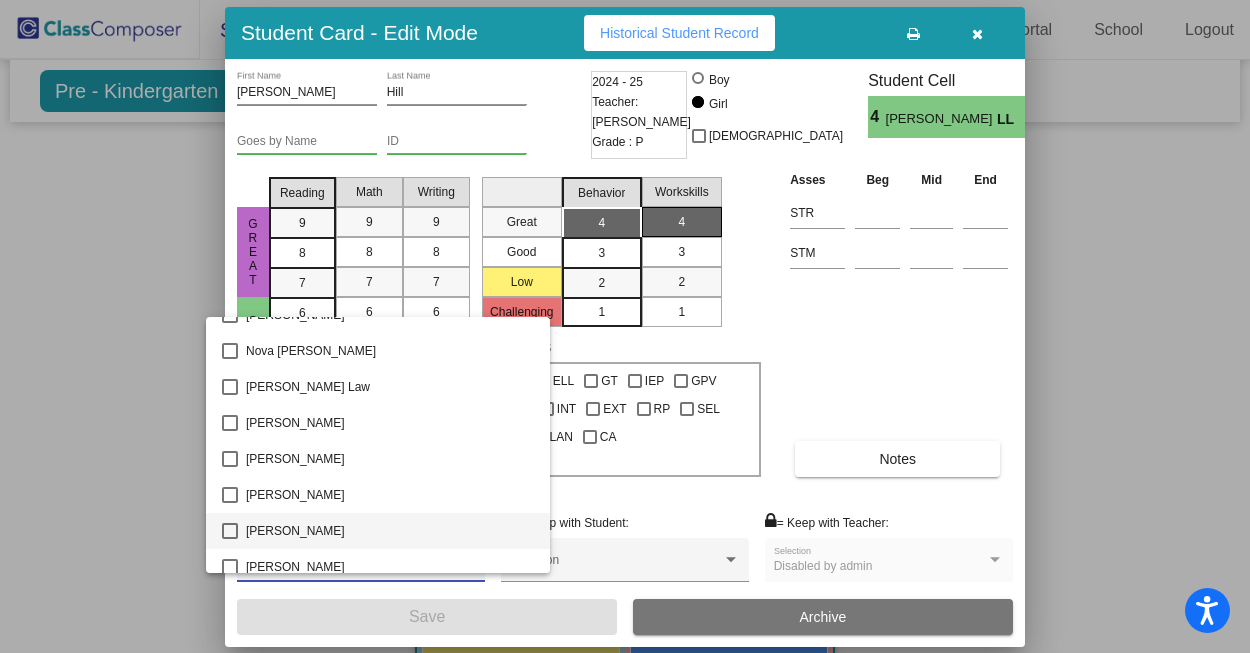 click on "[PERSON_NAME]" at bounding box center (390, 531) 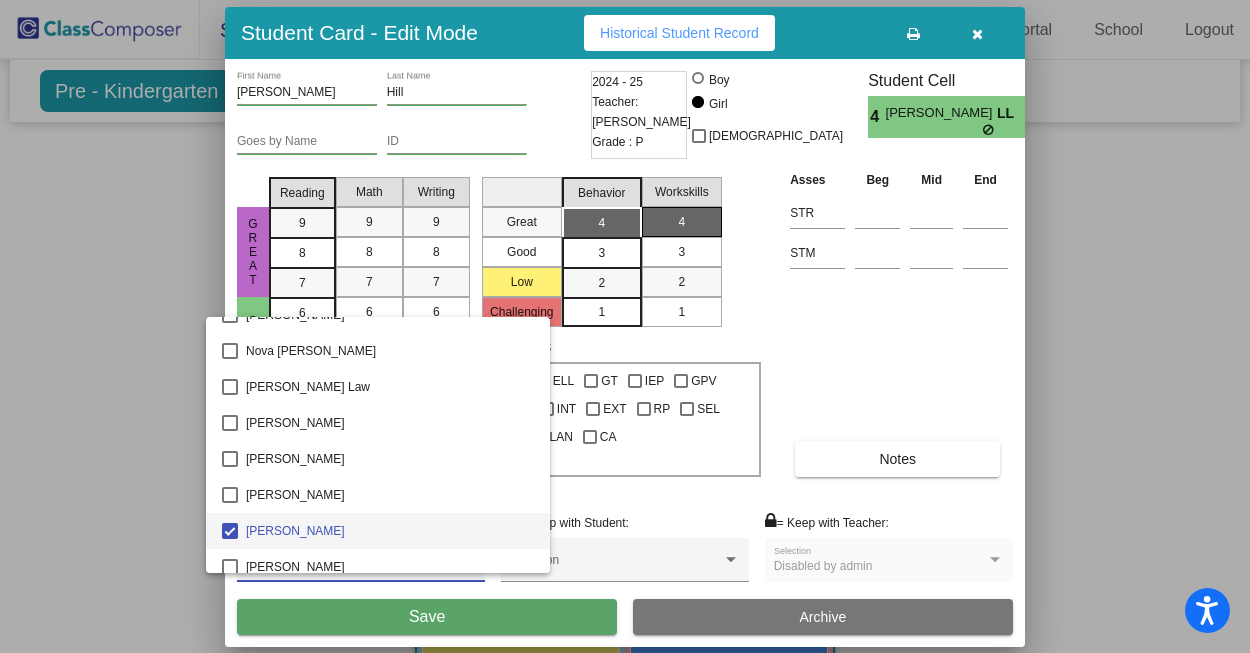 click at bounding box center [625, 326] 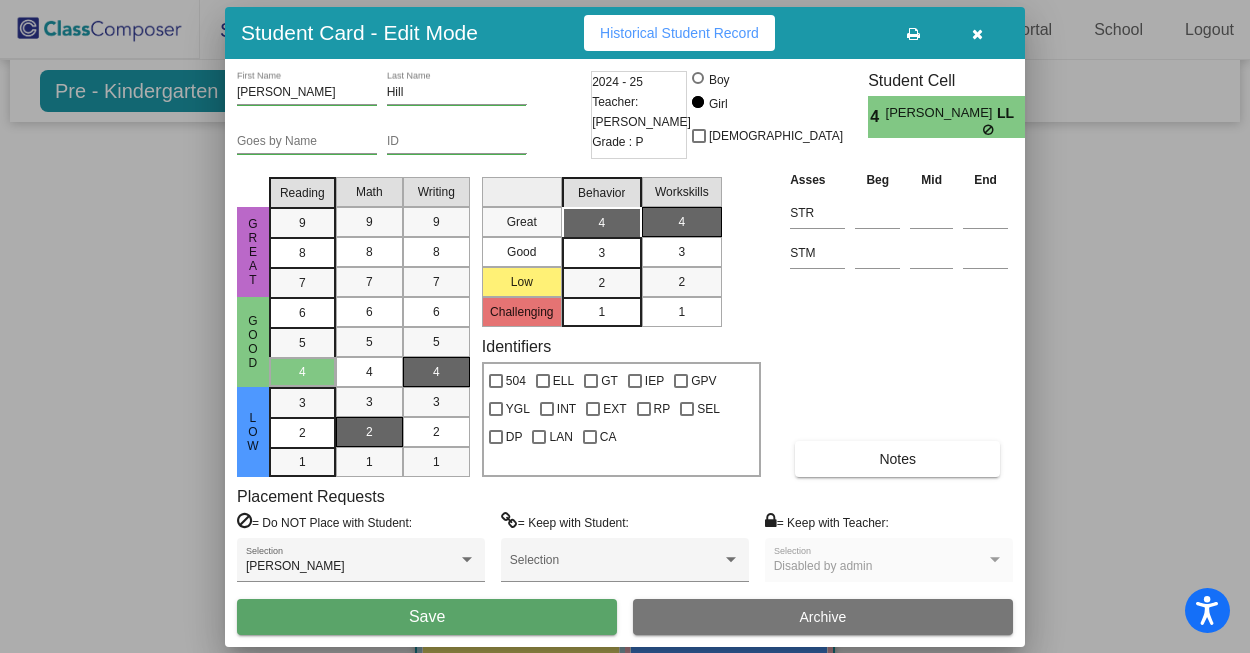 click on "Save" at bounding box center (427, 616) 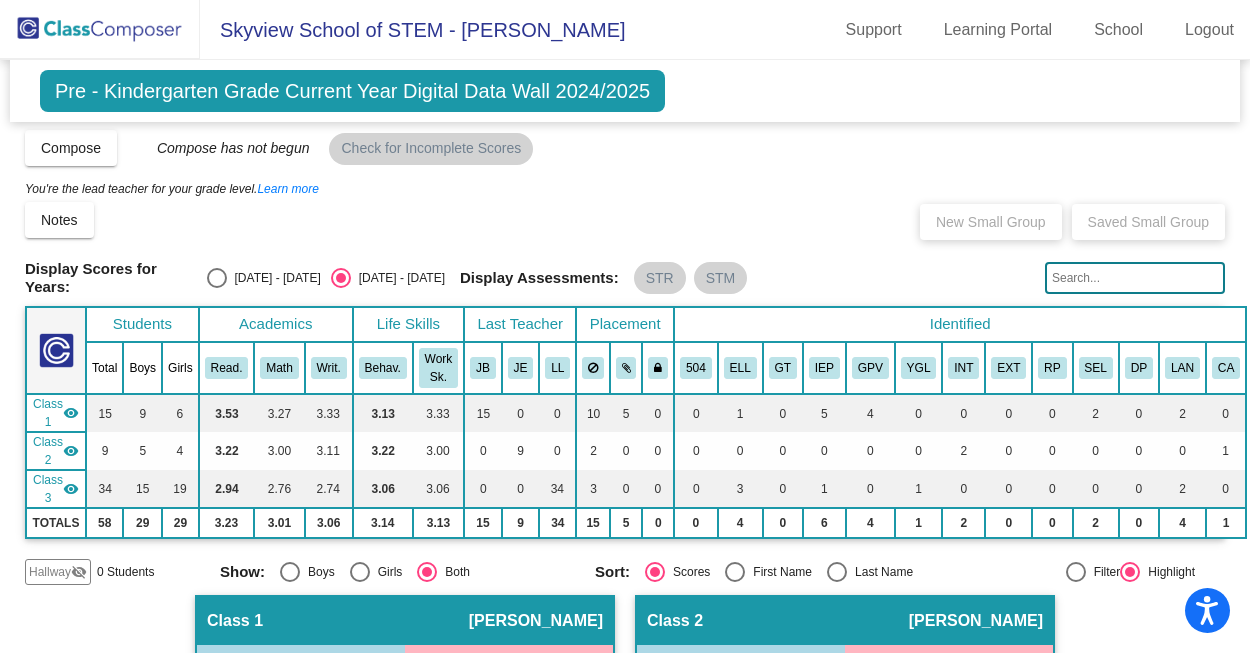 scroll, scrollTop: 0, scrollLeft: 0, axis: both 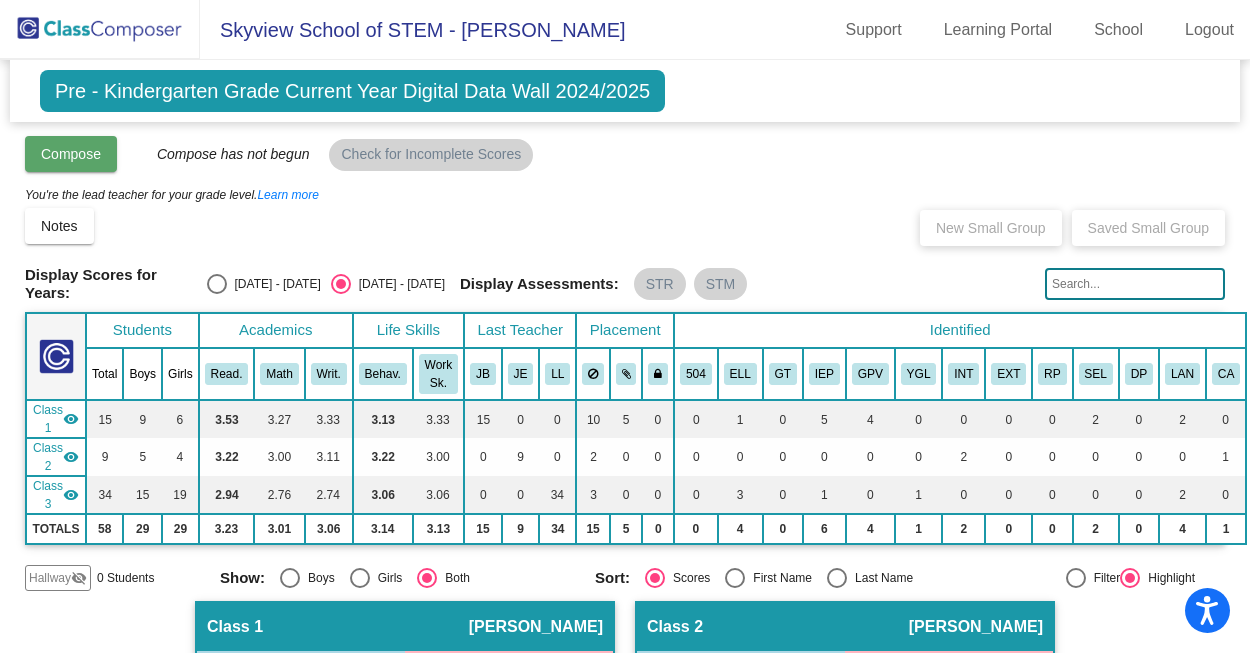 click on "Compose" 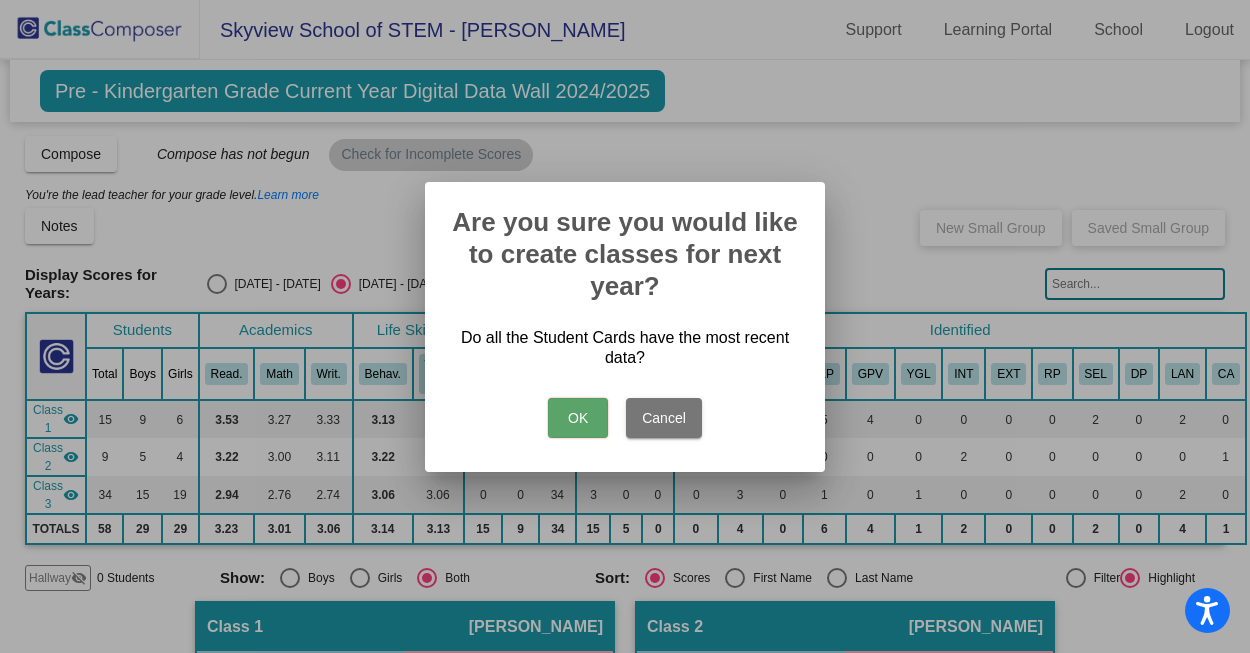 click on "OK" at bounding box center (578, 418) 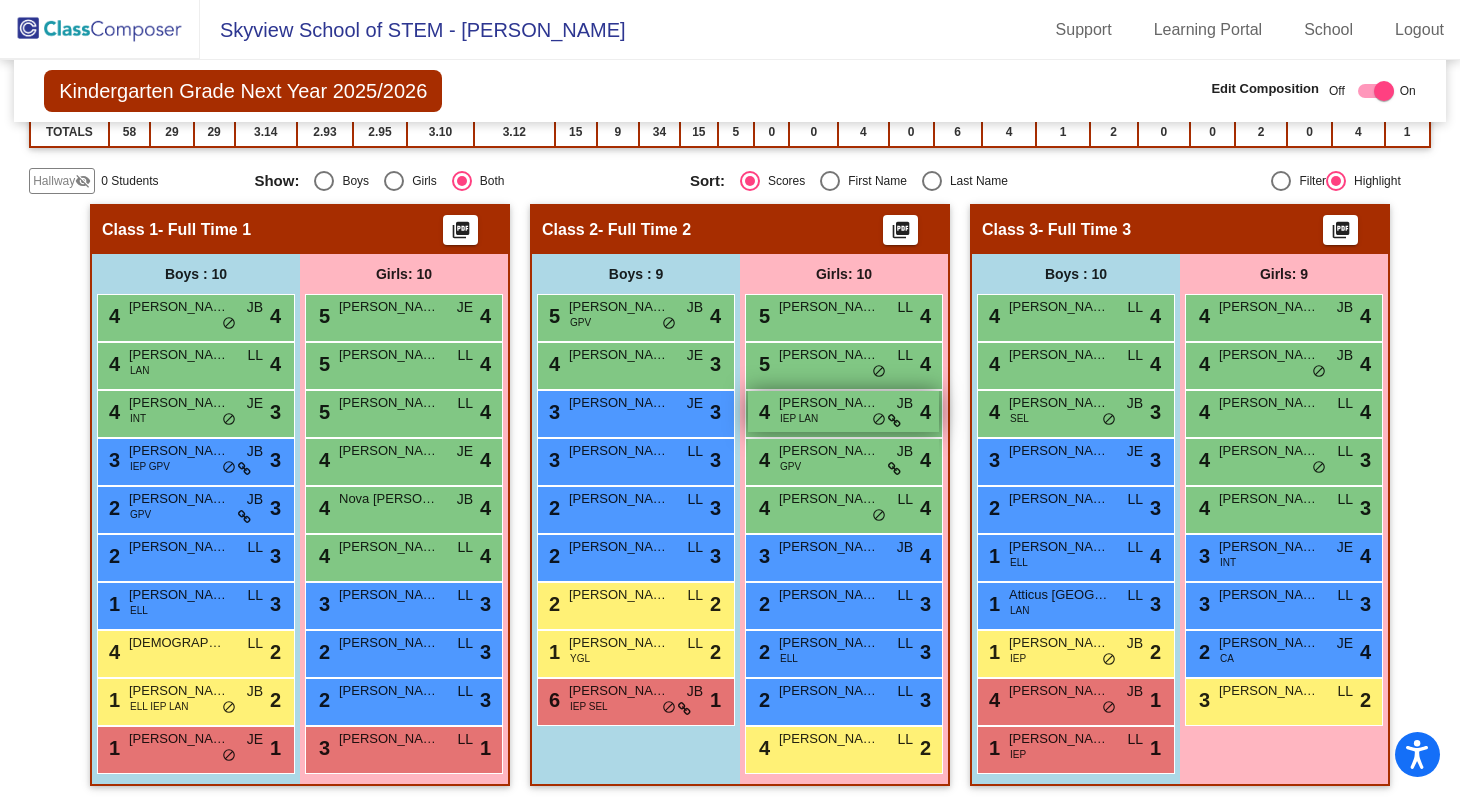 scroll, scrollTop: 319, scrollLeft: 0, axis: vertical 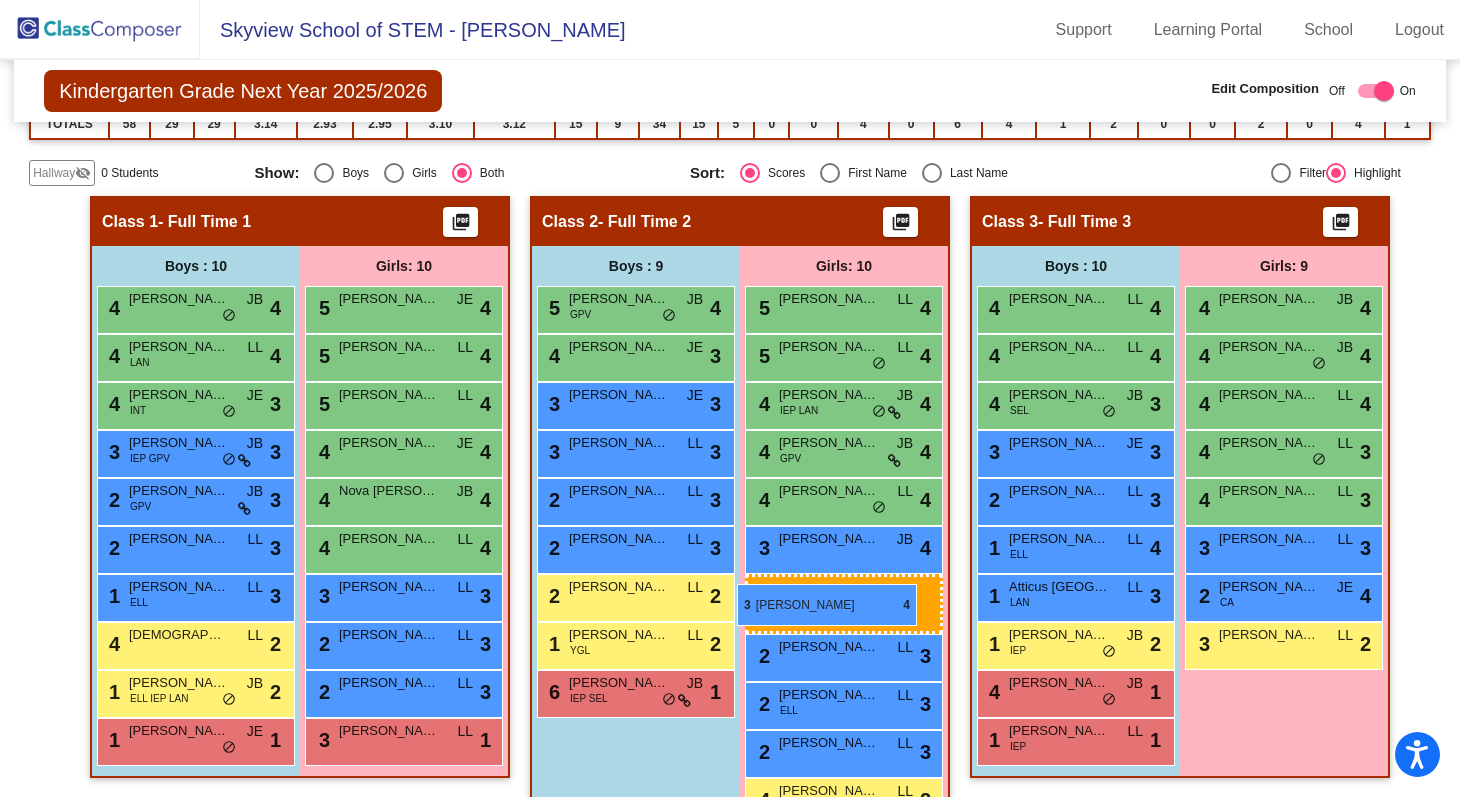 drag, startPoint x: 1319, startPoint y: 551, endPoint x: 737, endPoint y: 584, distance: 582.9348 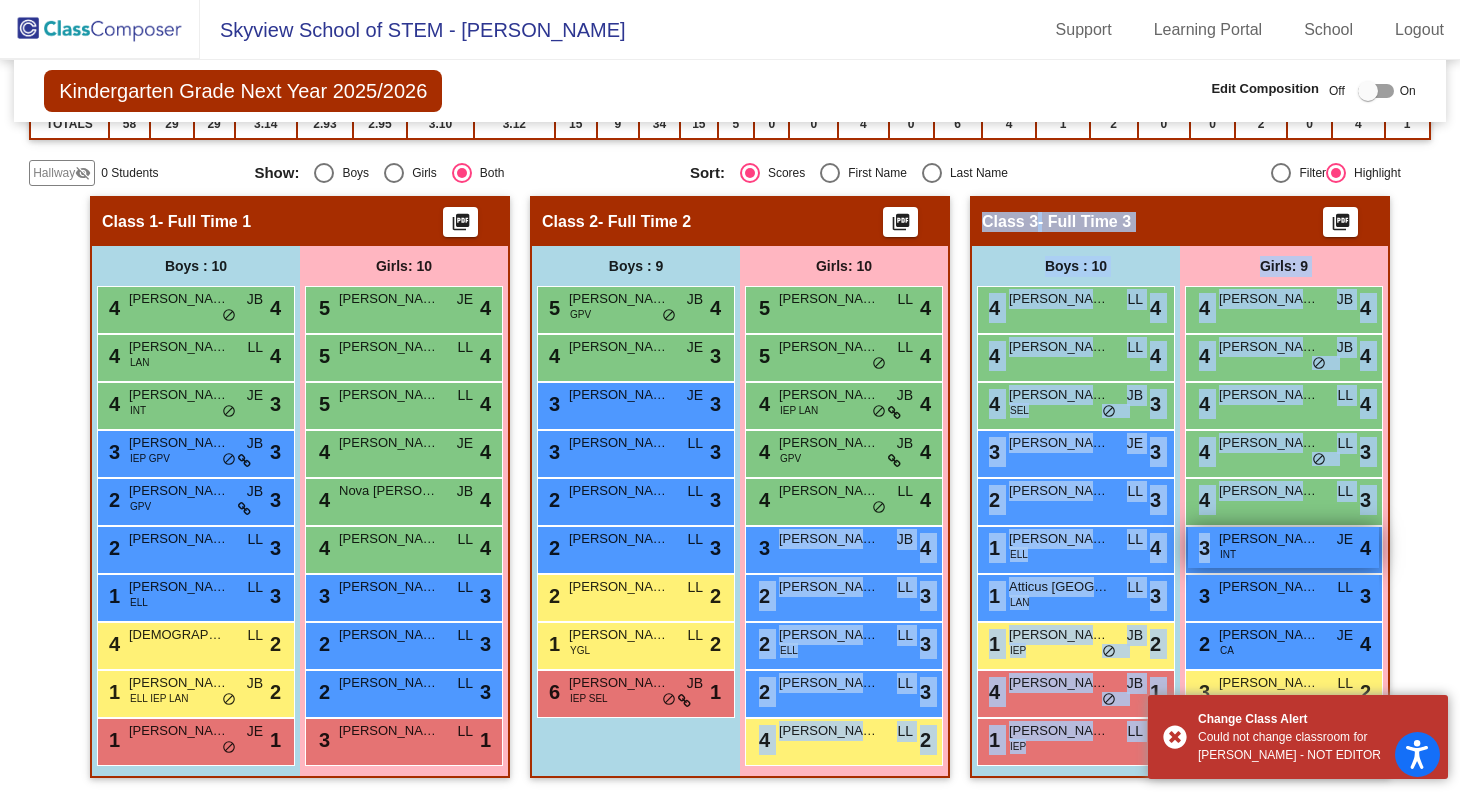 drag, startPoint x: 800, startPoint y: 553, endPoint x: 1317, endPoint y: 537, distance: 517.2475 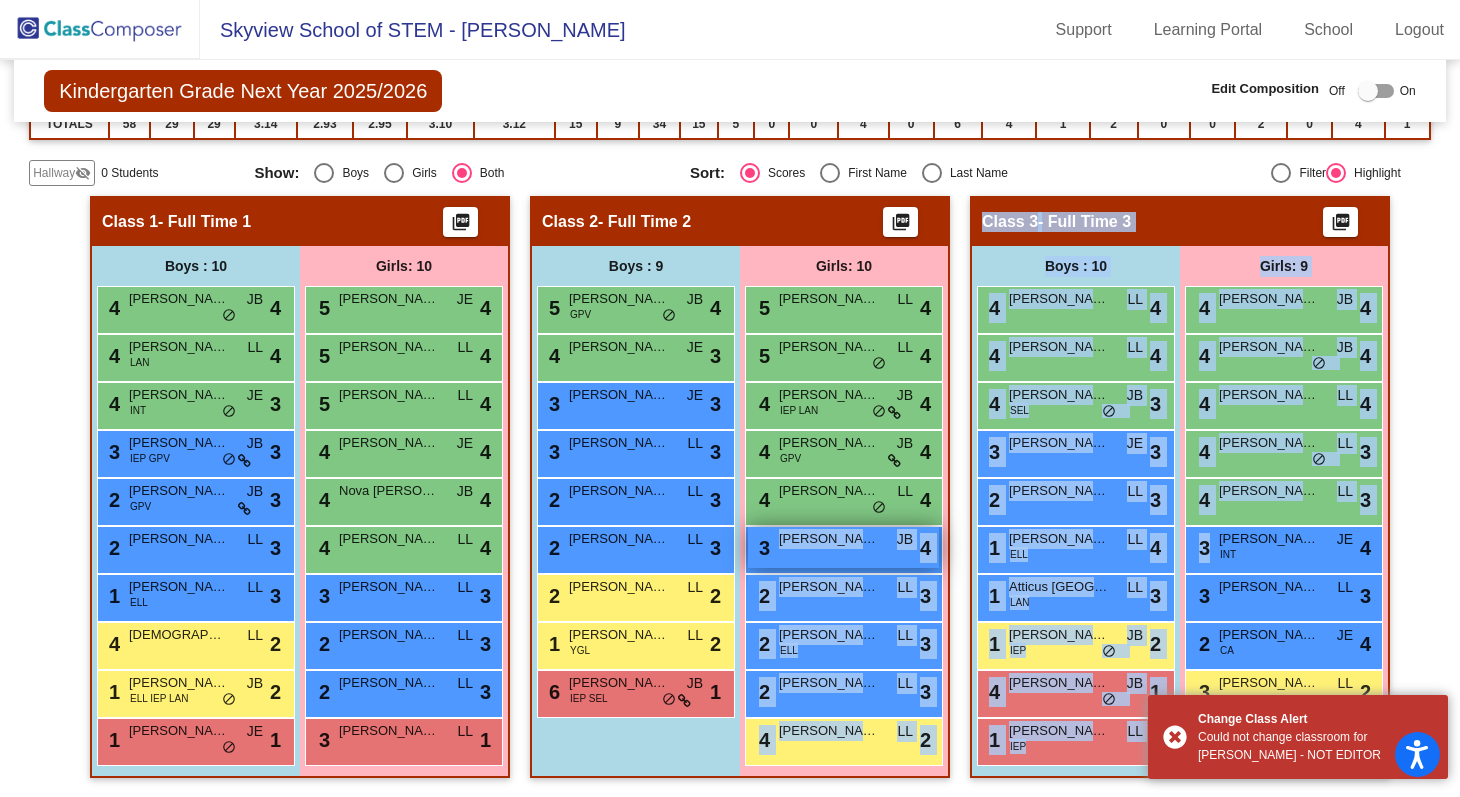 click on "3 [PERSON_NAME] JB lock do_not_disturb_alt 4" at bounding box center [843, 547] 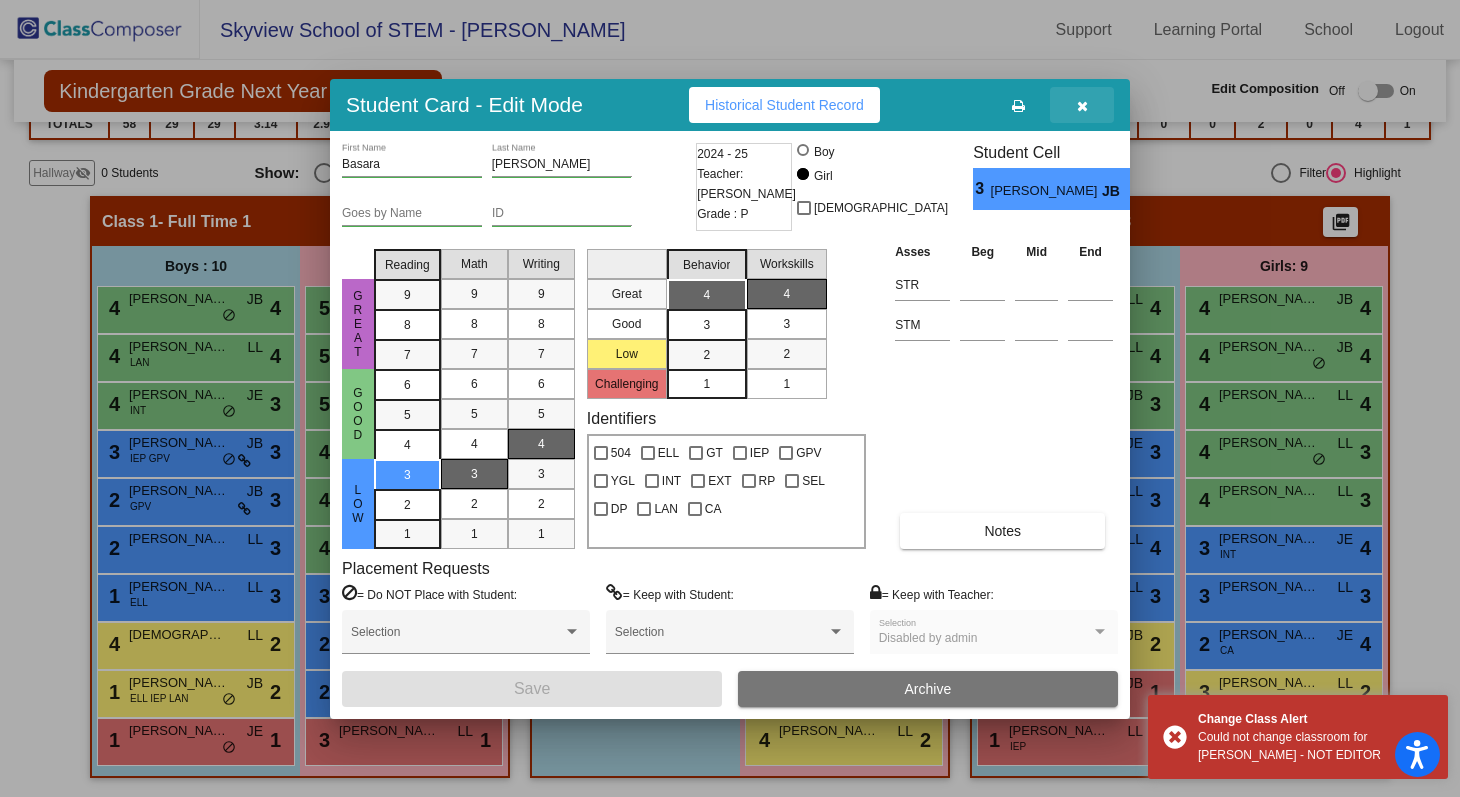 click at bounding box center [1082, 105] 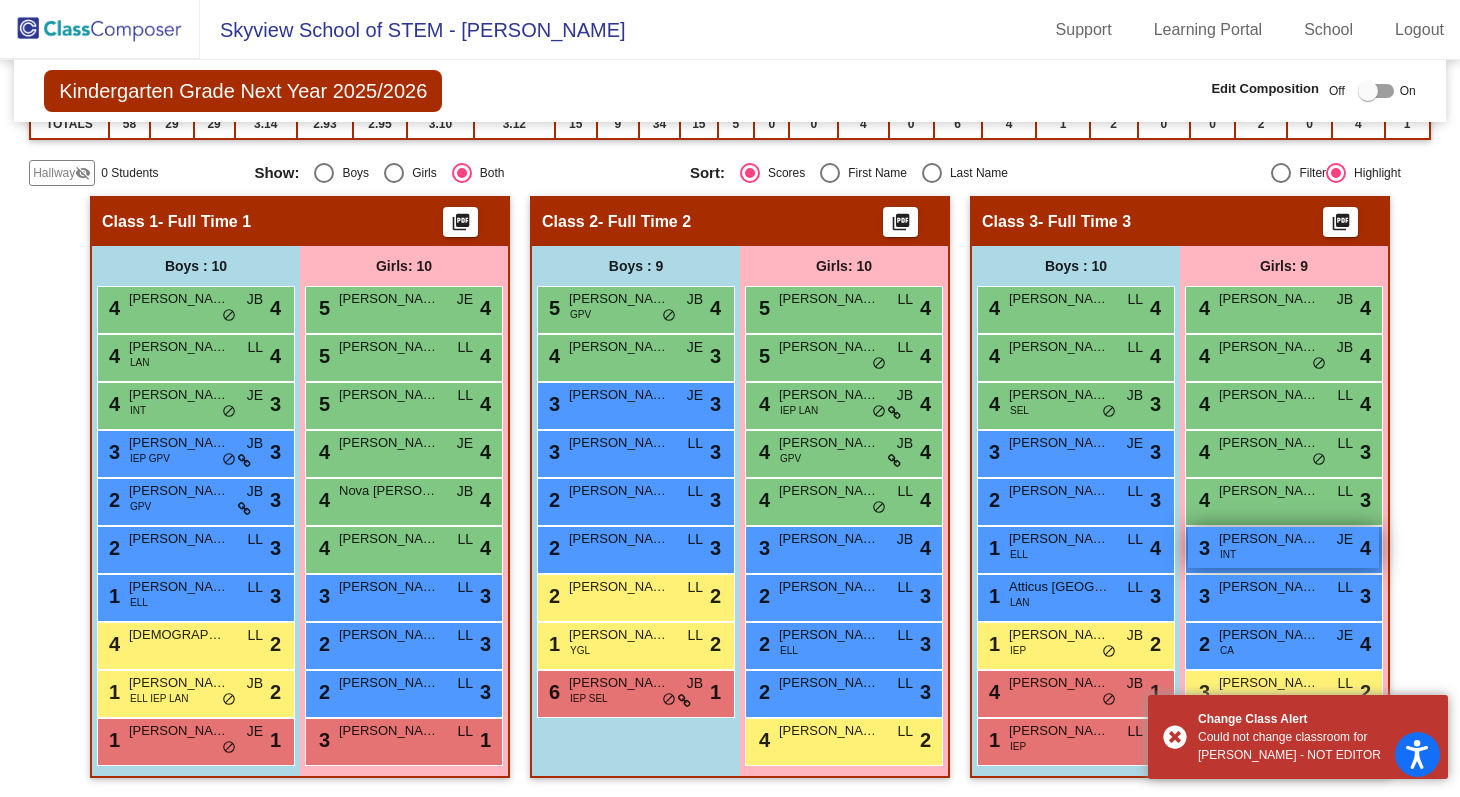 drag, startPoint x: 806, startPoint y: 548, endPoint x: 1222, endPoint y: 553, distance: 416.03006 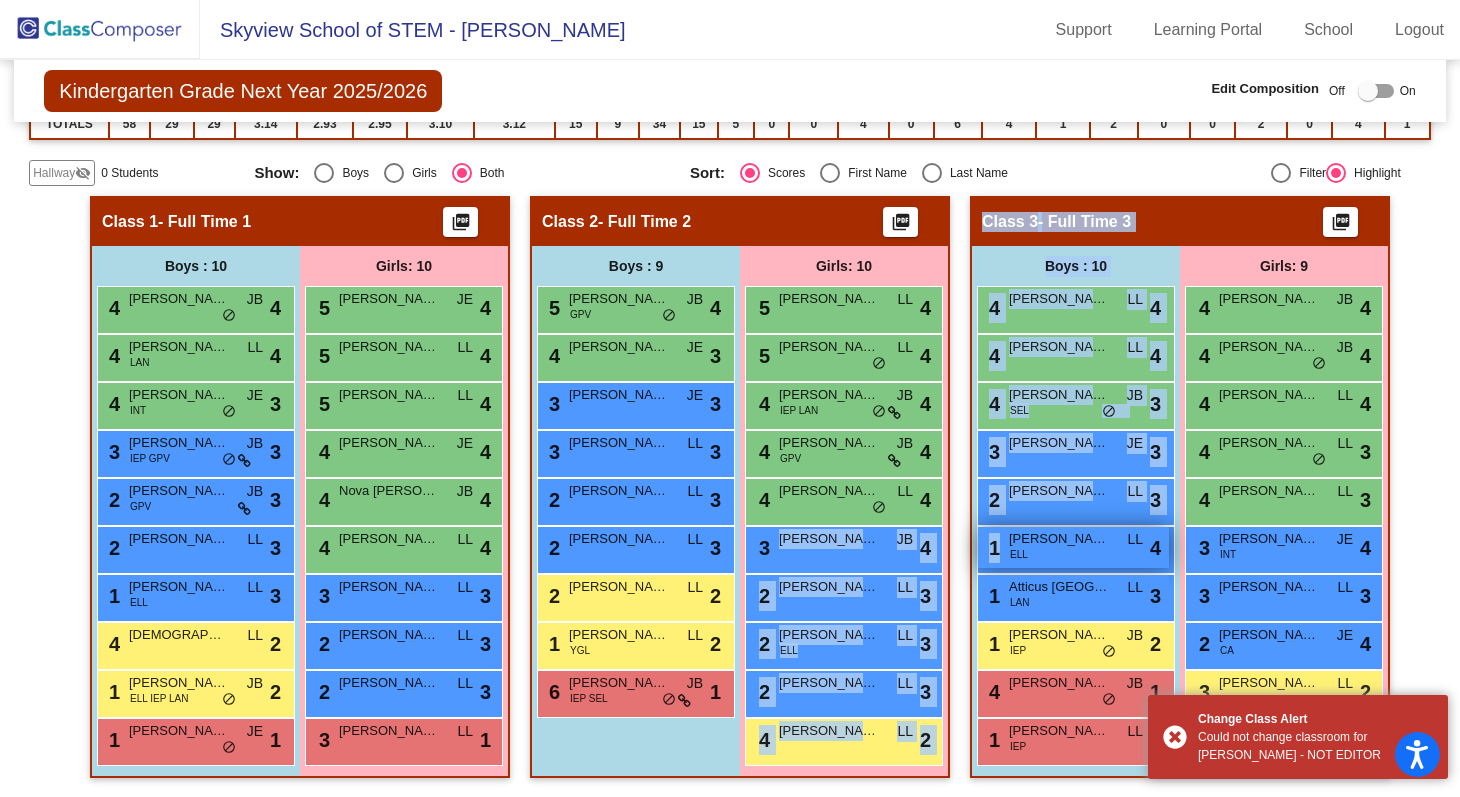 drag, startPoint x: 839, startPoint y: 552, endPoint x: 1004, endPoint y: 561, distance: 165.24527 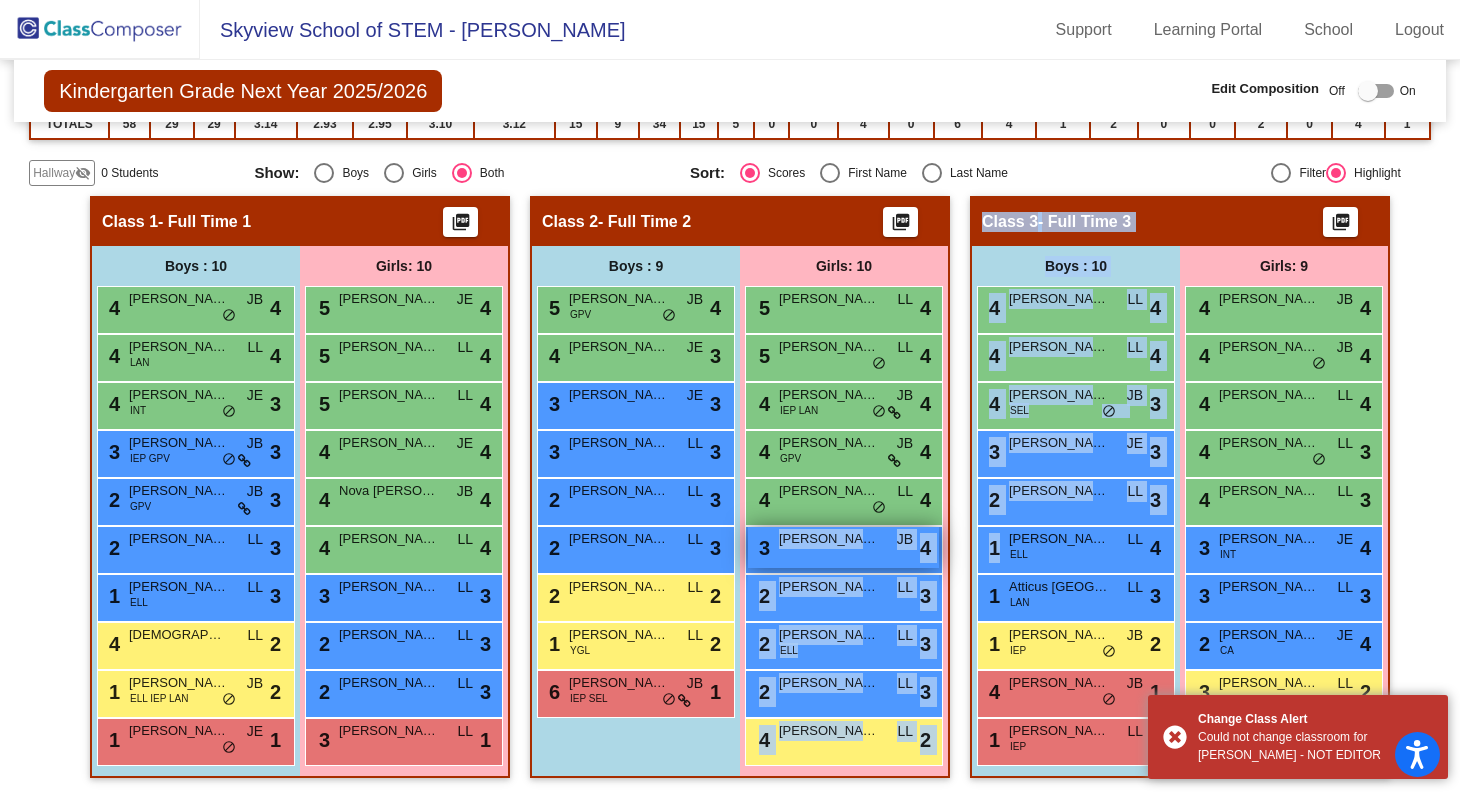 click on "3 [PERSON_NAME] JB lock do_not_disturb_alt 4" at bounding box center (843, 547) 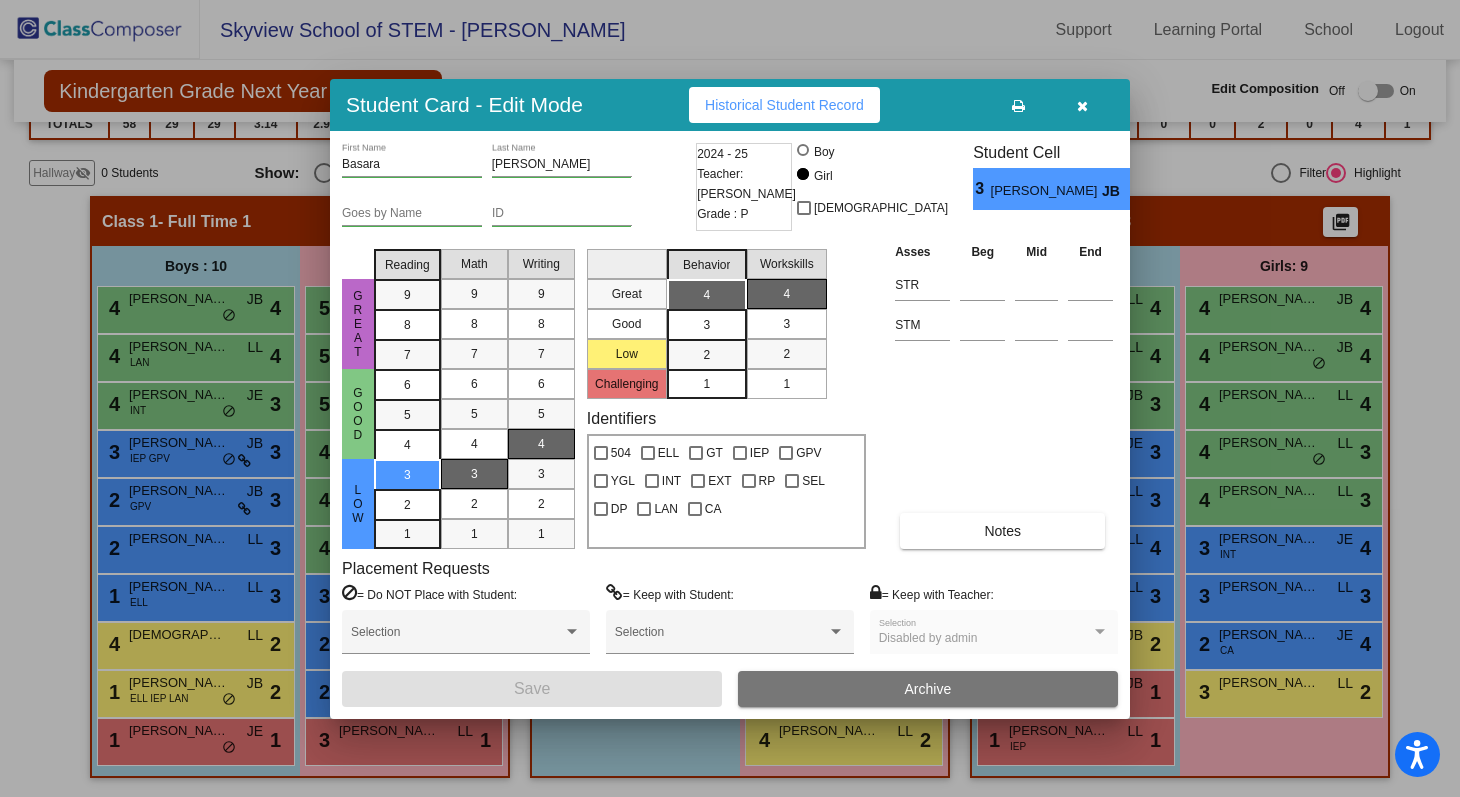 click at bounding box center [1082, 106] 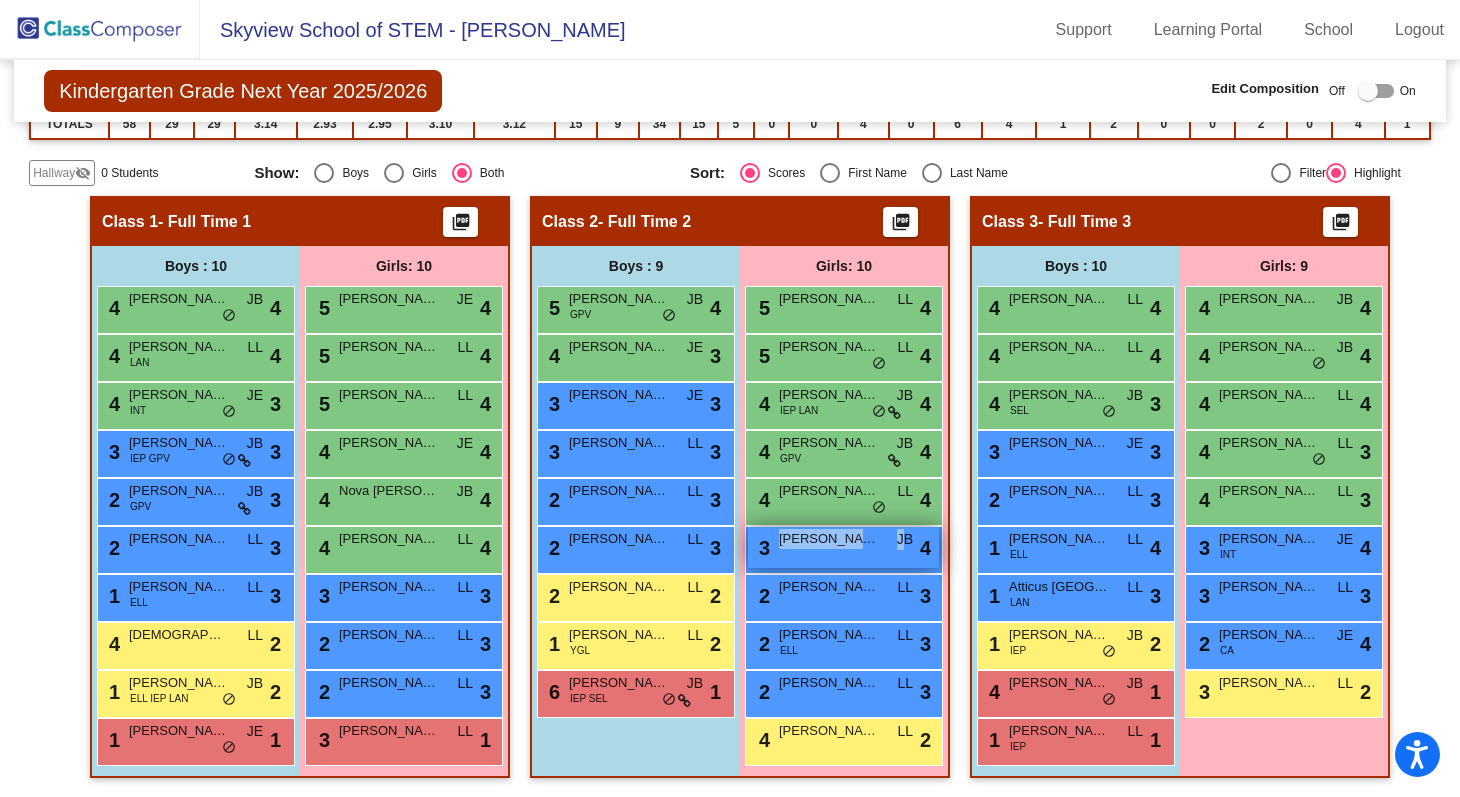 drag, startPoint x: 807, startPoint y: 560, endPoint x: 895, endPoint y: 541, distance: 90.02777 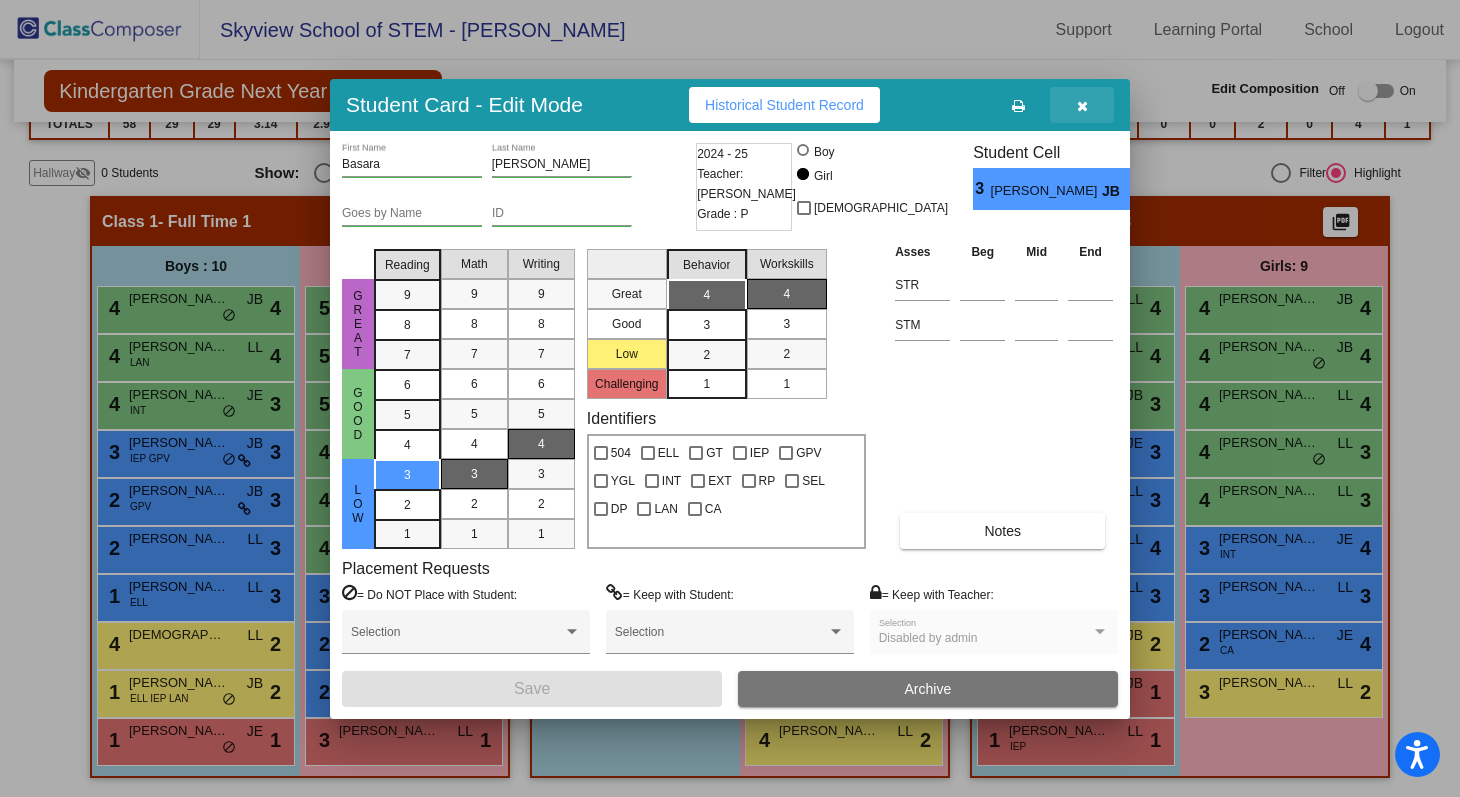 click at bounding box center (1082, 105) 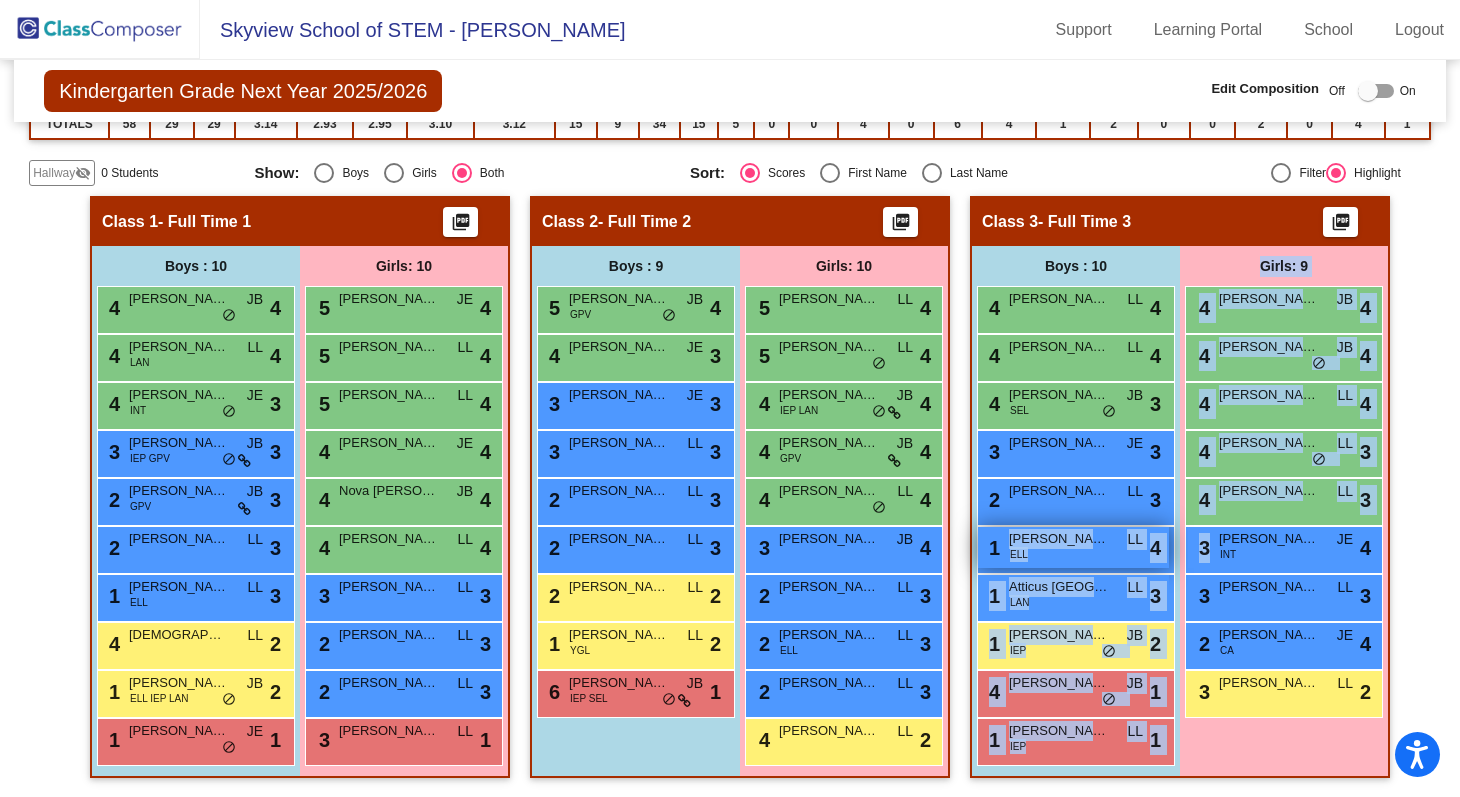 drag, startPoint x: 1240, startPoint y: 559, endPoint x: 1157, endPoint y: 563, distance: 83.09633 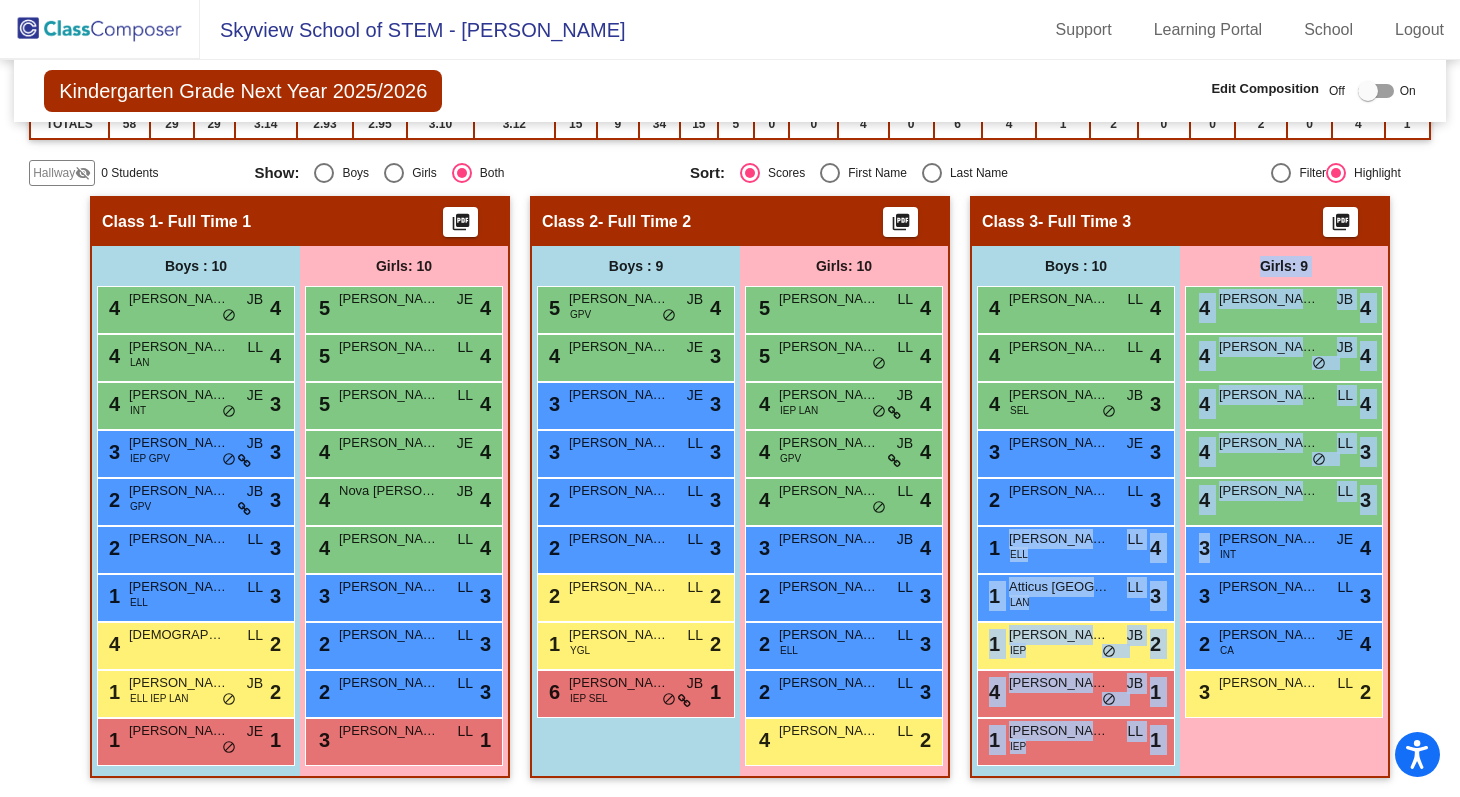 click on "Hallway   - Hallway Class  picture_as_pdf  Add Student  First Name Last Name Student Id  (Recommended)   Boy   Girl   [DEMOGRAPHIC_DATA] Add Close  Boys : 0    No Students   Girls: 0   No Students   Class 1   - Full Time 1  picture_as_pdf  Add Student  First Name Last Name Student Id  (Recommended)   Boy   Girl   [DEMOGRAPHIC_DATA] Add Close  Boys : 10  4 Ace [PERSON_NAME] lock do_not_disturb_alt 4 4 [PERSON_NAME] LAN LL lock do_not_disturb_alt 4 4 [PERSON_NAME] INT JE lock do_not_disturb_alt 3 3 [PERSON_NAME] IEP GPV JB lock do_not_disturb_alt 3 2 [PERSON_NAME] GPV JB lock do_not_disturb_alt 3 2 [PERSON_NAME] LL lock do_not_disturb_alt 3 1 [PERSON_NAME] ELL LL lock do_not_disturb_alt 3 4 [PERSON_NAME] LL lock do_not_disturb_alt 2 1 [PERSON_NAME] [PERSON_NAME] IEP LAN JB lock do_not_disturb_alt 2 1 Xander [PERSON_NAME] lock do_not_disturb_alt 1 Girls: 10 5 [PERSON_NAME] JE lock do_not_disturb_alt 4 5 [PERSON_NAME] LL lock do_not_disturb_alt 4 5 [PERSON_NAME] LL lock do_not_disturb_alt 4 4 [PERSON_NAME] JE lock 4 4 JB 4" 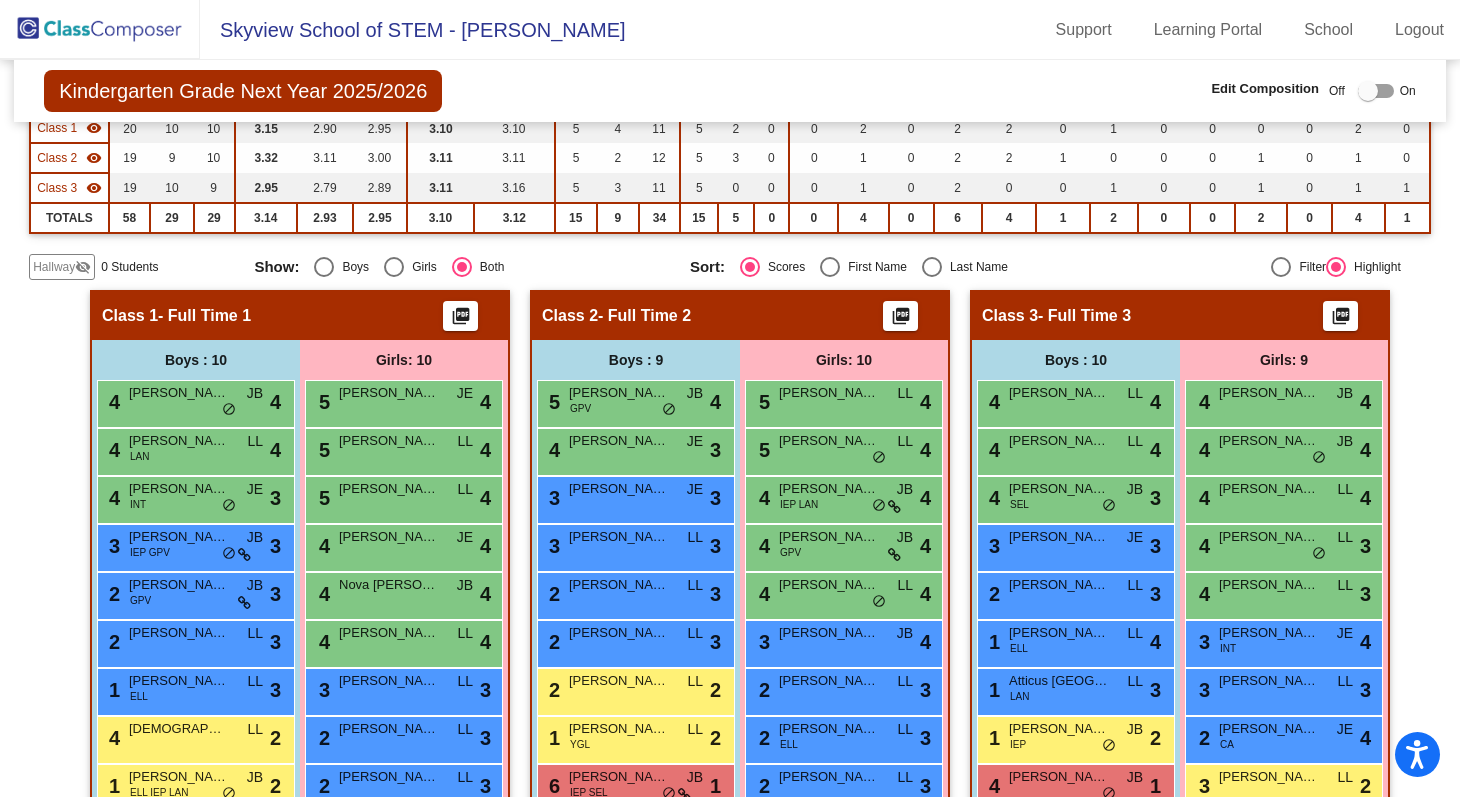 scroll, scrollTop: 319, scrollLeft: 0, axis: vertical 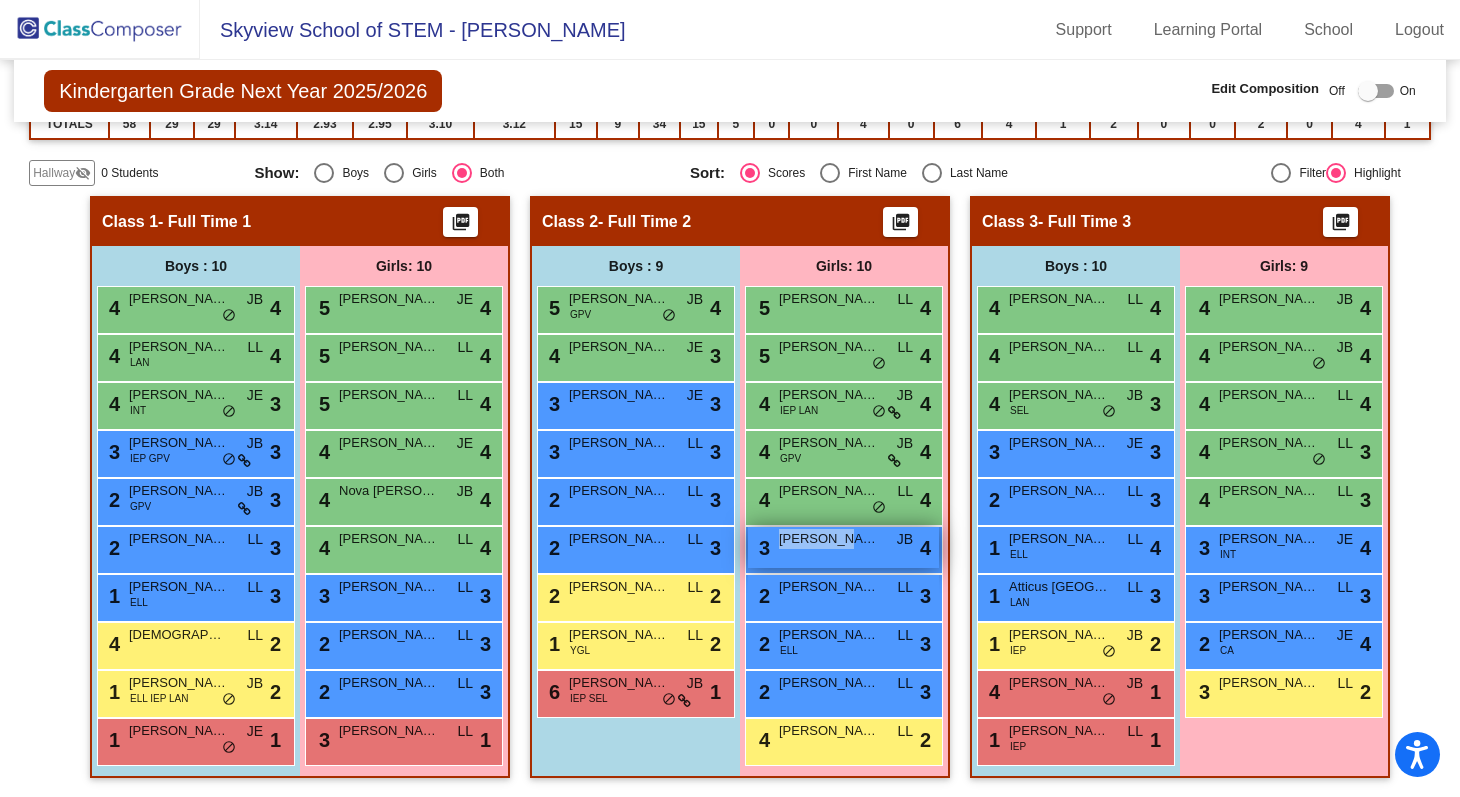 drag, startPoint x: 834, startPoint y: 543, endPoint x: 930, endPoint y: 549, distance: 96.18732 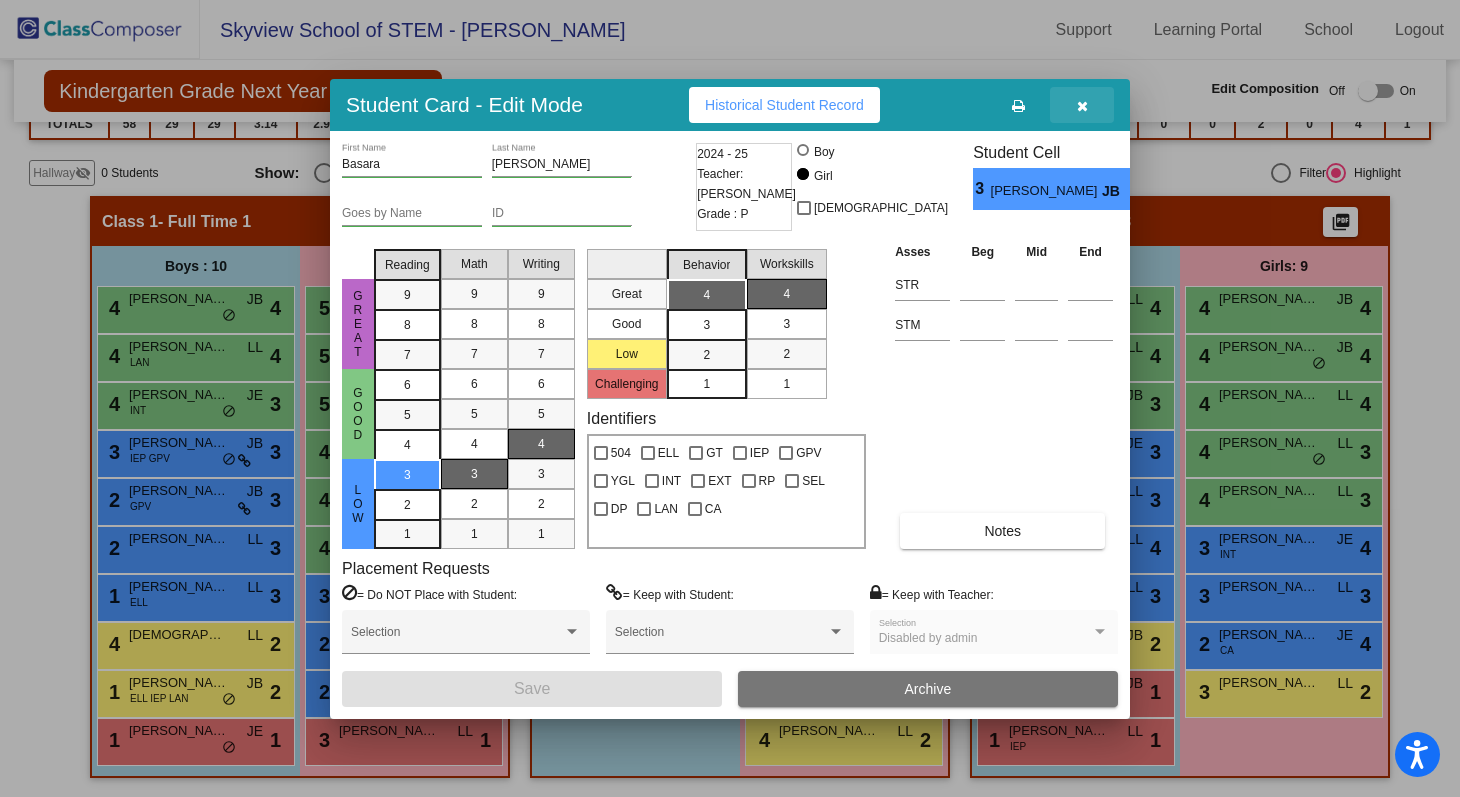 click at bounding box center (1082, 105) 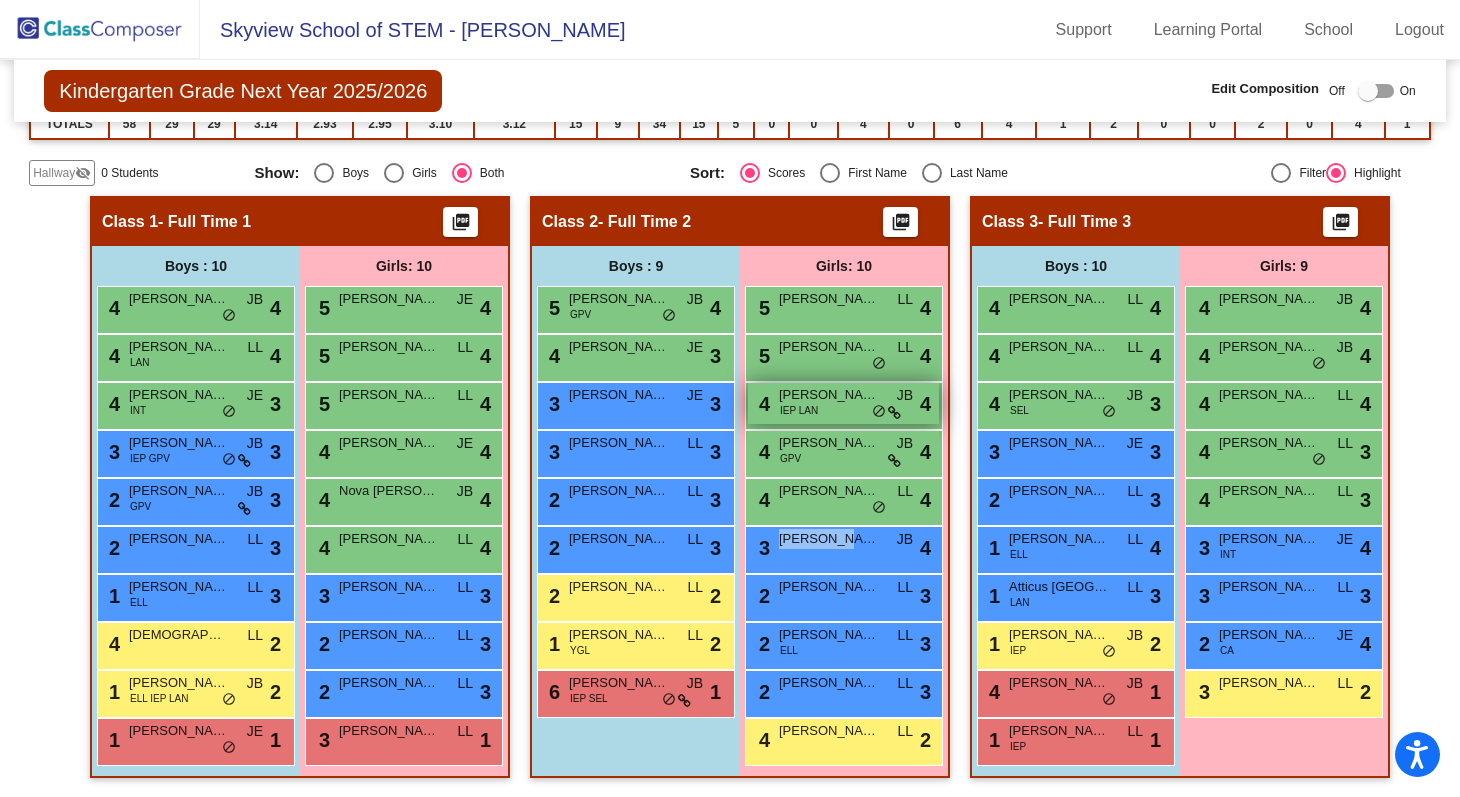 scroll, scrollTop: 0, scrollLeft: 0, axis: both 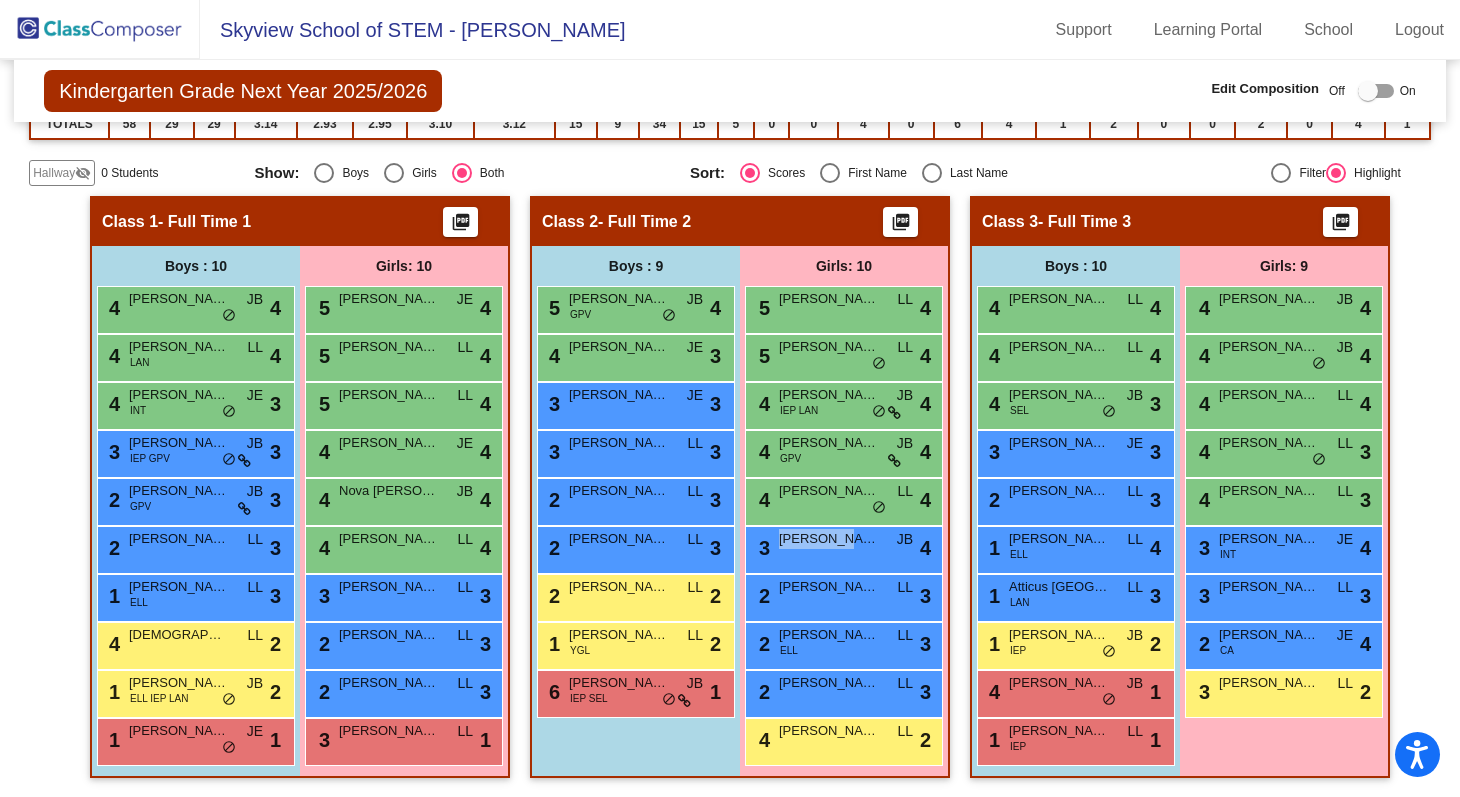 click on "3 [PERSON_NAME] JB lock do_not_disturb_alt 4" at bounding box center (844, 550) 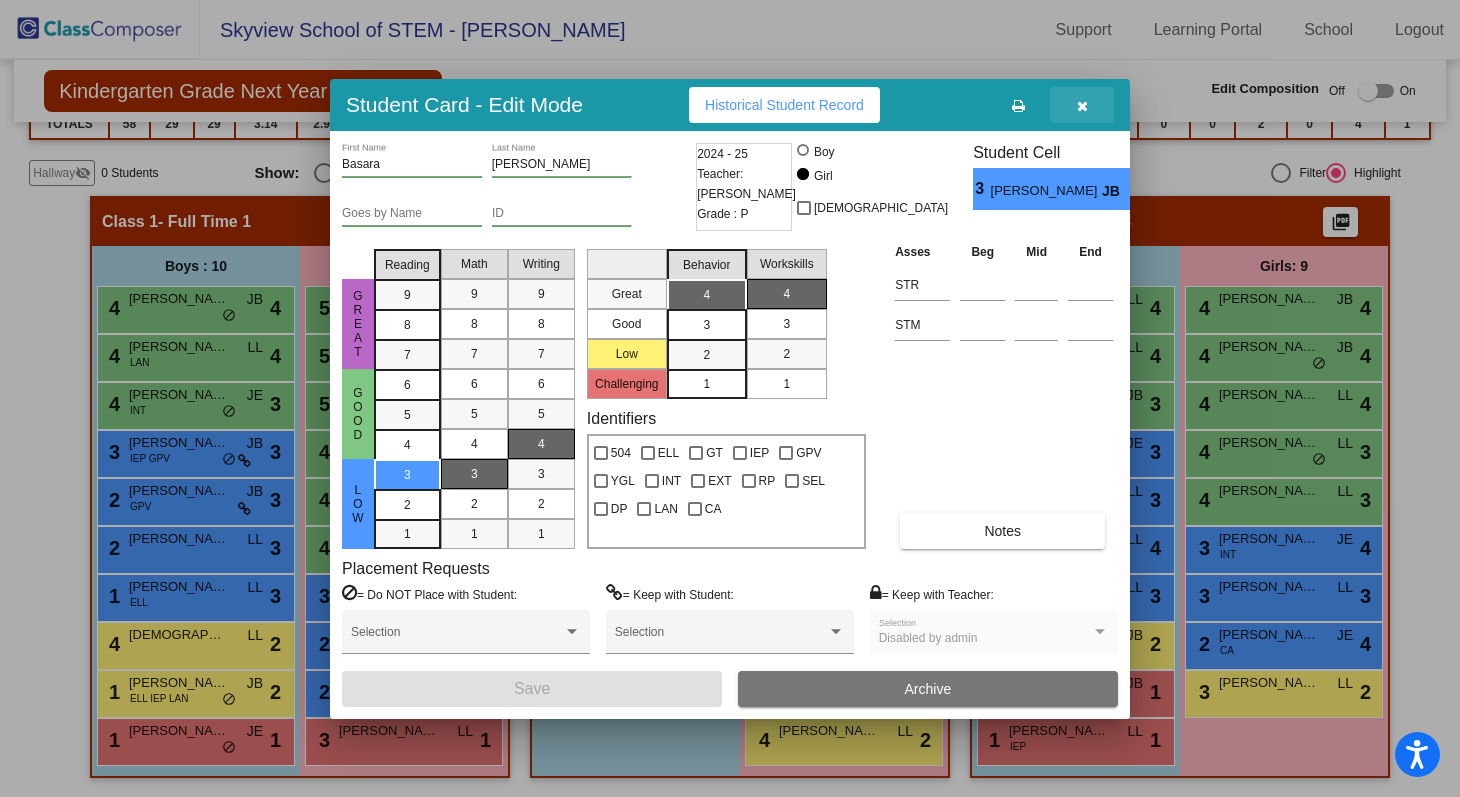 click at bounding box center (1082, 105) 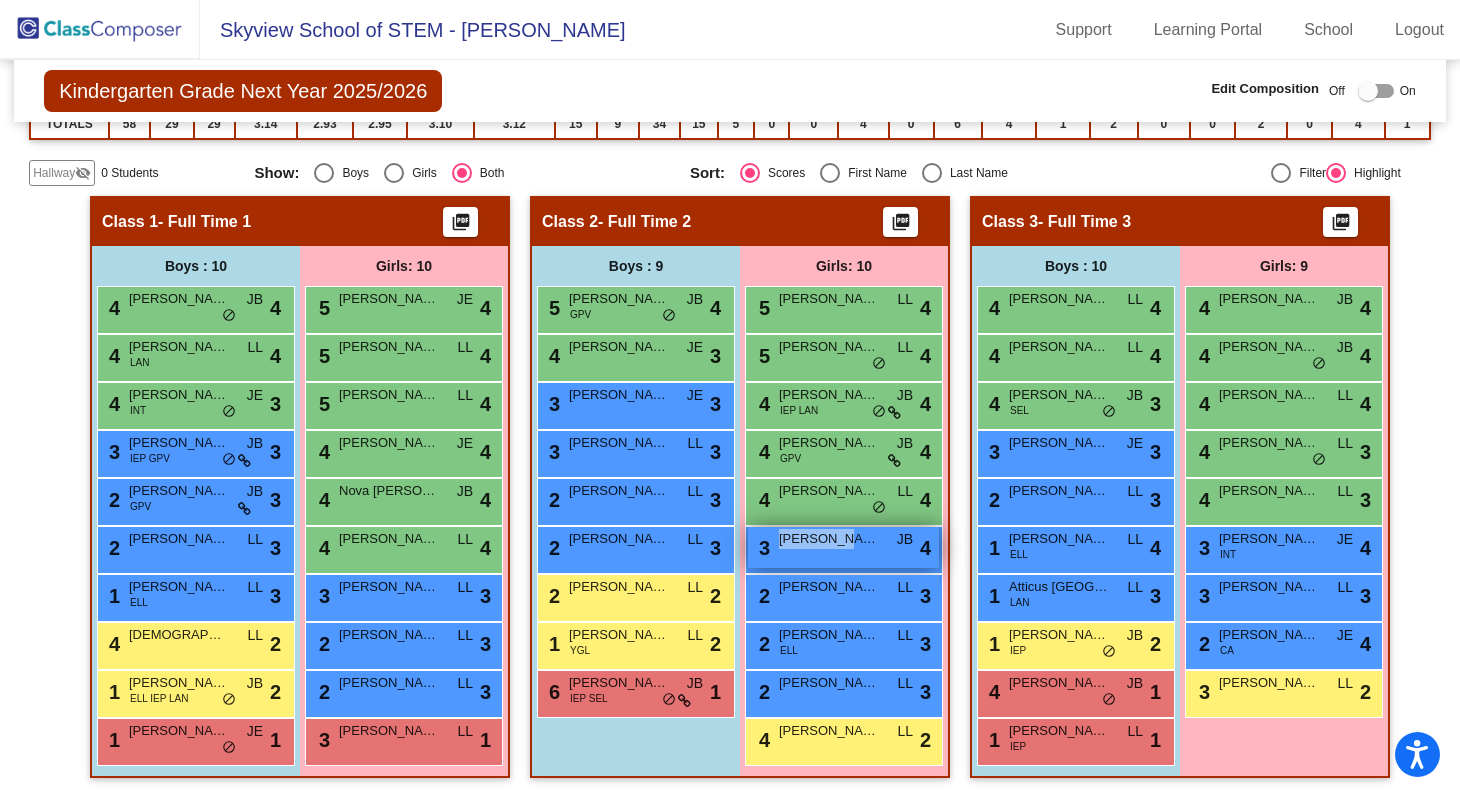 scroll, scrollTop: 318, scrollLeft: 0, axis: vertical 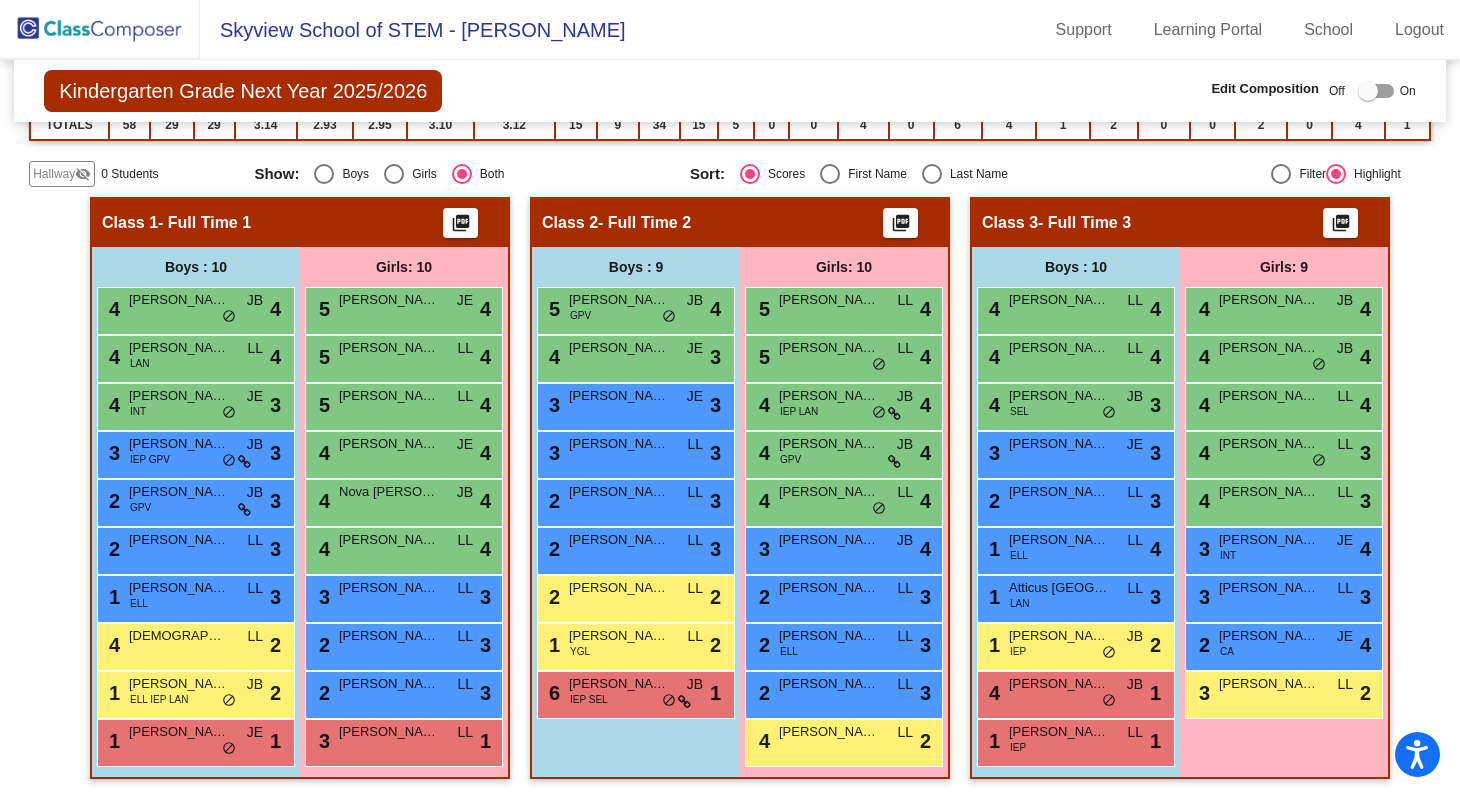 click on "Kindergarten Grade Next Year 2025/2026  Edit Composition Off   On  Incoming   Digital Data Wall    Display Scores for Years:   [DATE] - [DATE]   [DATE] - [DATE]  Grade/Archive Students in Table View   Download   New Small Group   Saved Small Group   Compose   Start Over   Submit Classes  Compose is in progress  Check for Incomplete Scores  View Compose Rules   View Placement Violations You're the lead teacher for your grade level.  Learn more  Notes   Download Class List   Import Students   New Small Group   Saved Small Group  Display Scores for Years:   [DATE] - [DATE]   [DATE] - [DATE] Display Assessments: STR STM Students Academics Life Skills  Last Teacher  Placement  Identified  Total Boys Girls  Read.   Math   Writ.   Behav.   Work Sk.   JB   JE   LL   504   ELL   GT   IEP   GPV   YGL   INT   EXT   RP   SEL   DP   LAN   CA  Hallway  visibility_off  0 0 0                 0   0   0   0   0   0   0   0   0   0   0   0   0   0   0   0   0   0   0  Class 1  visibility  20 10 10  3.15   2.90   2.95   3.10   3.10   5  9" 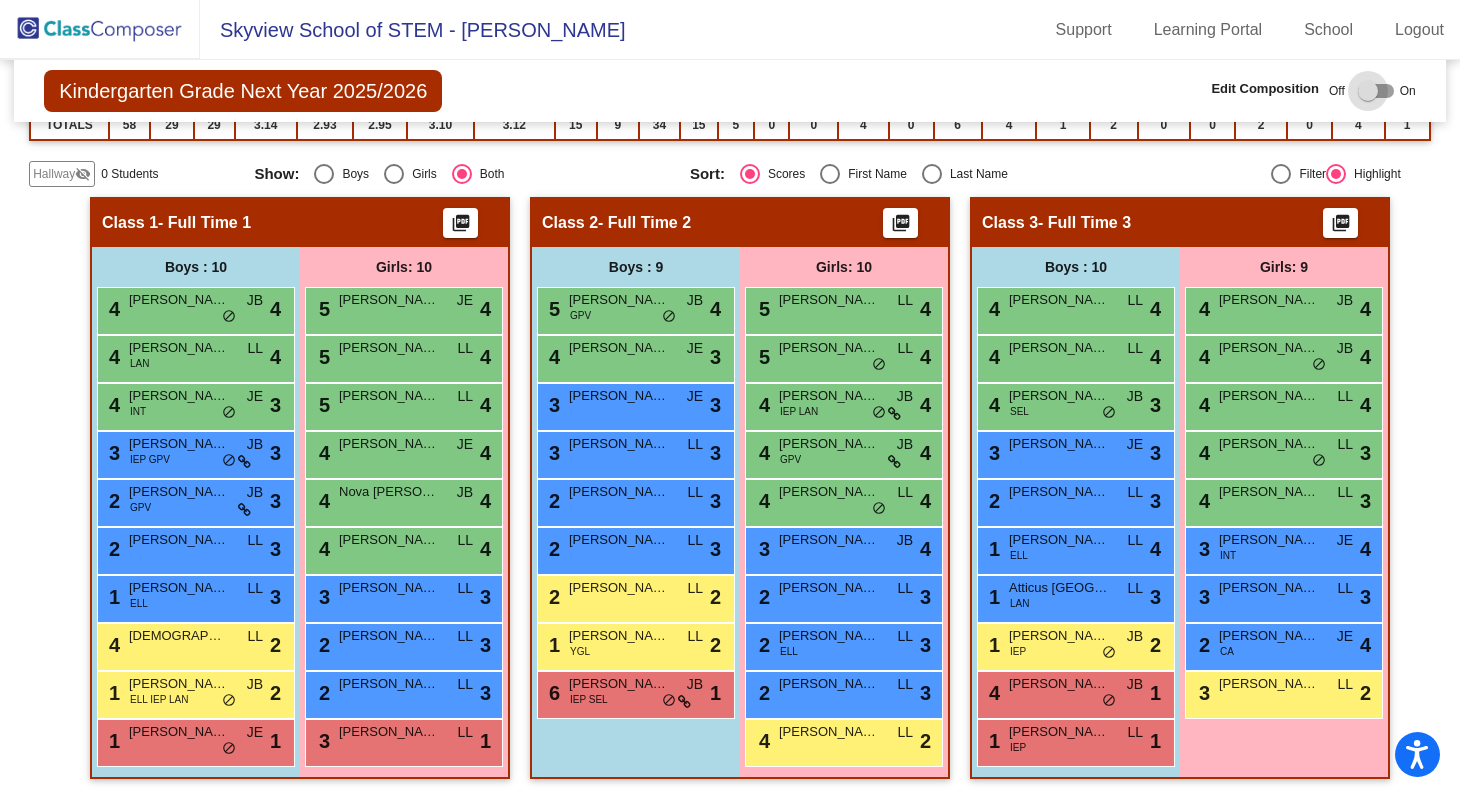 click at bounding box center (1372, 91) 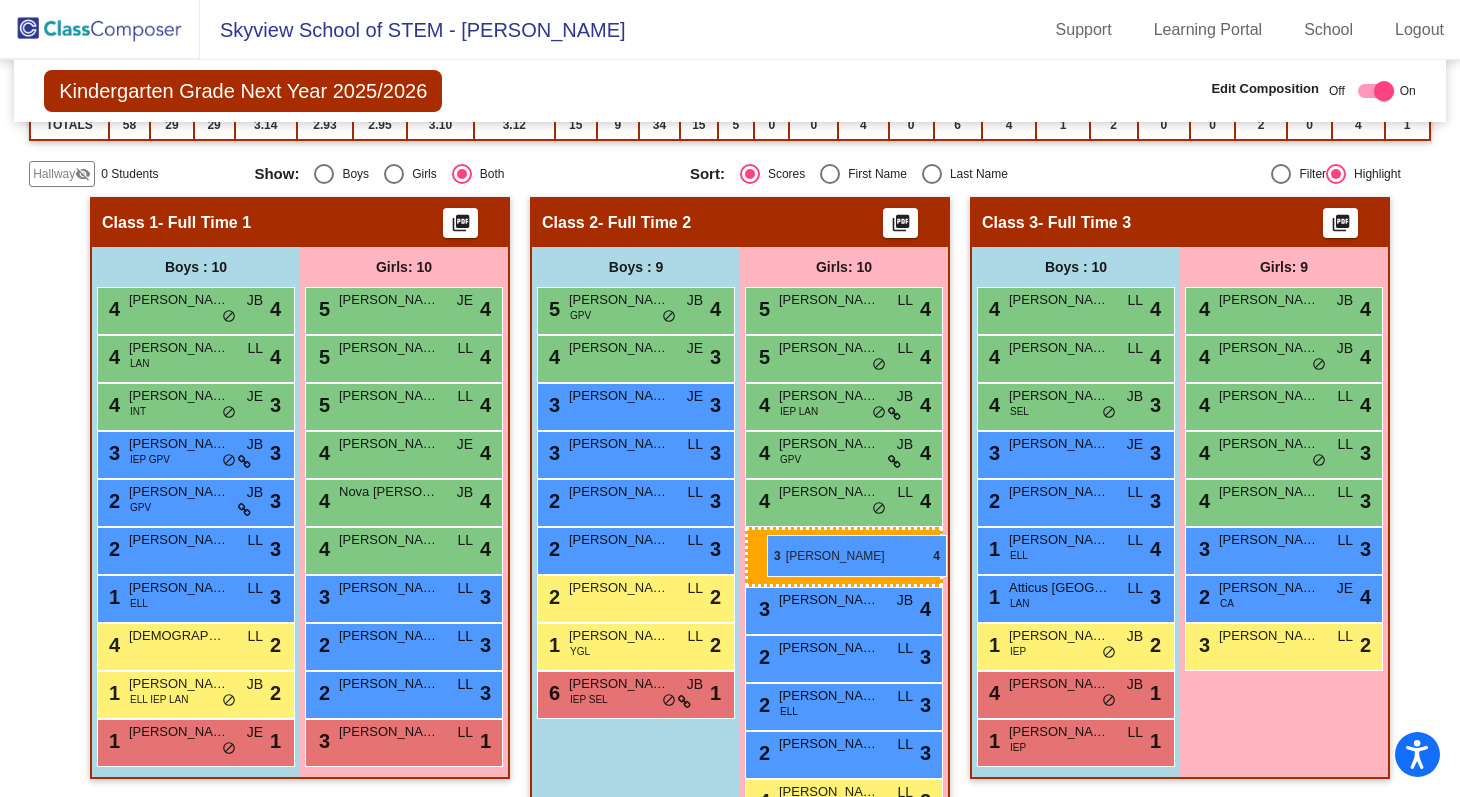 drag, startPoint x: 1297, startPoint y: 548, endPoint x: 767, endPoint y: 535, distance: 530.1594 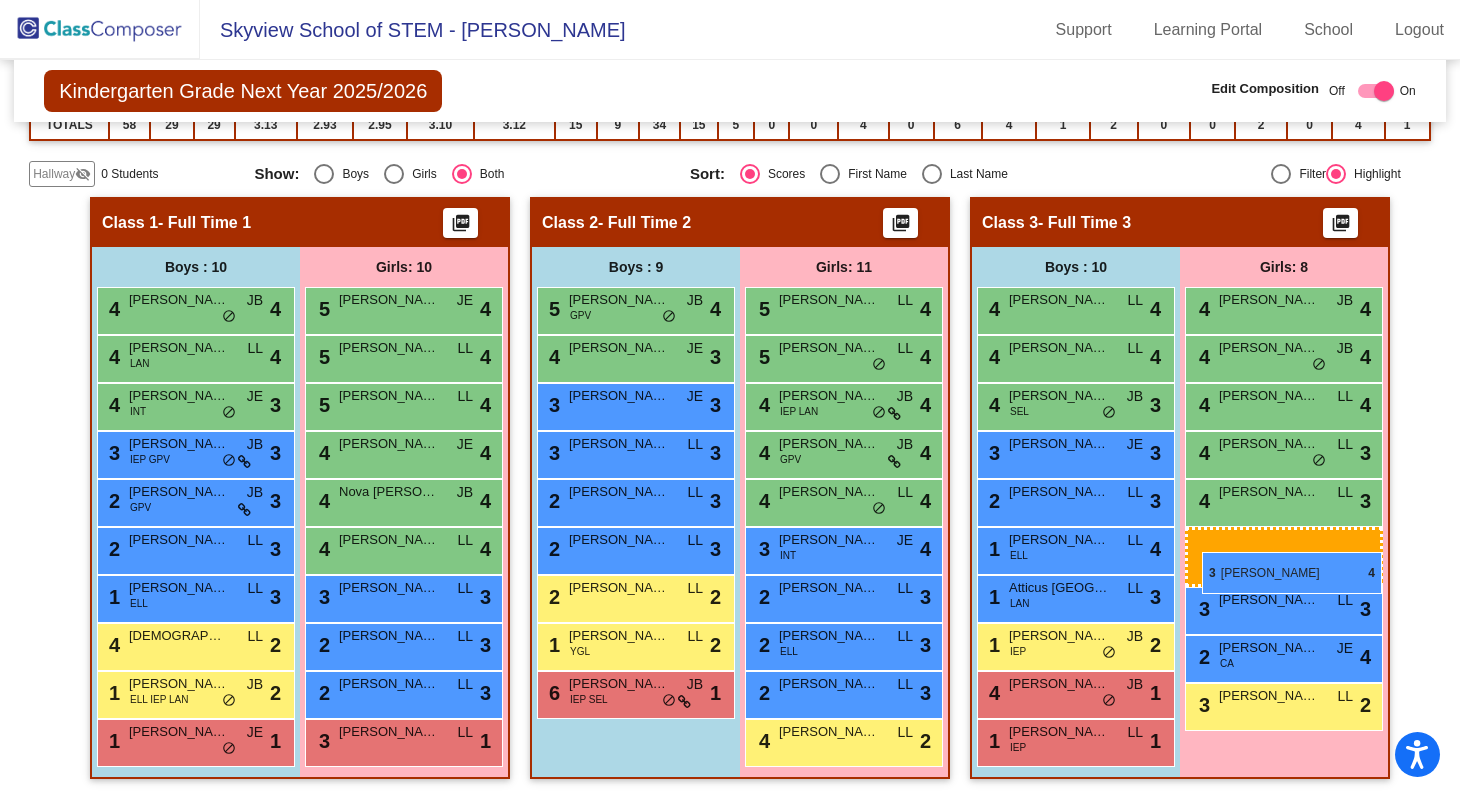 drag, startPoint x: 813, startPoint y: 542, endPoint x: 1202, endPoint y: 551, distance: 389.1041 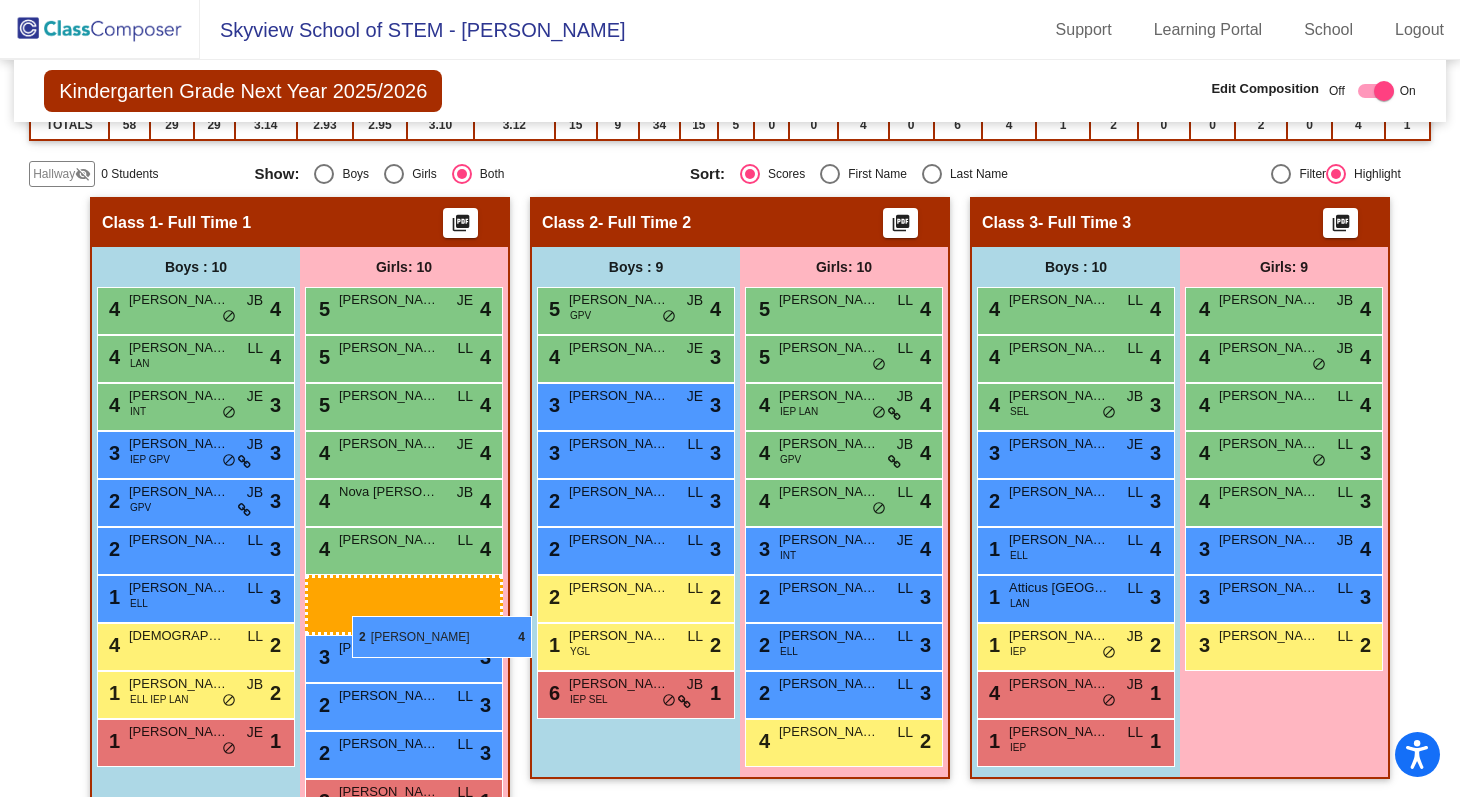drag, startPoint x: 1264, startPoint y: 633, endPoint x: 352, endPoint y: 615, distance: 912.1776 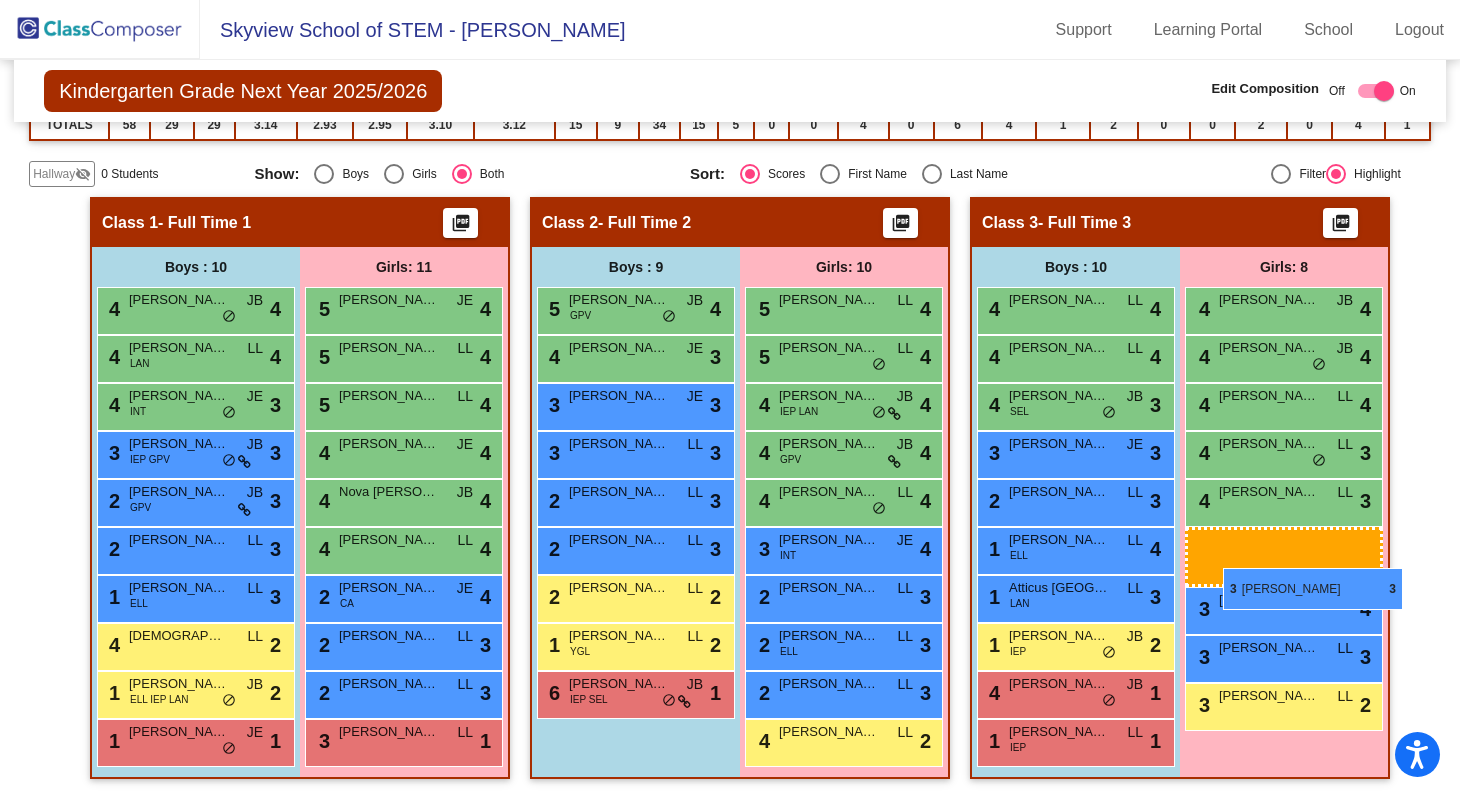 drag, startPoint x: 345, startPoint y: 602, endPoint x: 1223, endPoint y: 568, distance: 878.6581 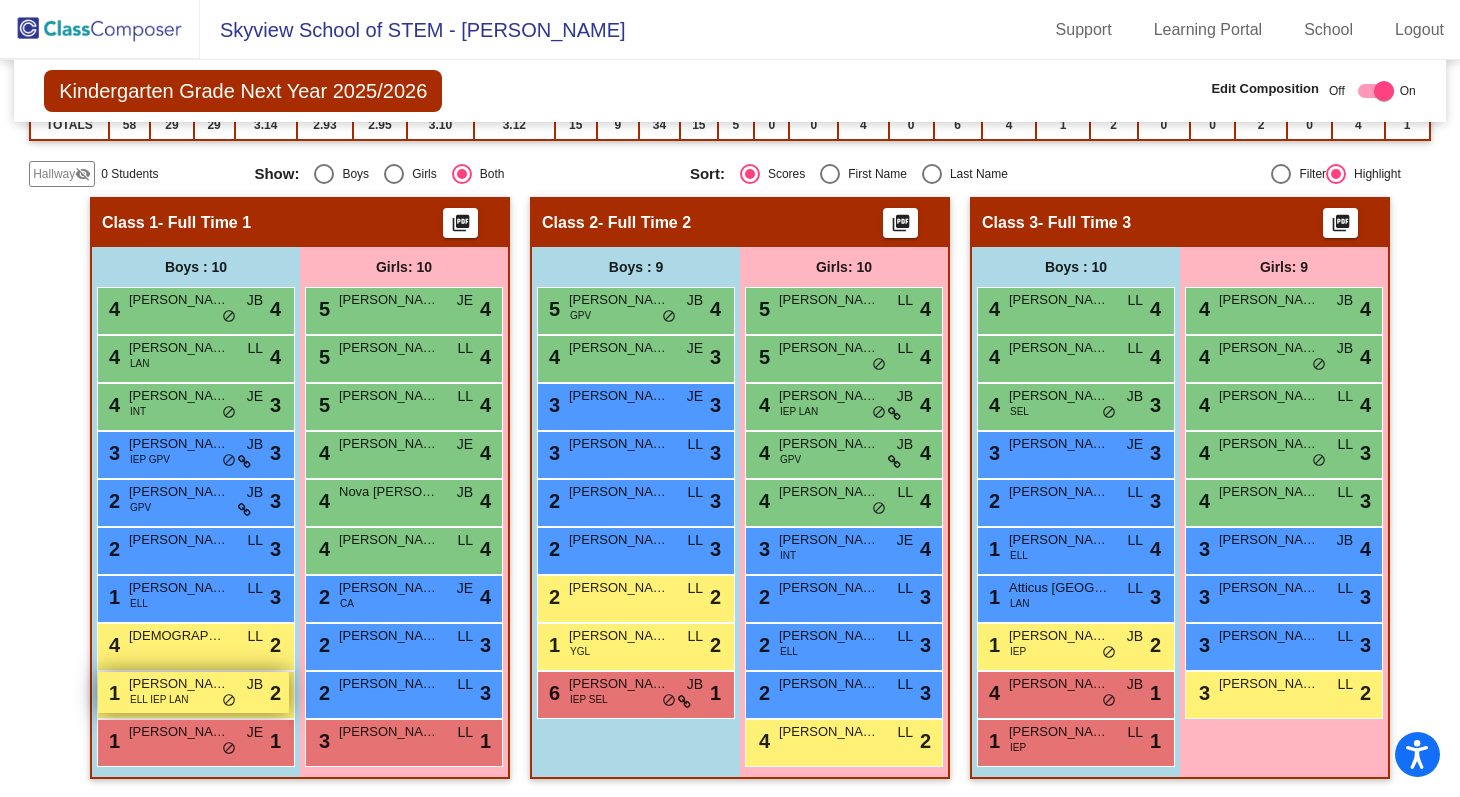 click on "1 [PERSON_NAME] [PERSON_NAME] IEP LAN JB lock do_not_disturb_alt 2" at bounding box center [193, 692] 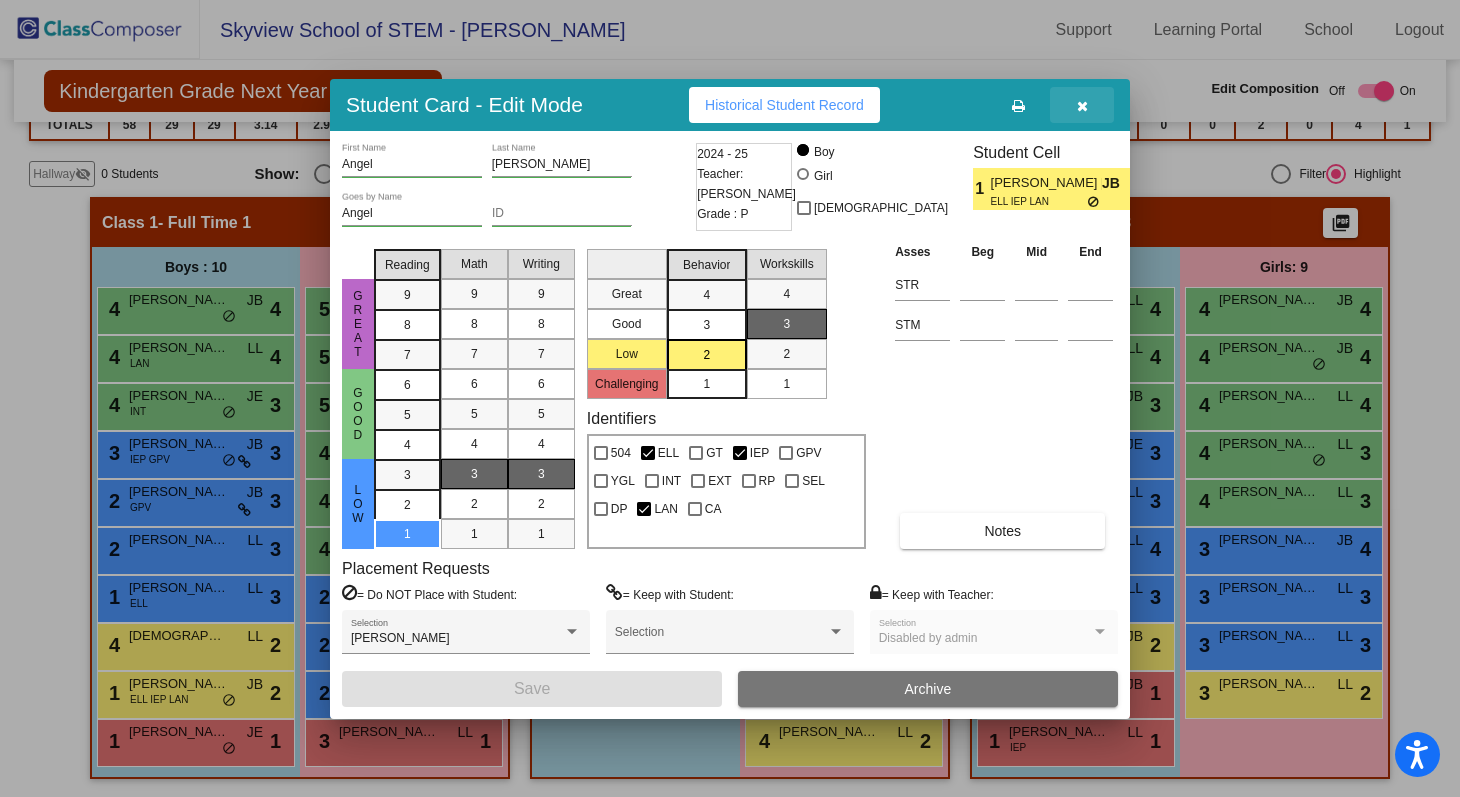 click at bounding box center [1082, 106] 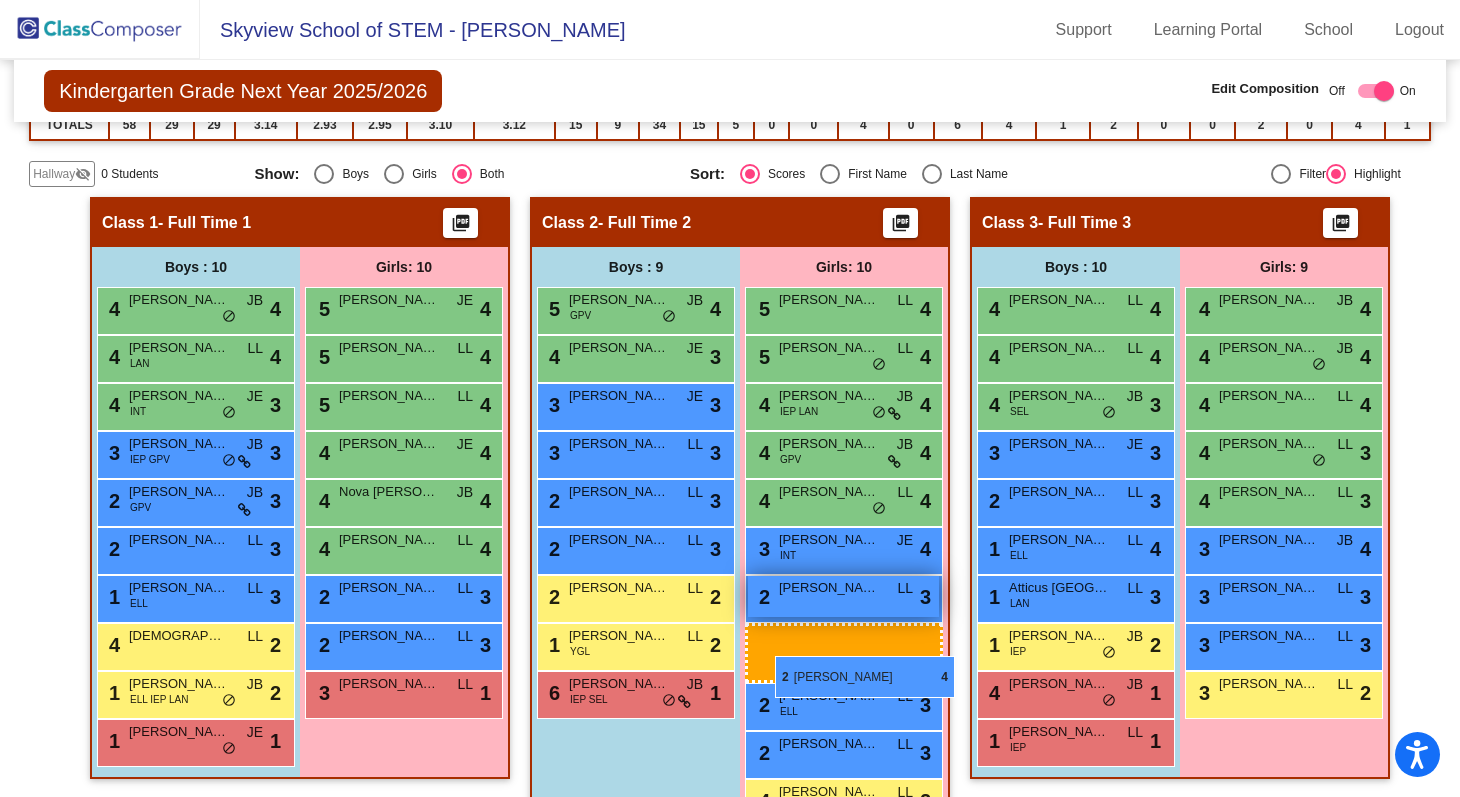 drag, startPoint x: 393, startPoint y: 583, endPoint x: 775, endPoint y: 652, distance: 388.18167 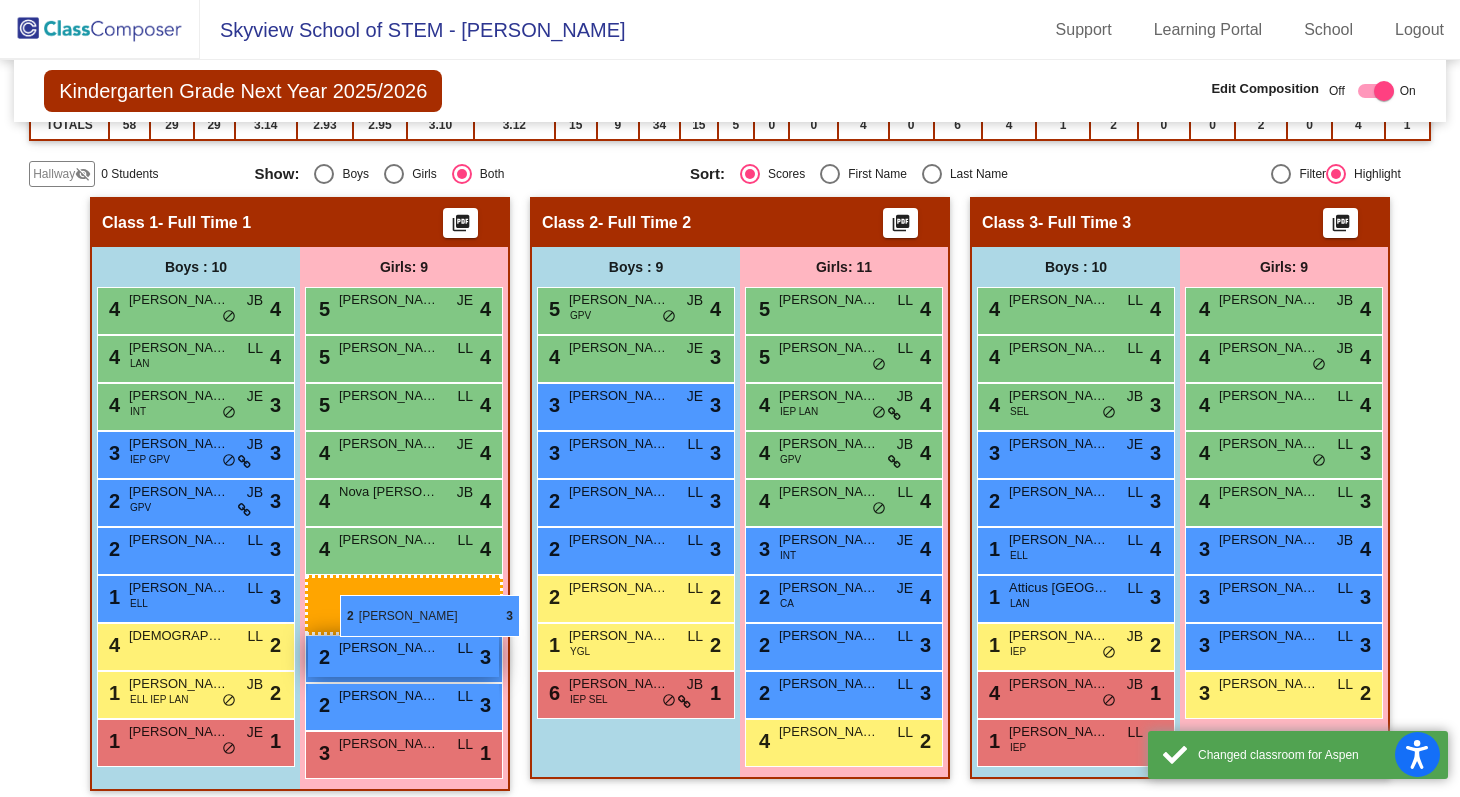 drag, startPoint x: 786, startPoint y: 681, endPoint x: 340, endPoint y: 595, distance: 454.21582 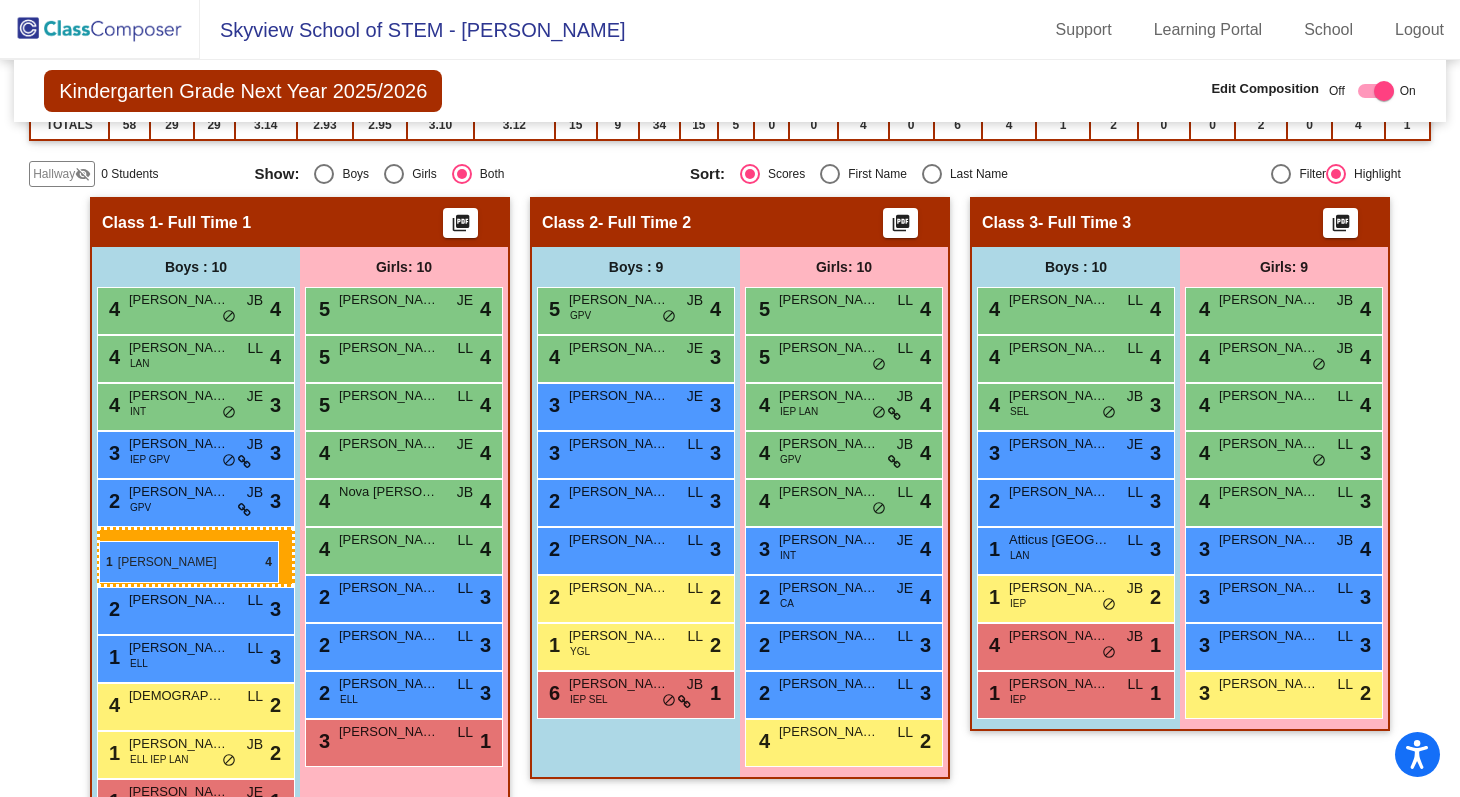 drag, startPoint x: 1064, startPoint y: 550, endPoint x: 101, endPoint y: 540, distance: 963.05194 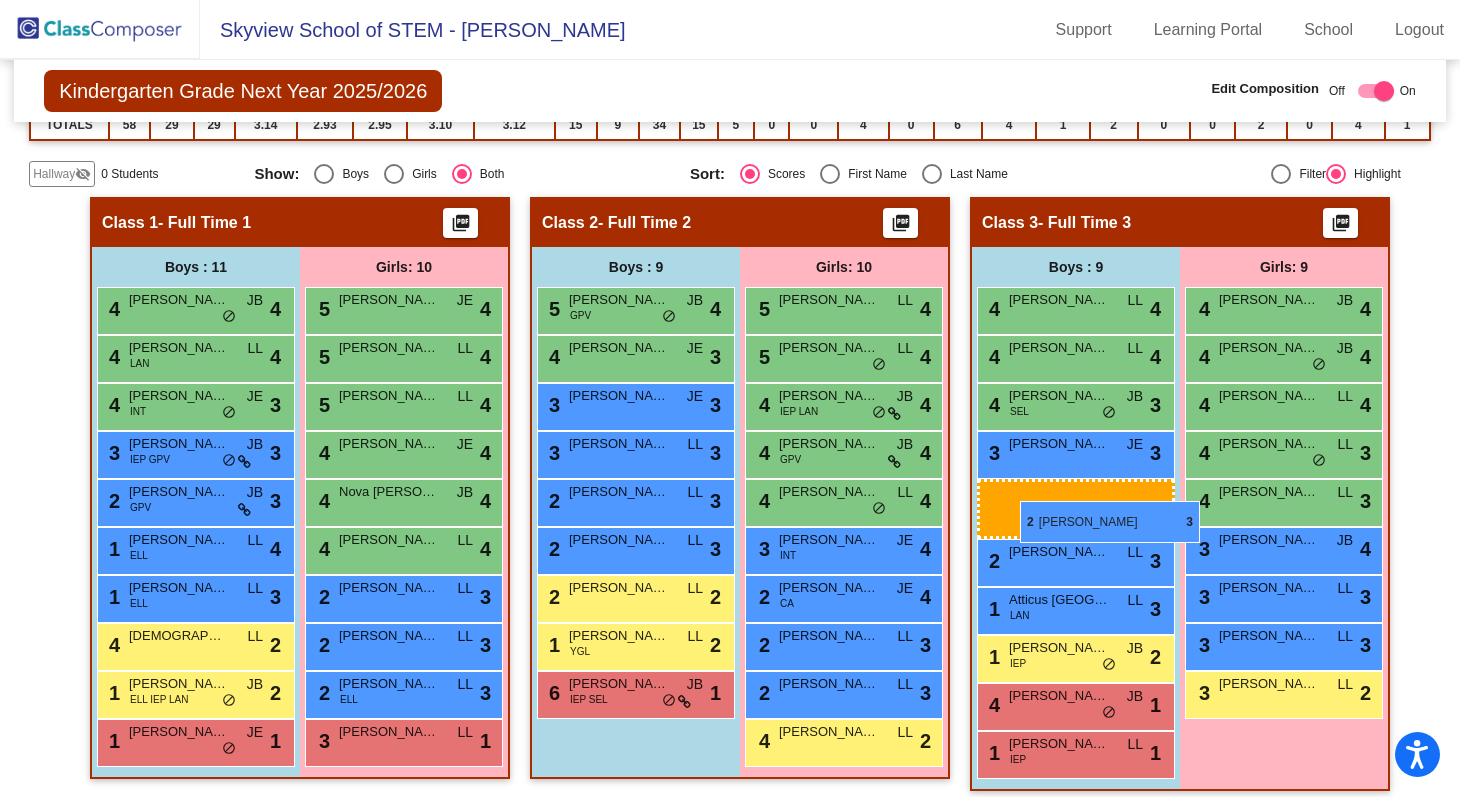 drag, startPoint x: 199, startPoint y: 545, endPoint x: 1019, endPoint y: 502, distance: 821.12665 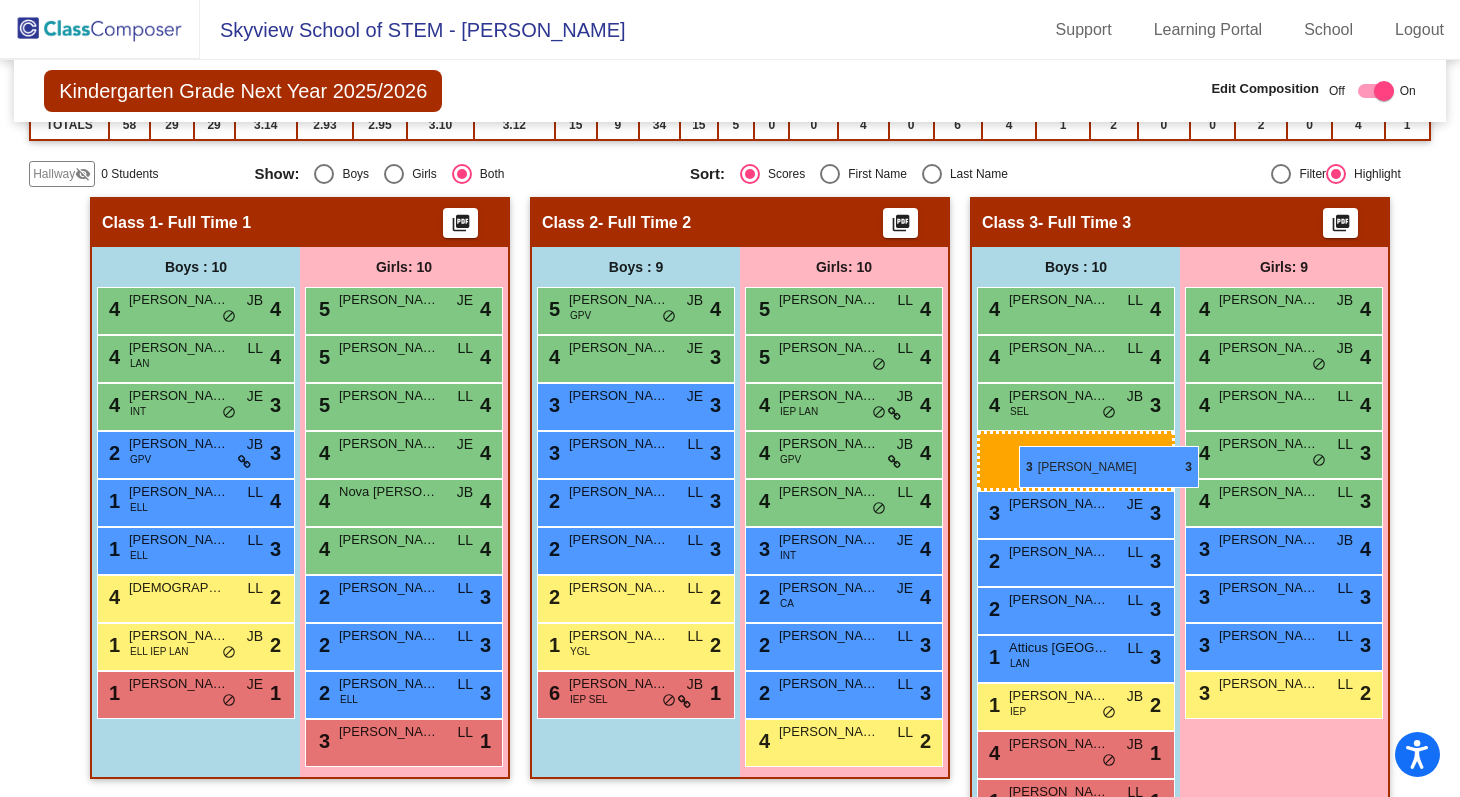 drag, startPoint x: 210, startPoint y: 459, endPoint x: 1019, endPoint y: 446, distance: 809.10443 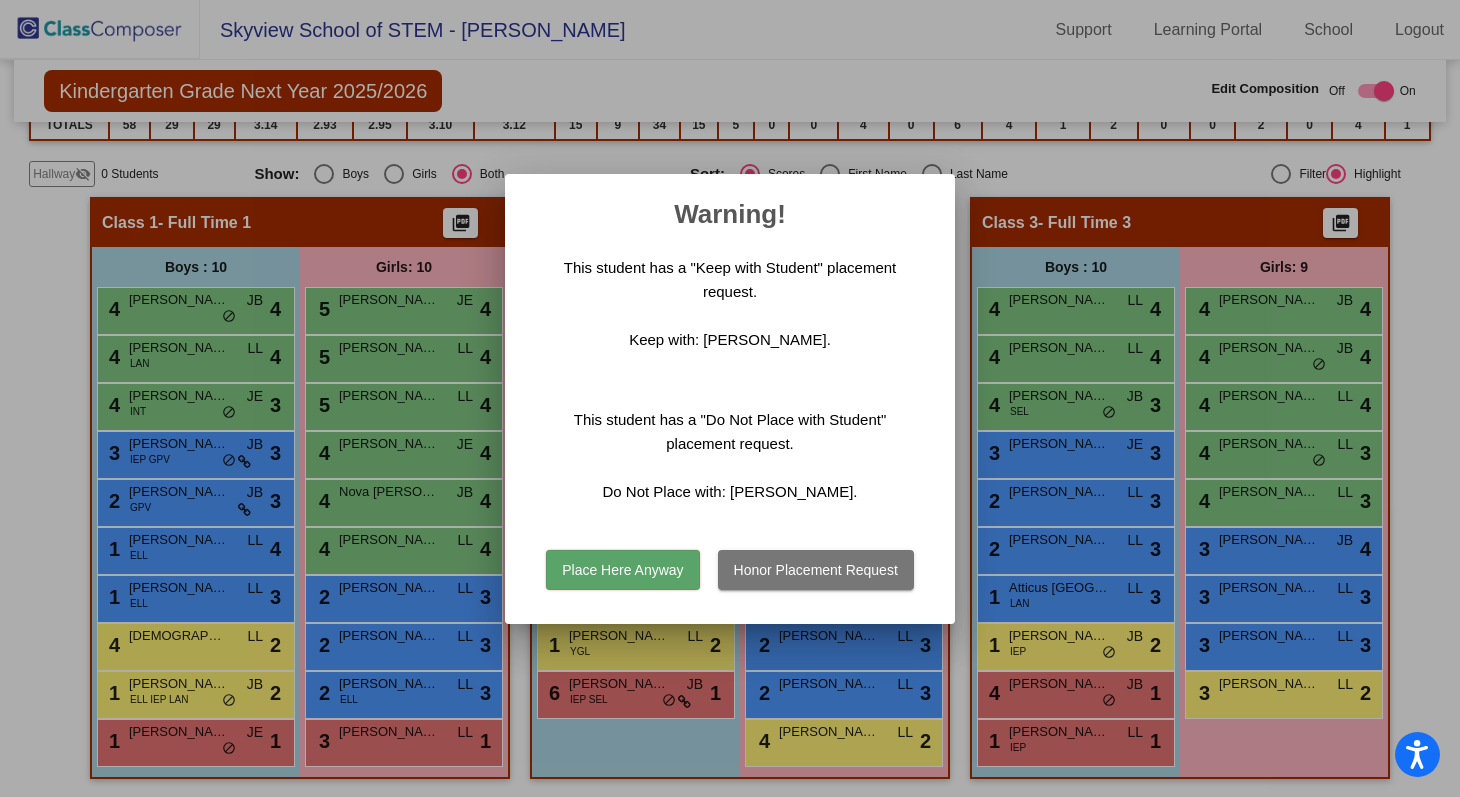 click on "Honor Placement Request" at bounding box center [816, 570] 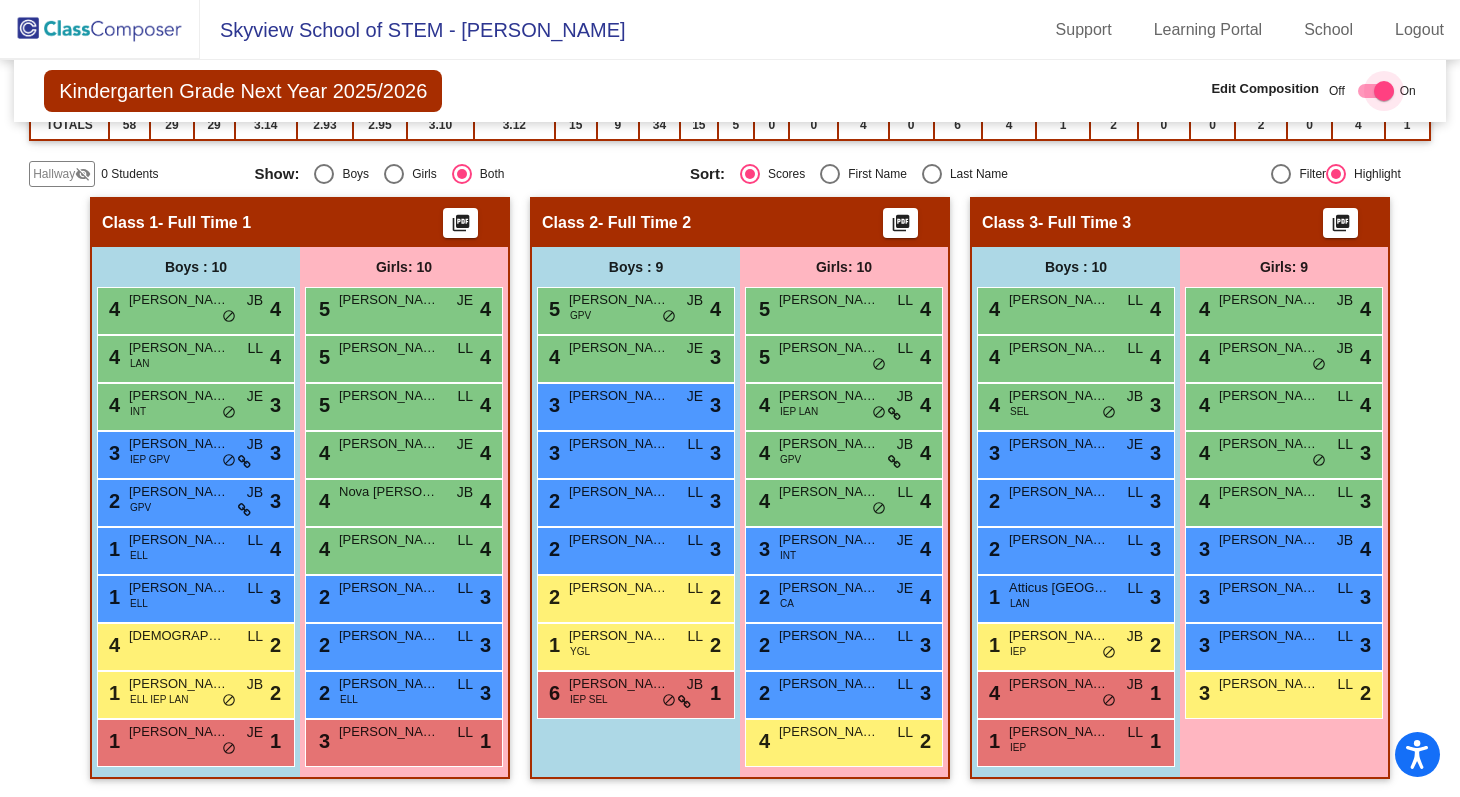 click at bounding box center [1384, 91] 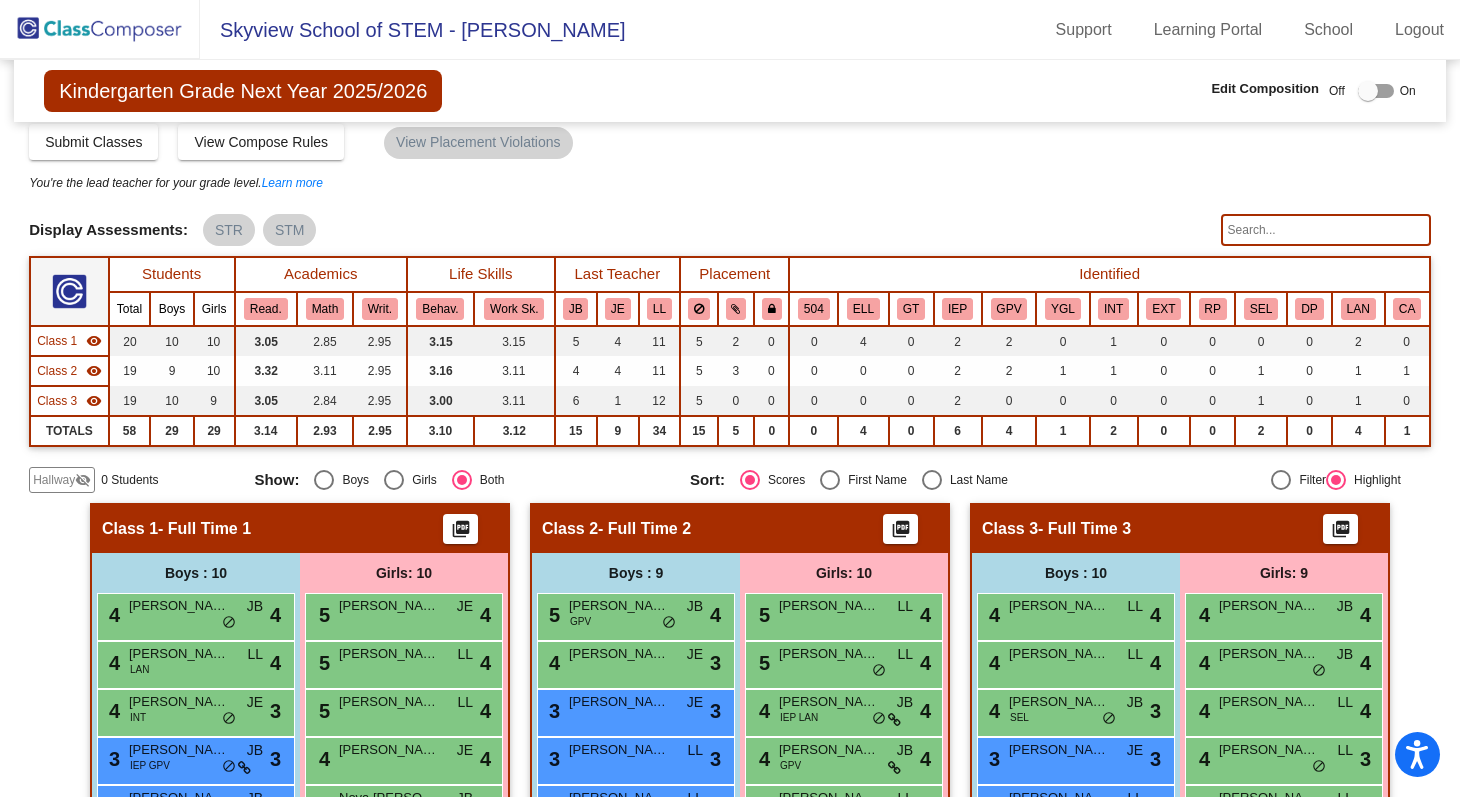 scroll, scrollTop: 0, scrollLeft: 0, axis: both 